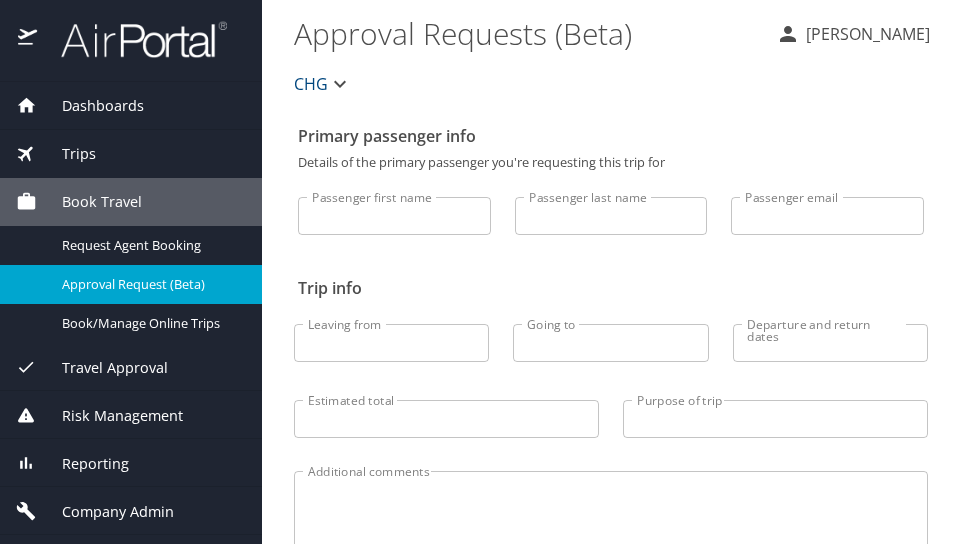 scroll, scrollTop: 0, scrollLeft: 0, axis: both 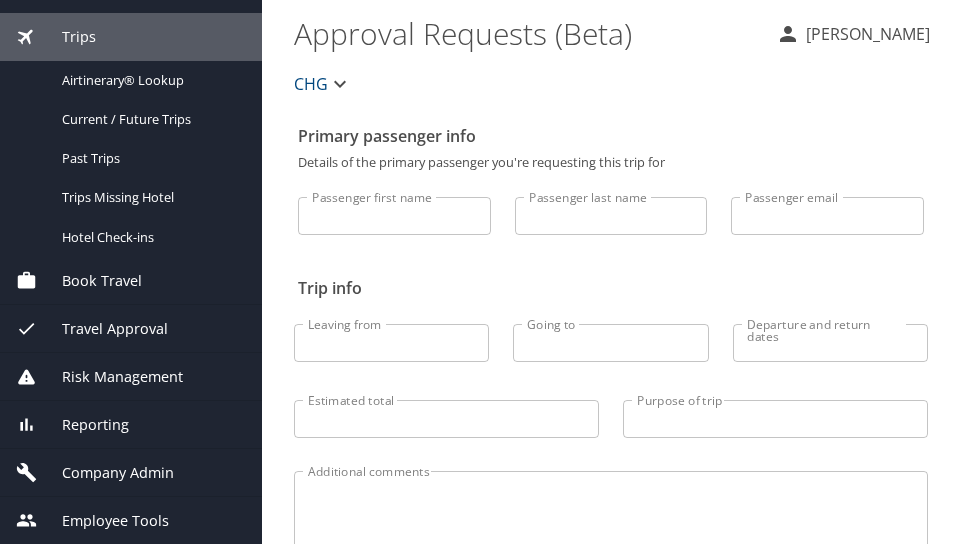 click on "Company Admin" at bounding box center (131, 473) 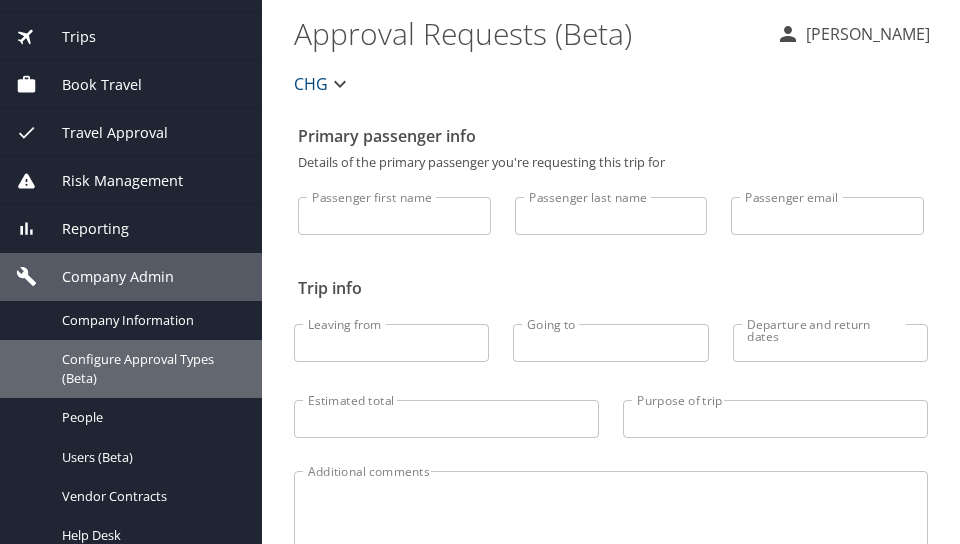 click on "Risk Management" at bounding box center (131, 181) 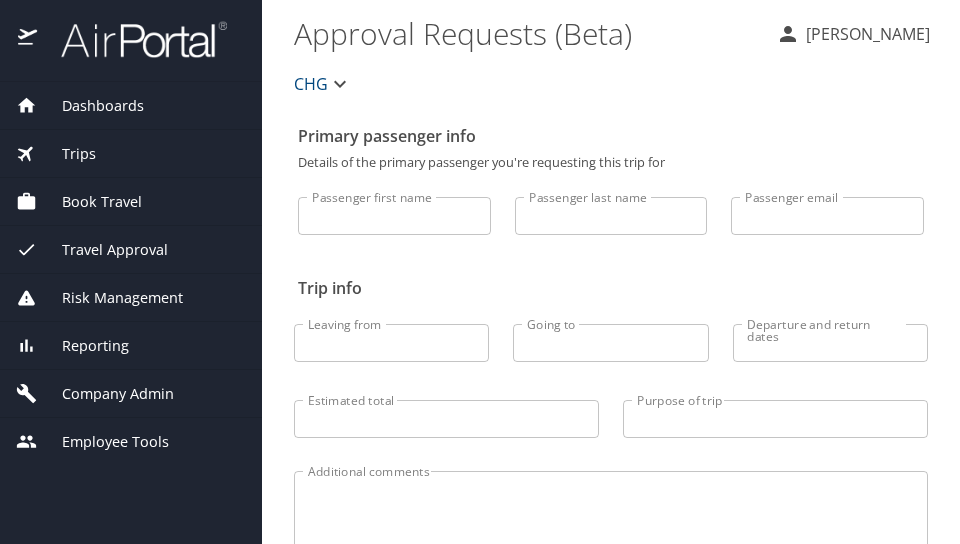 scroll, scrollTop: 68, scrollLeft: 0, axis: vertical 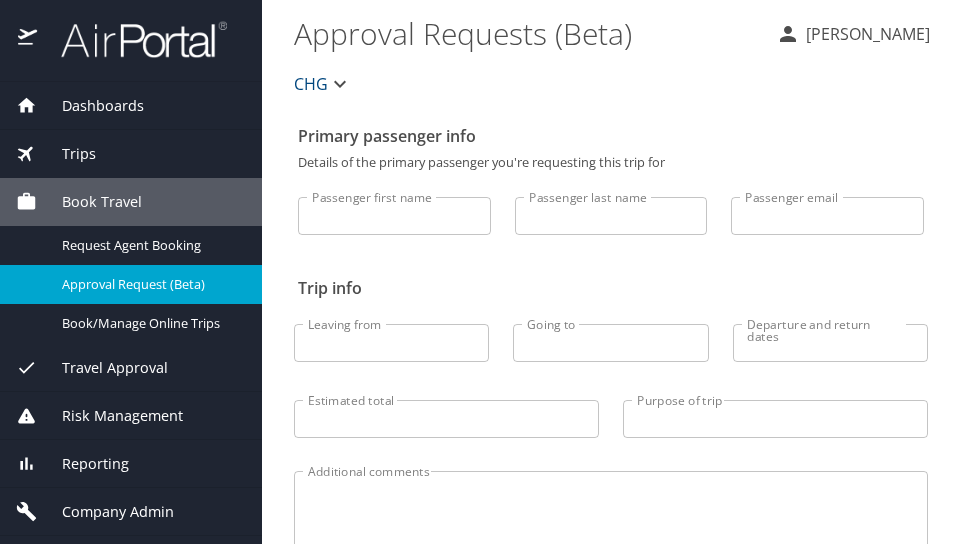 drag, startPoint x: 107, startPoint y: 204, endPoint x: 115, endPoint y: 211, distance: 10.630146 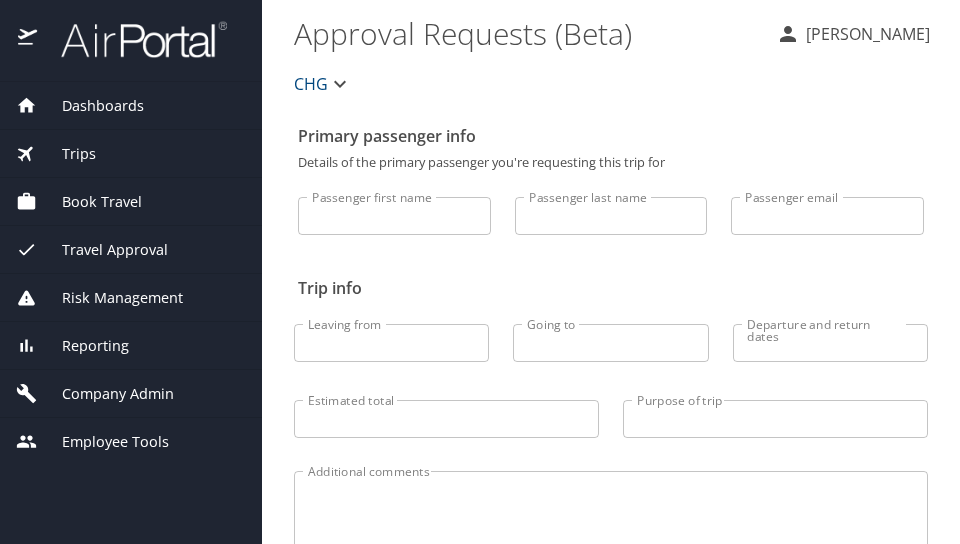 drag, startPoint x: 115, startPoint y: 211, endPoint x: 131, endPoint y: 198, distance: 20.615528 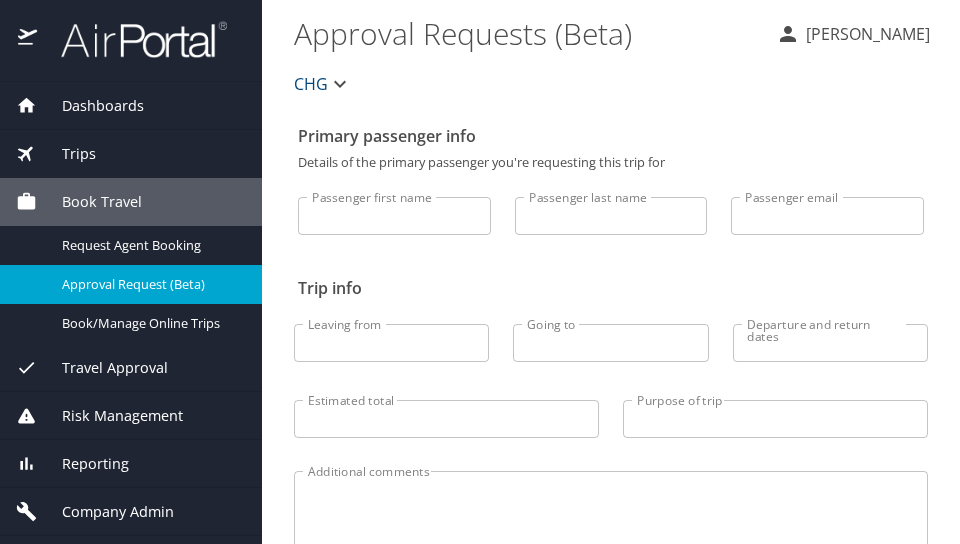 drag, startPoint x: 140, startPoint y: 141, endPoint x: 135, endPoint y: 108, distance: 33.37664 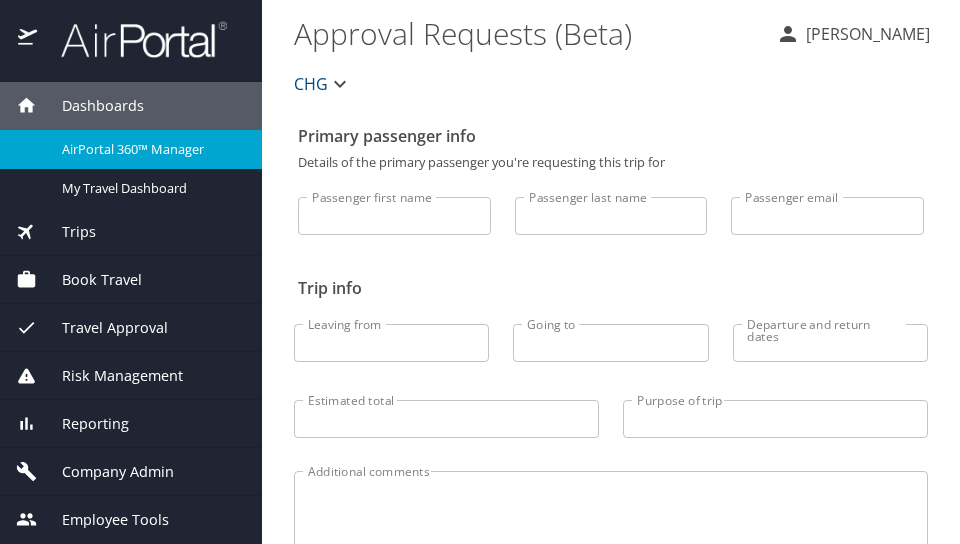click on "AirPortal 360™ Manager" at bounding box center [131, 149] 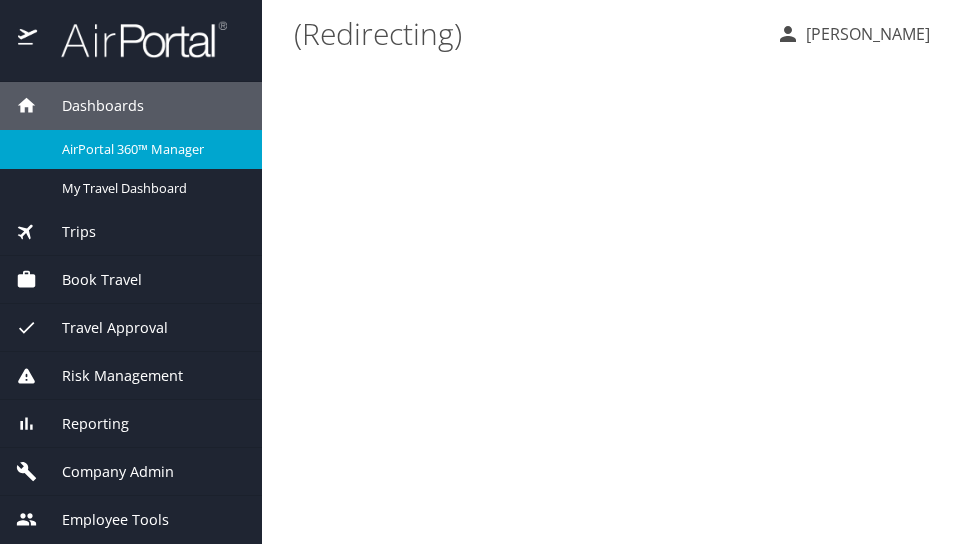 click on "AirPortal 360™ Manager" at bounding box center [131, 149] 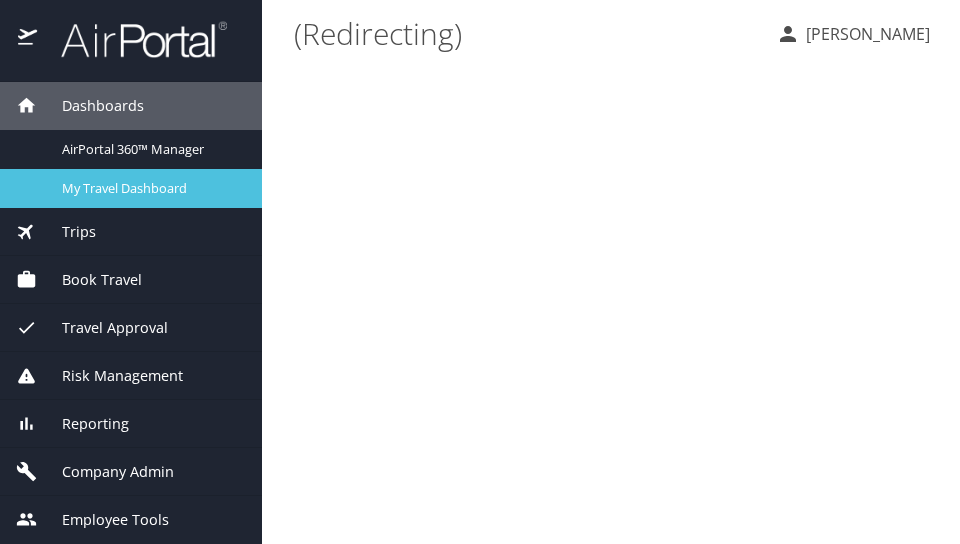 click on "My Travel Dashboard" at bounding box center [131, 188] 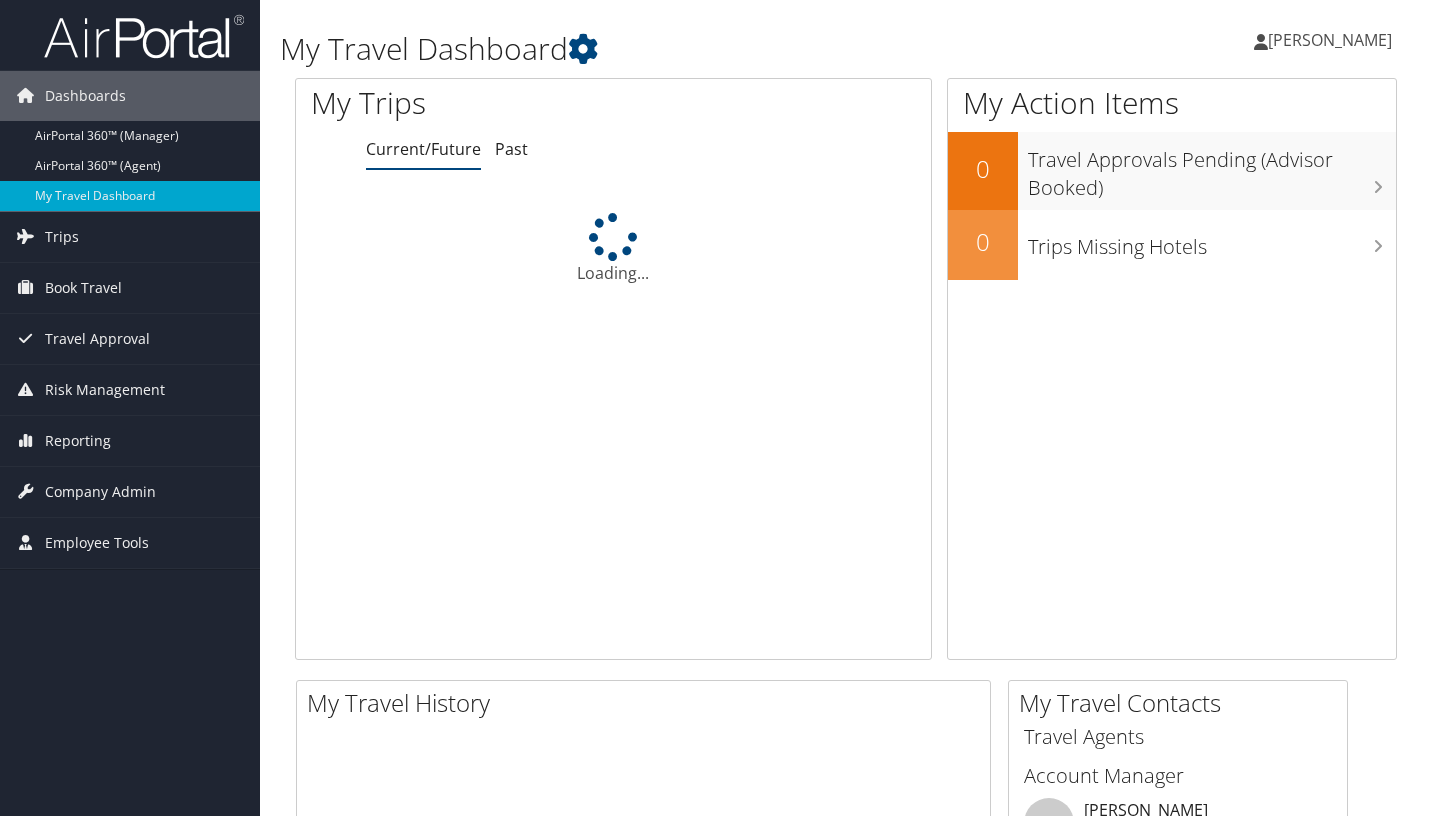 scroll, scrollTop: 0, scrollLeft: 0, axis: both 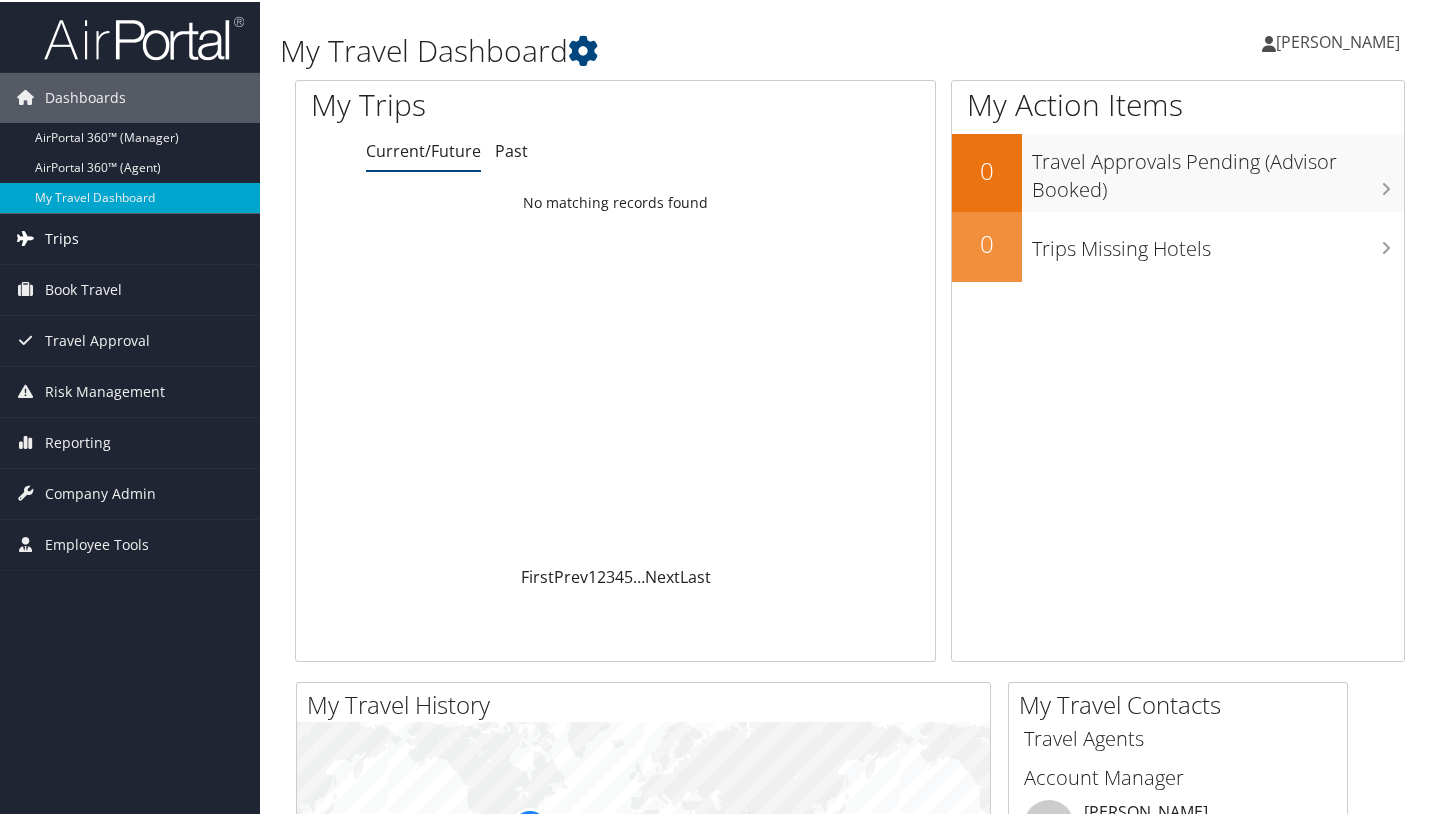 click on "Trips" at bounding box center [130, 237] 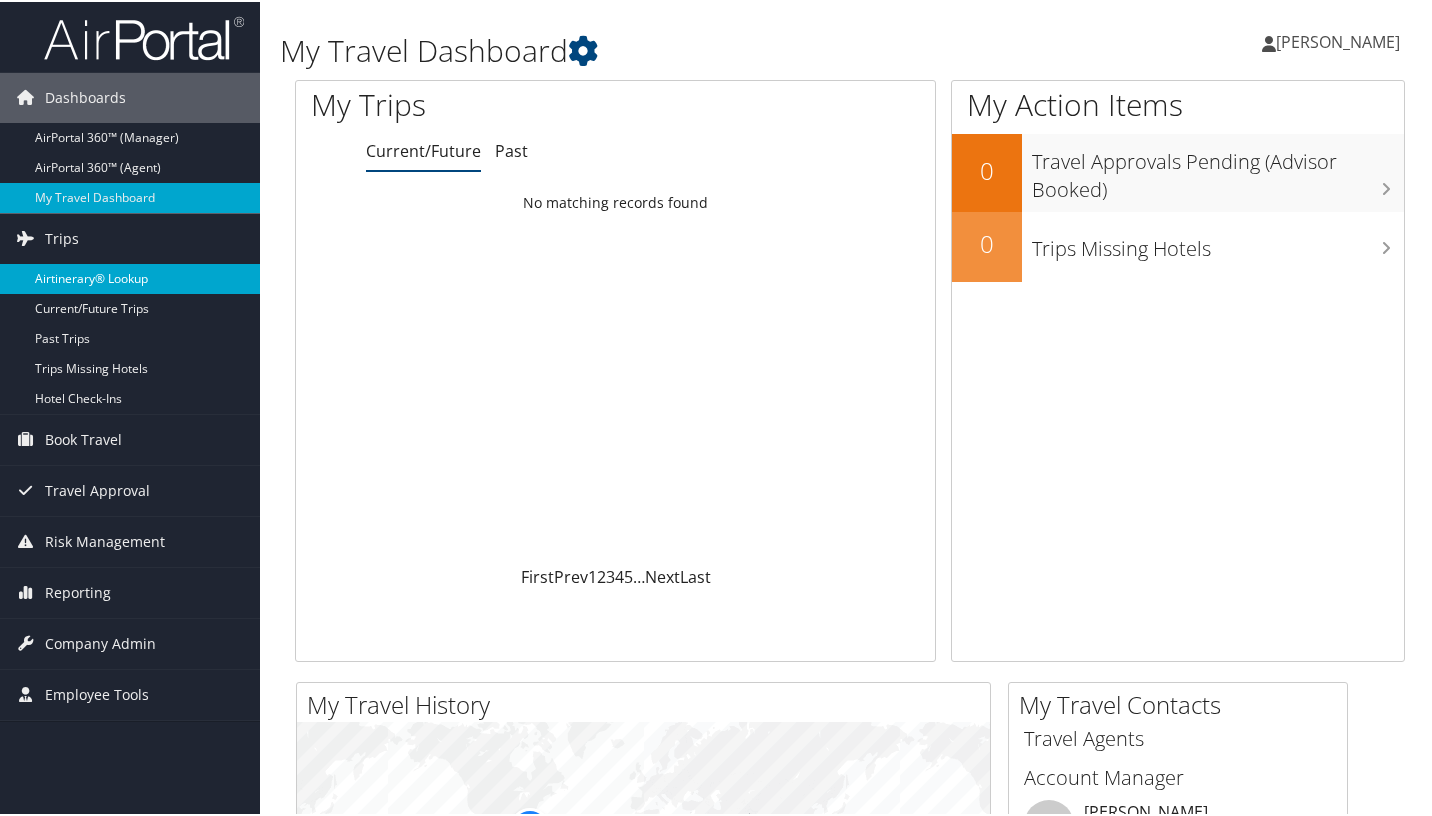 click on "Airtinerary® Lookup" at bounding box center (130, 277) 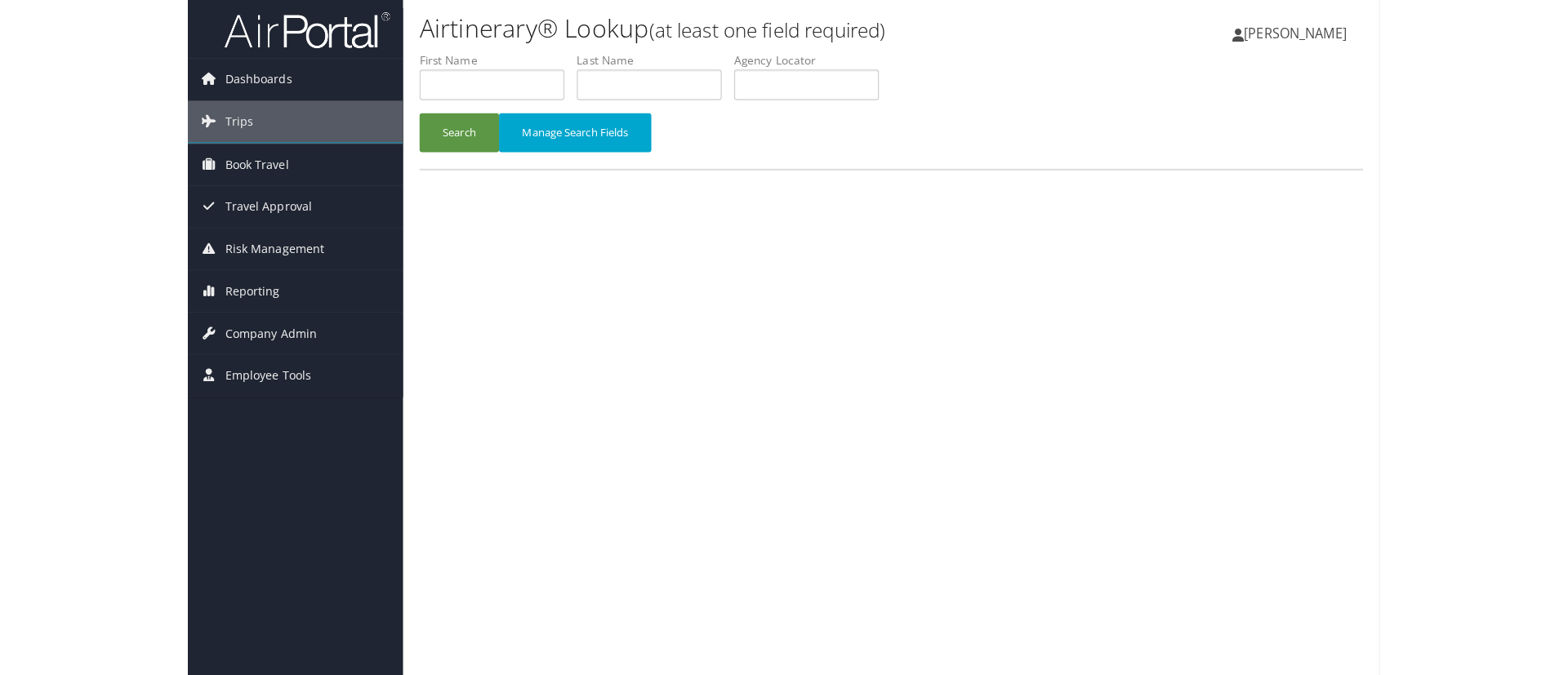 scroll, scrollTop: 0, scrollLeft: 0, axis: both 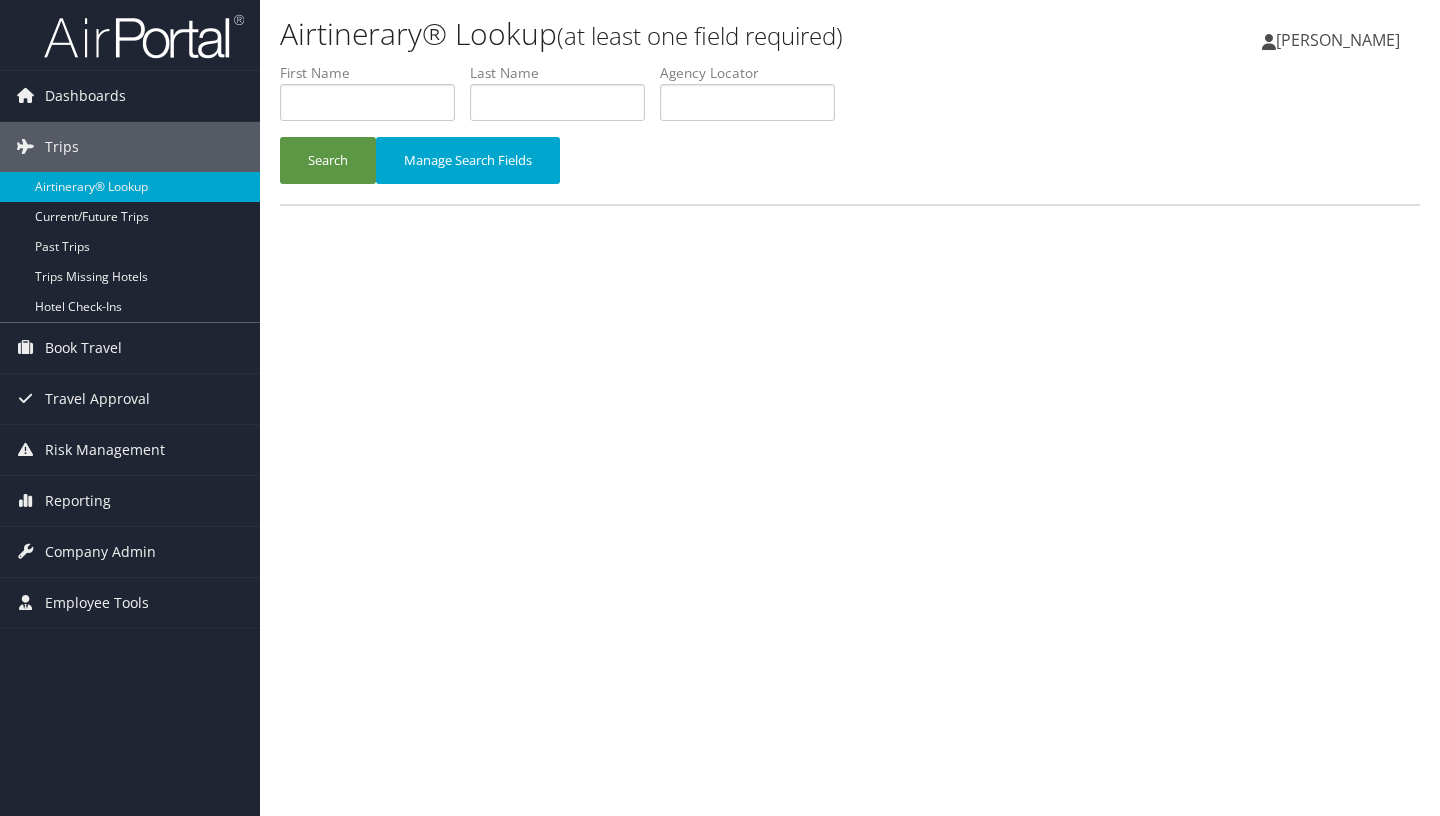 click on "Airtinerary® Lookup  (at least one field required)
[PERSON_NAME]
[PERSON_NAME]
My Settings
Travel Agency Contacts
View Travel Profile
Give Feedback Sign Out" at bounding box center [850, 408] 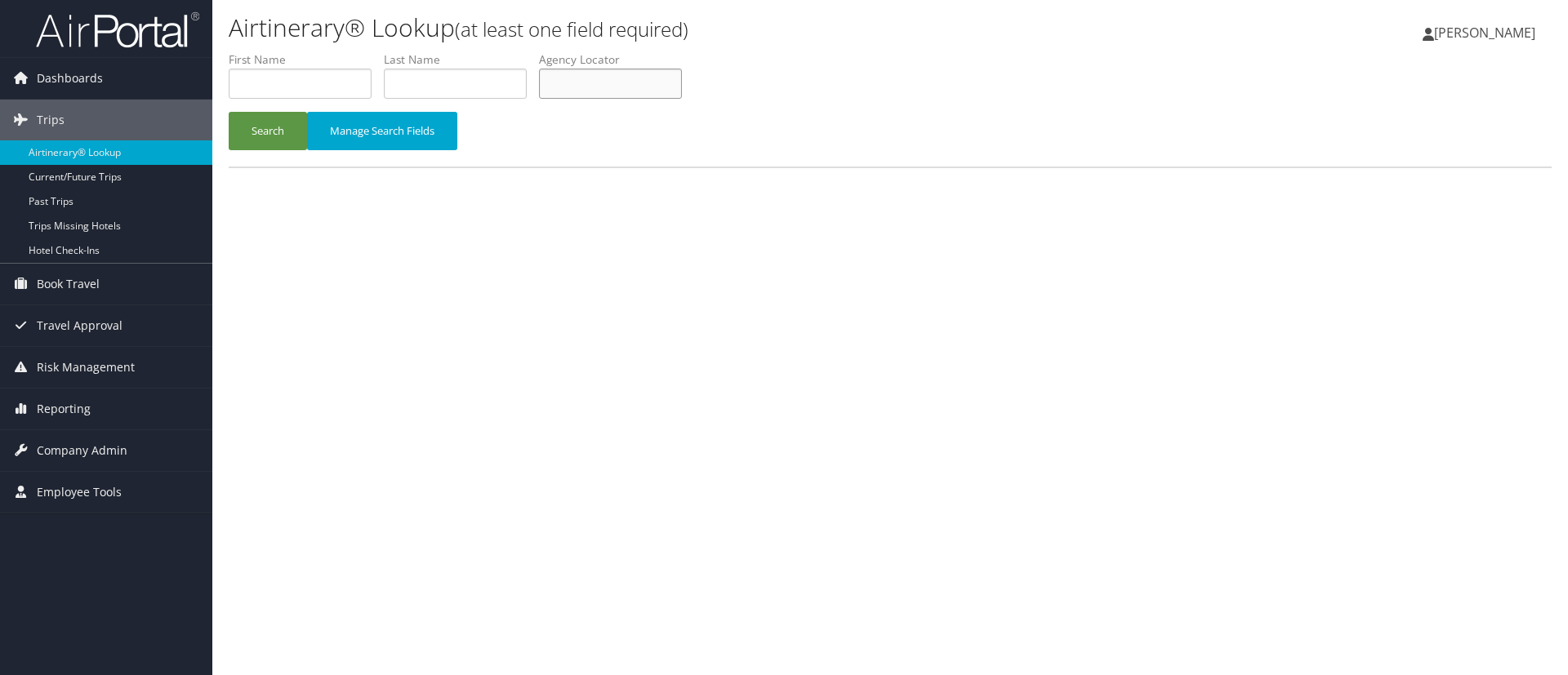 click at bounding box center (610, 83) 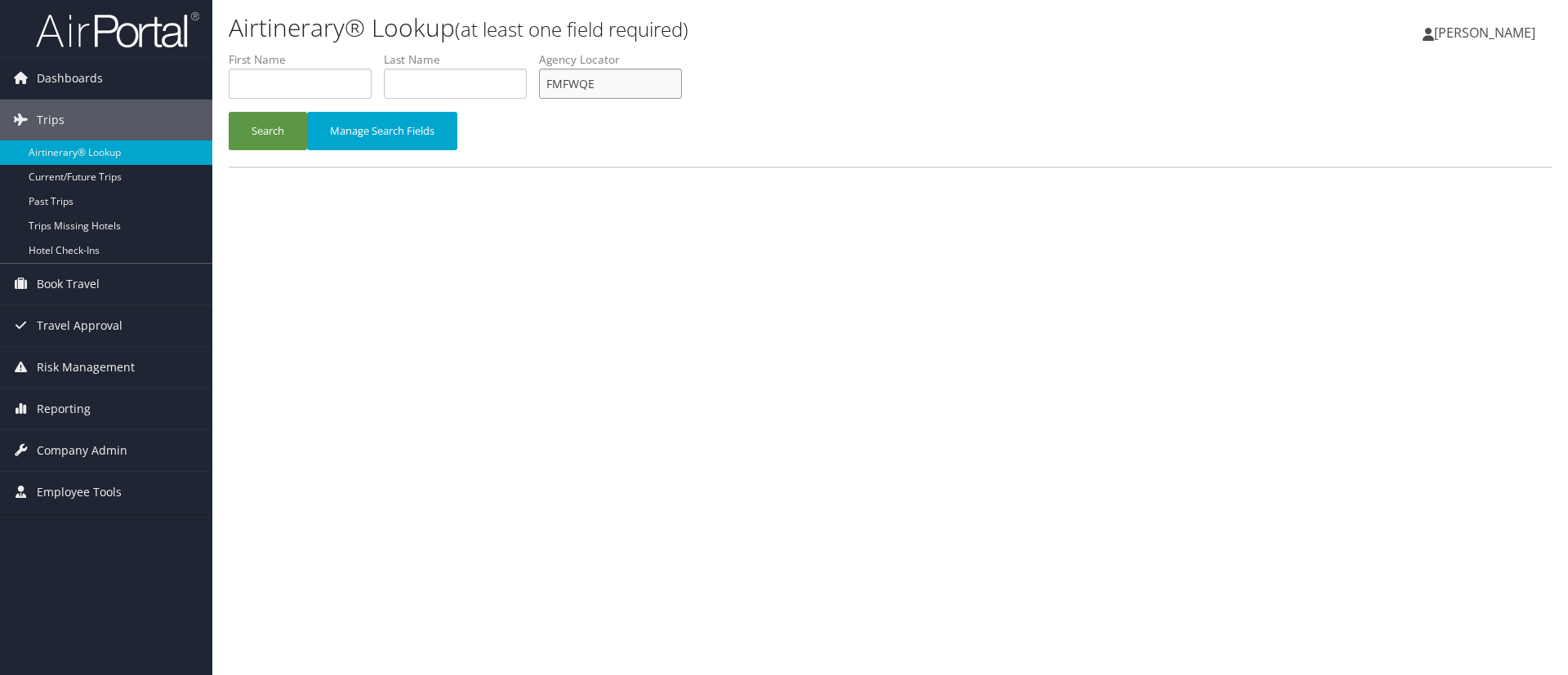 type on "FMFWQE" 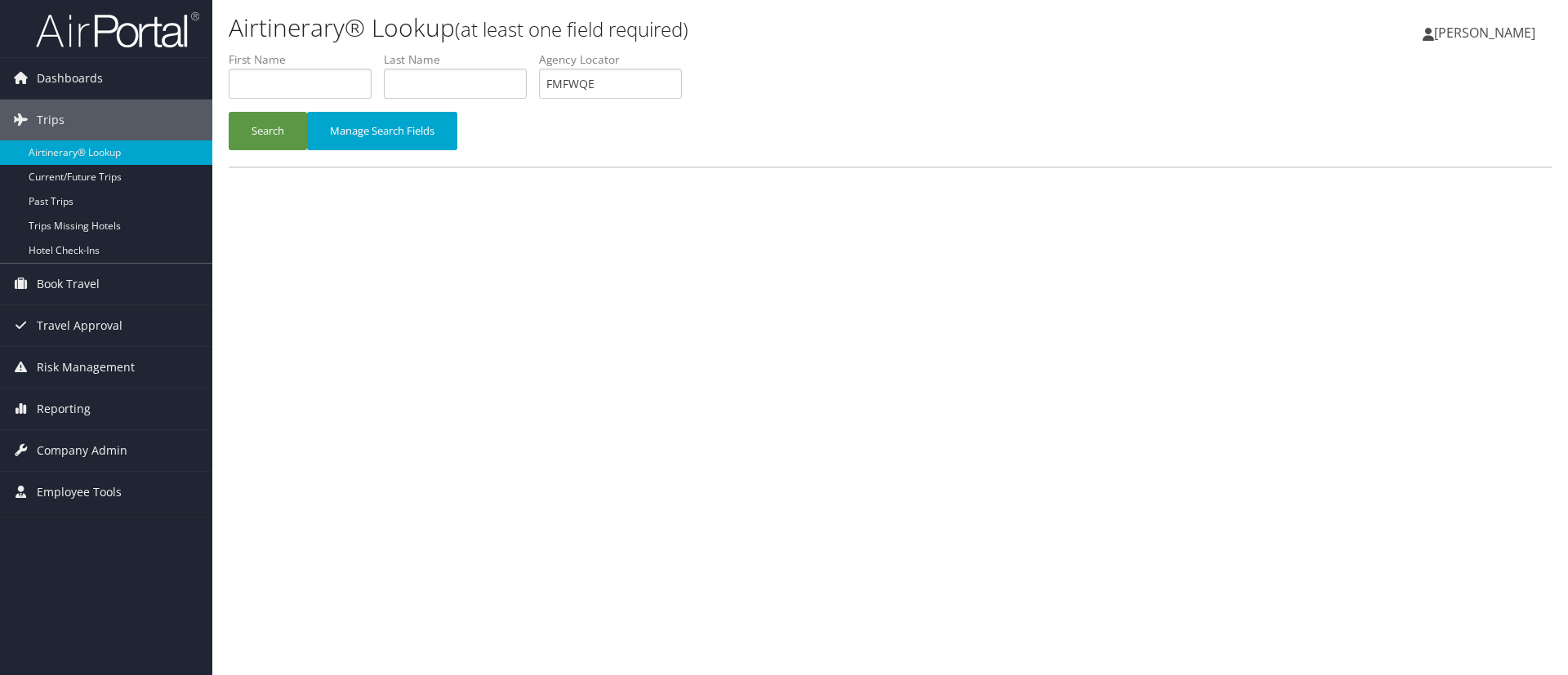 click on "Airtinerary® Lookup  (at least one field required)
[PERSON_NAME]
[PERSON_NAME]
My Settings
Travel Agency Contacts
View Travel Profile
Give Feedback Sign Out" at bounding box center (890, 337) 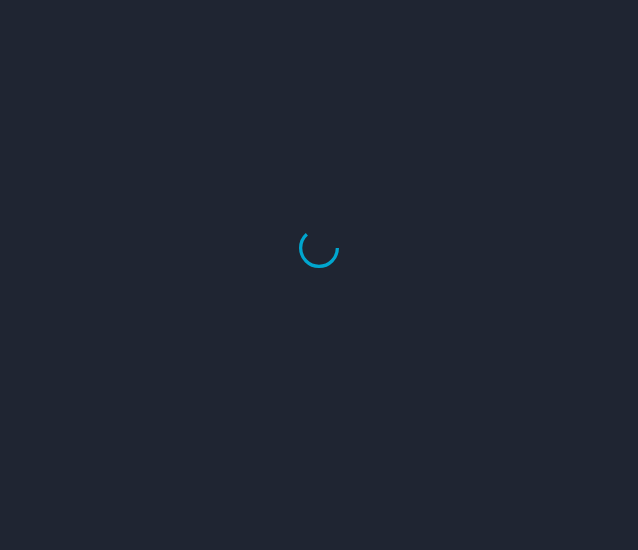 scroll, scrollTop: 0, scrollLeft: 0, axis: both 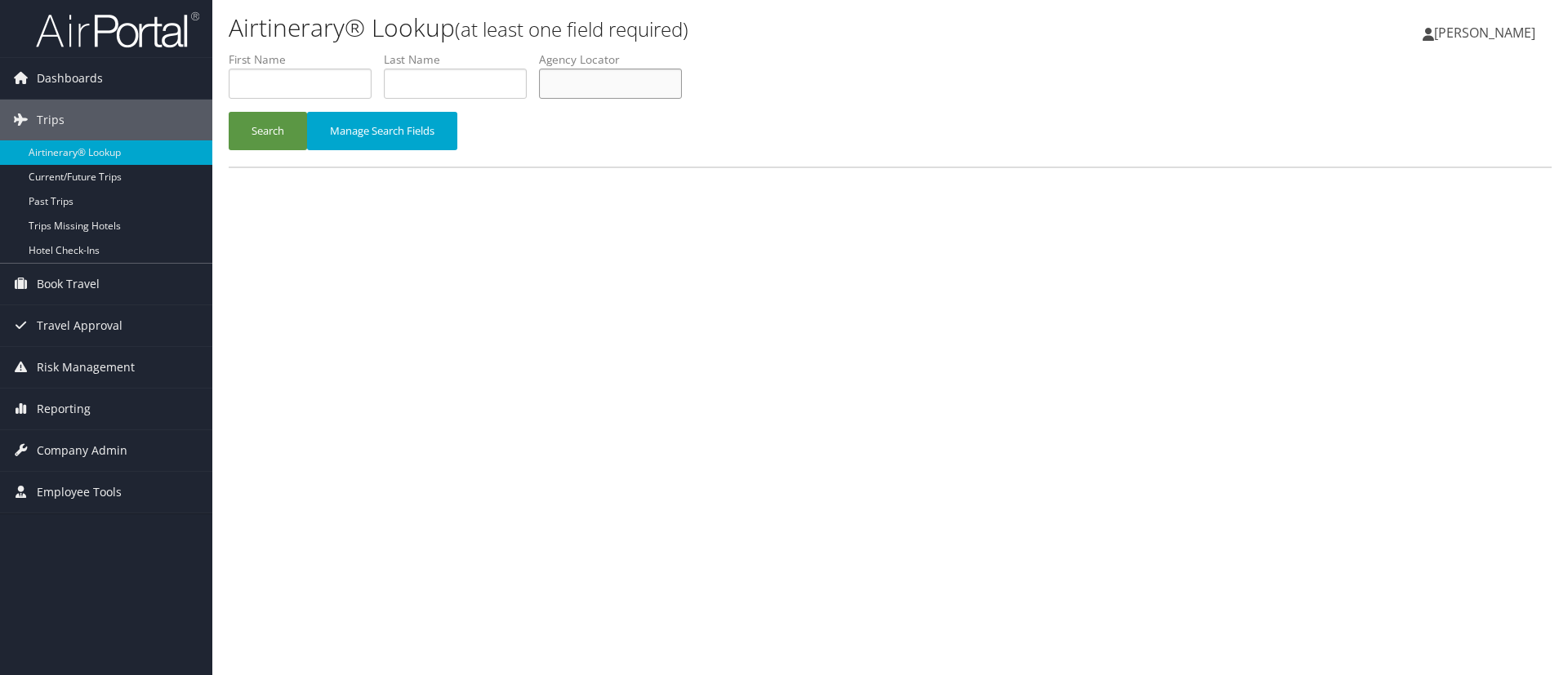 click at bounding box center (610, 83) 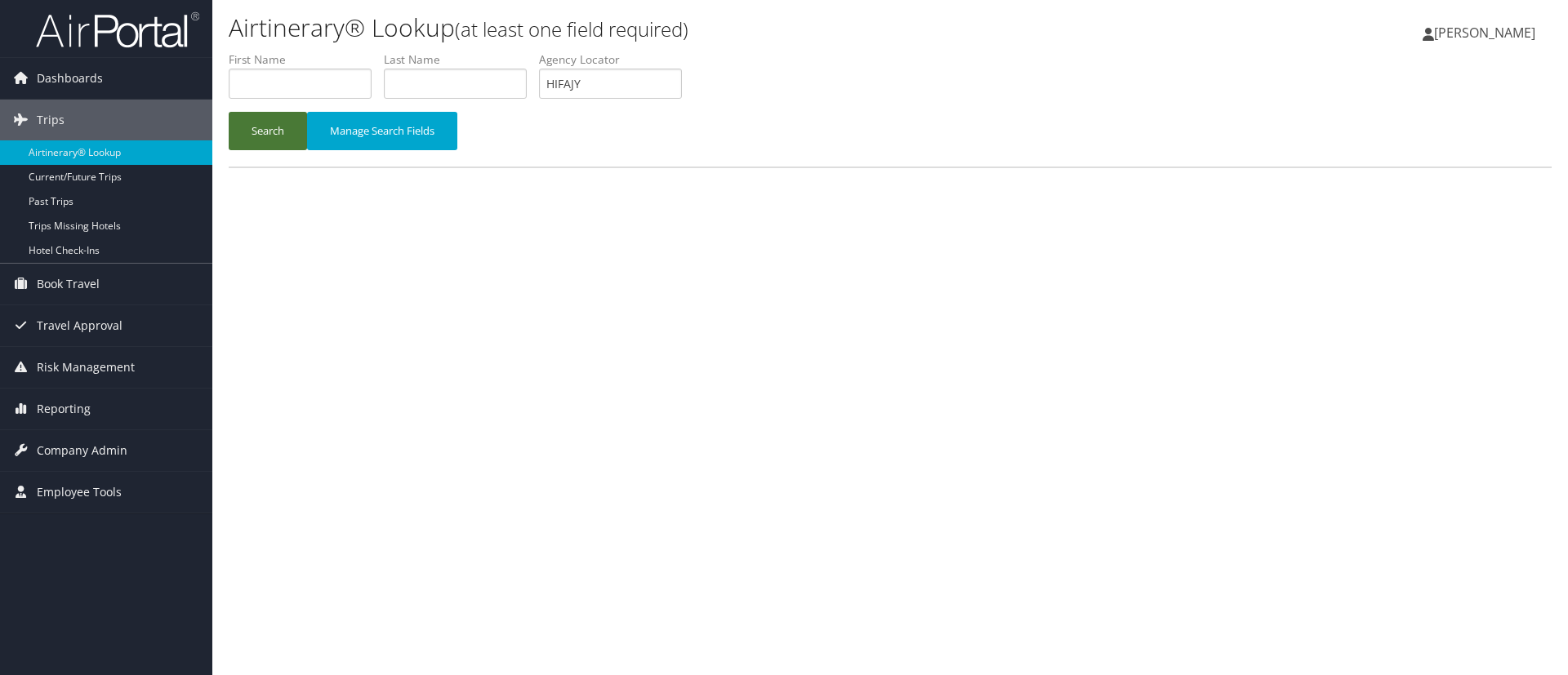 click on "Search" at bounding box center [268, 131] 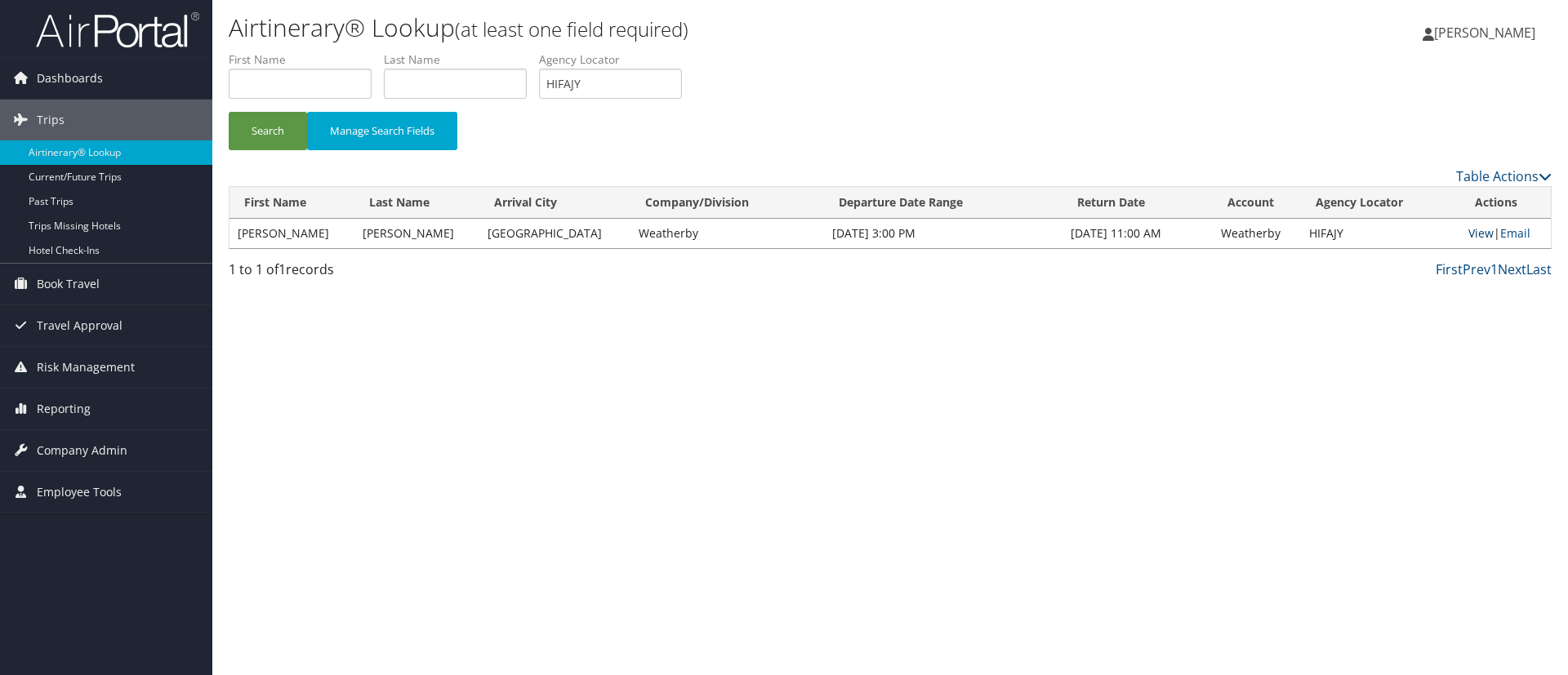 click on "View" at bounding box center (1481, 233) 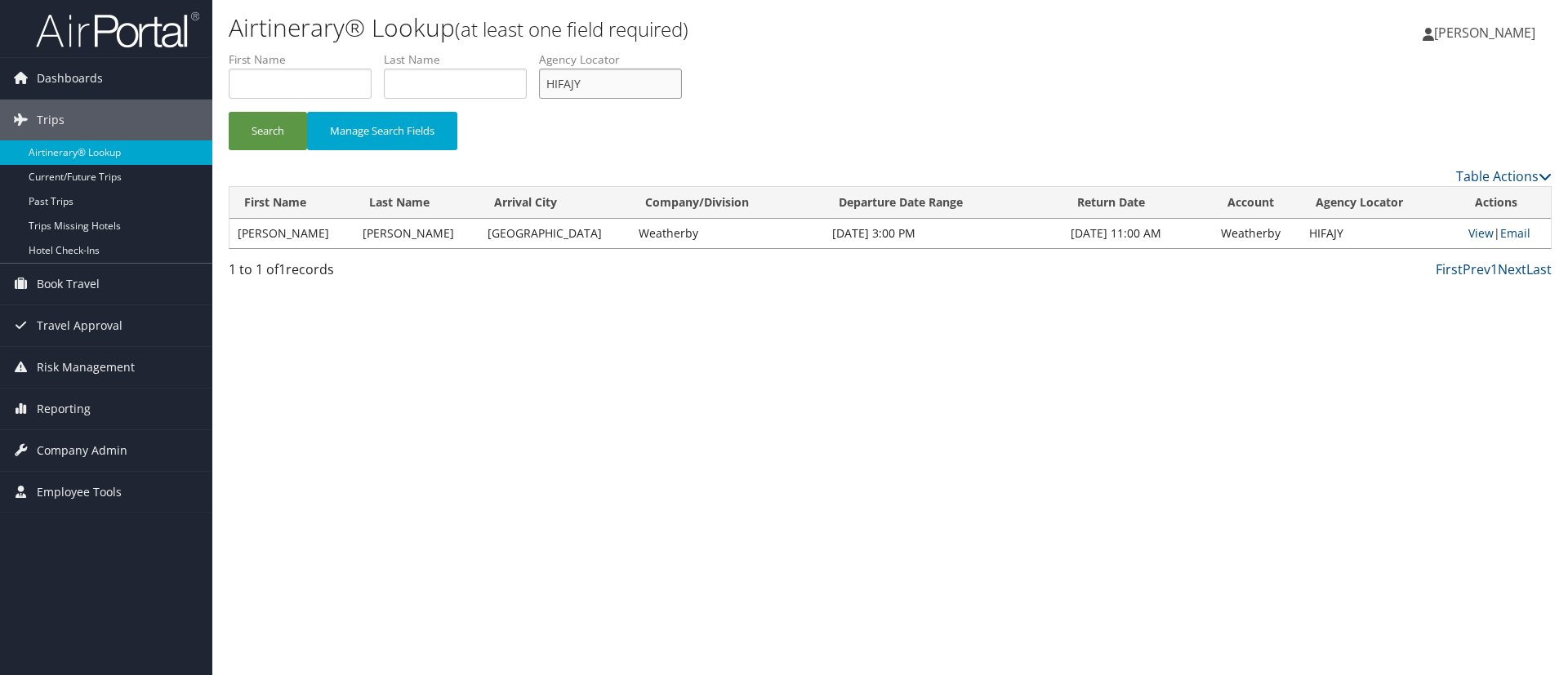 click on "HIFAJY" at bounding box center (610, 83) 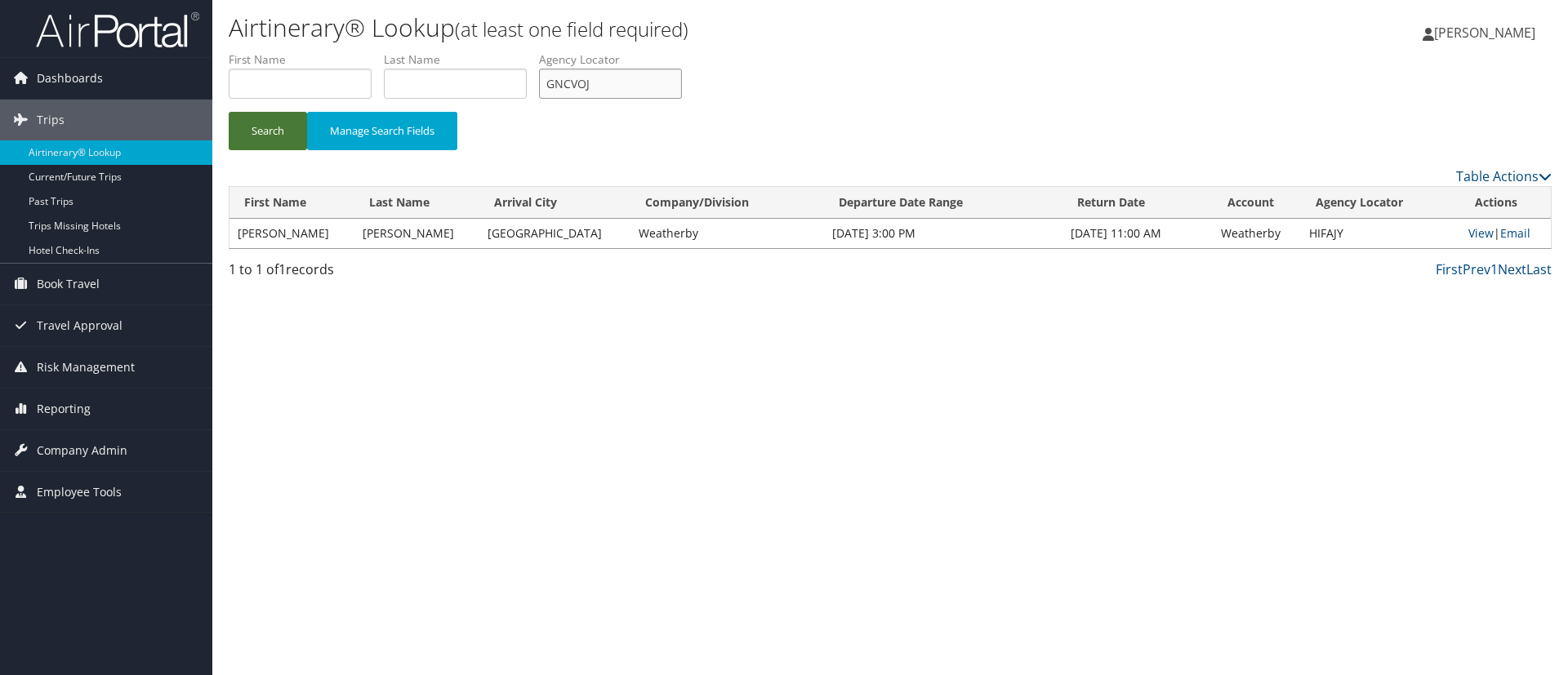 type on "GNCVOJ" 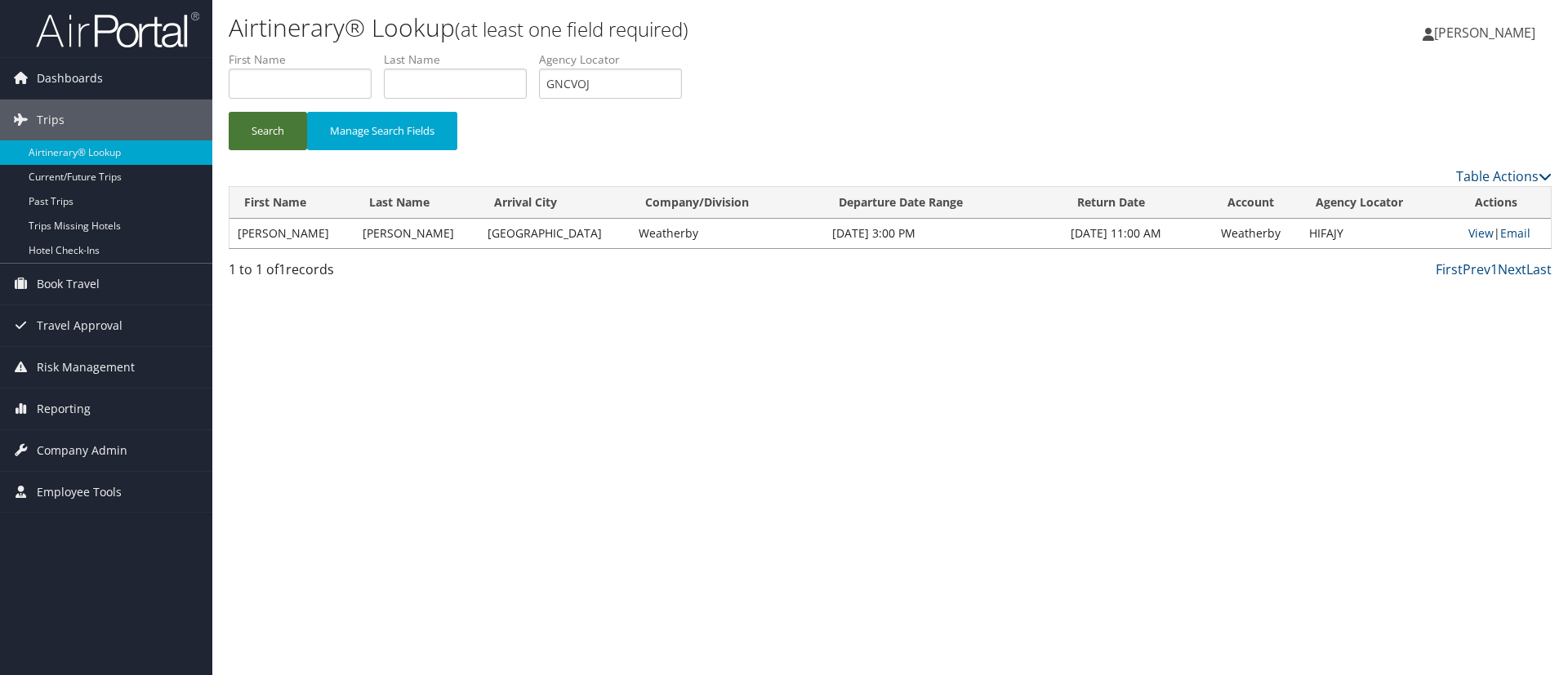 click on "Search" at bounding box center (268, 131) 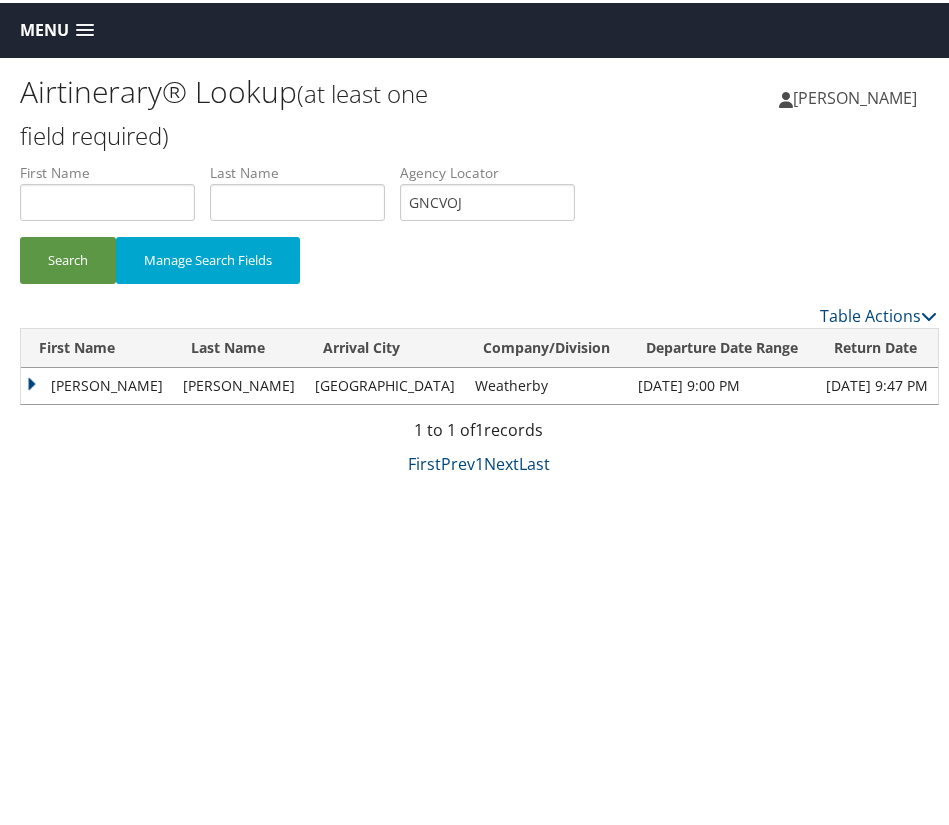 click on "Gowtam" at bounding box center (97, 383) 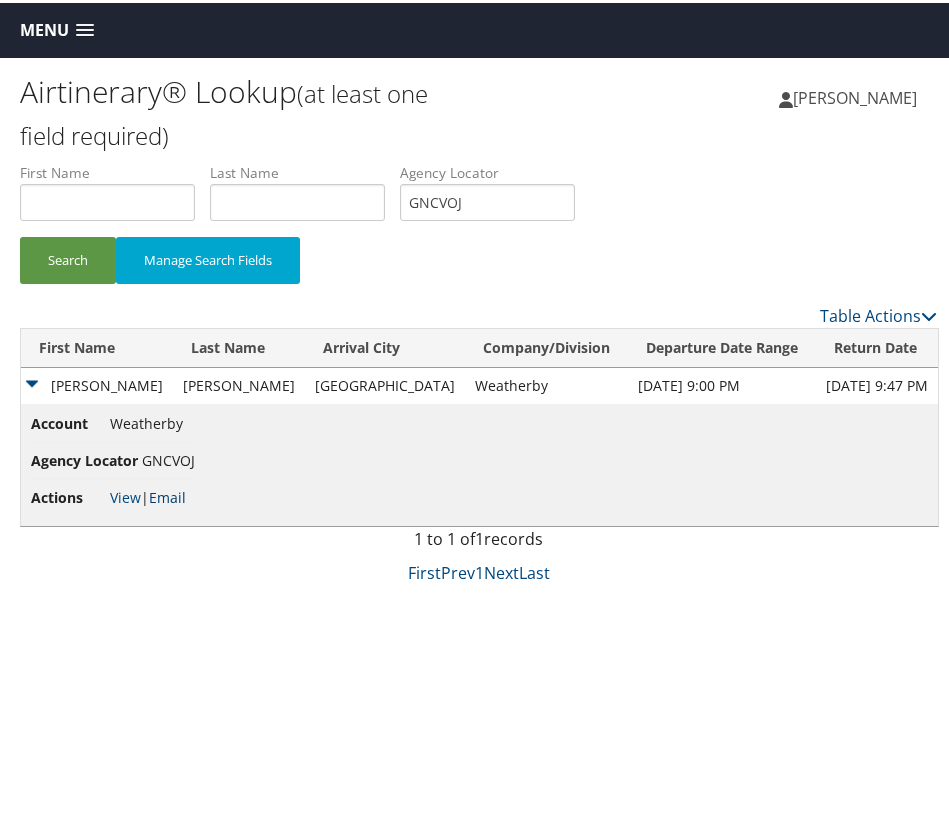 click on "Email" at bounding box center [167, 494] 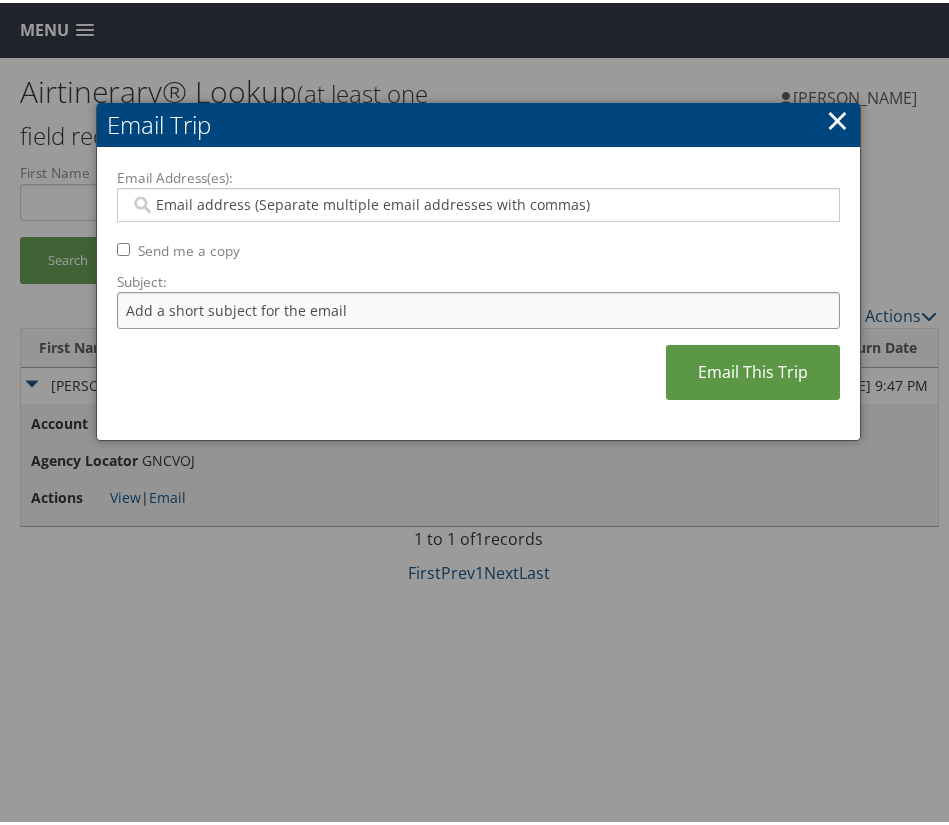 drag, startPoint x: 216, startPoint y: 303, endPoint x: 221, endPoint y: 314, distance: 12.083046 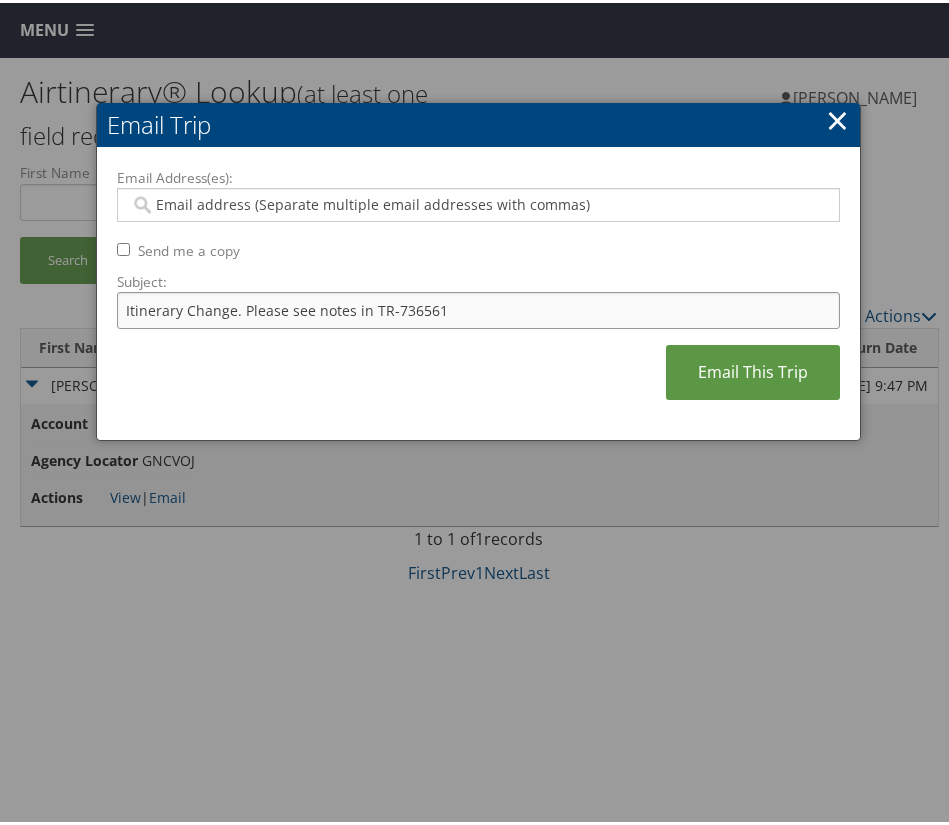 click on "Itinerary Change. Please see notes in TR-736561" at bounding box center (479, 307) 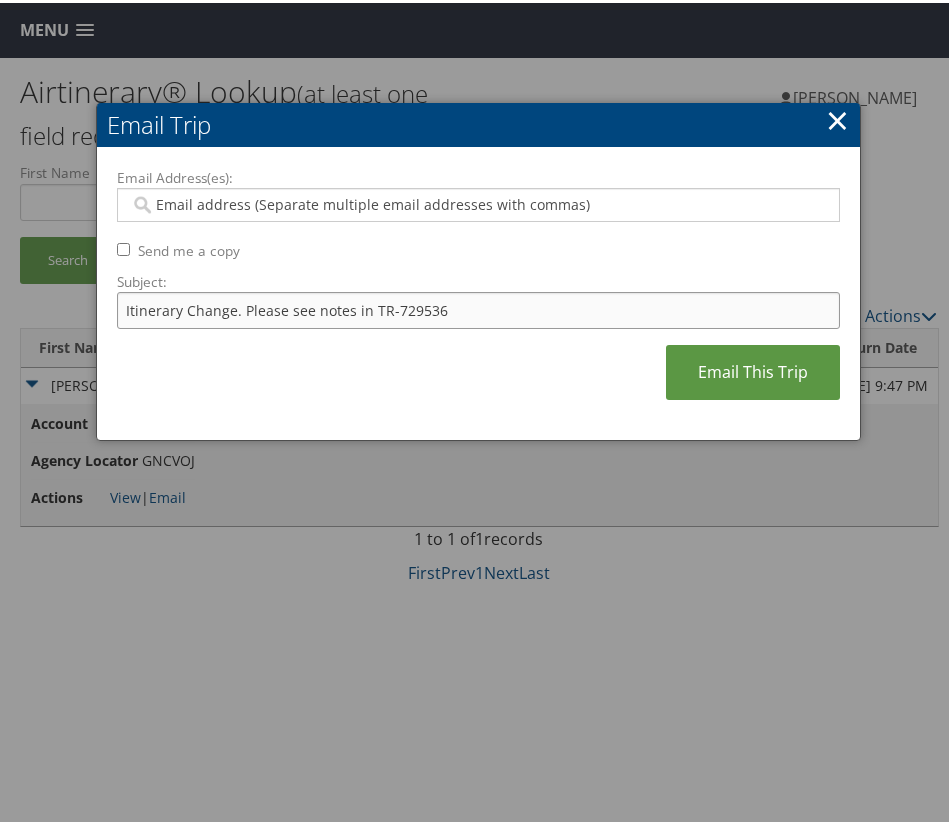 type on "Itinerary Change. Please see notes in TR-729536" 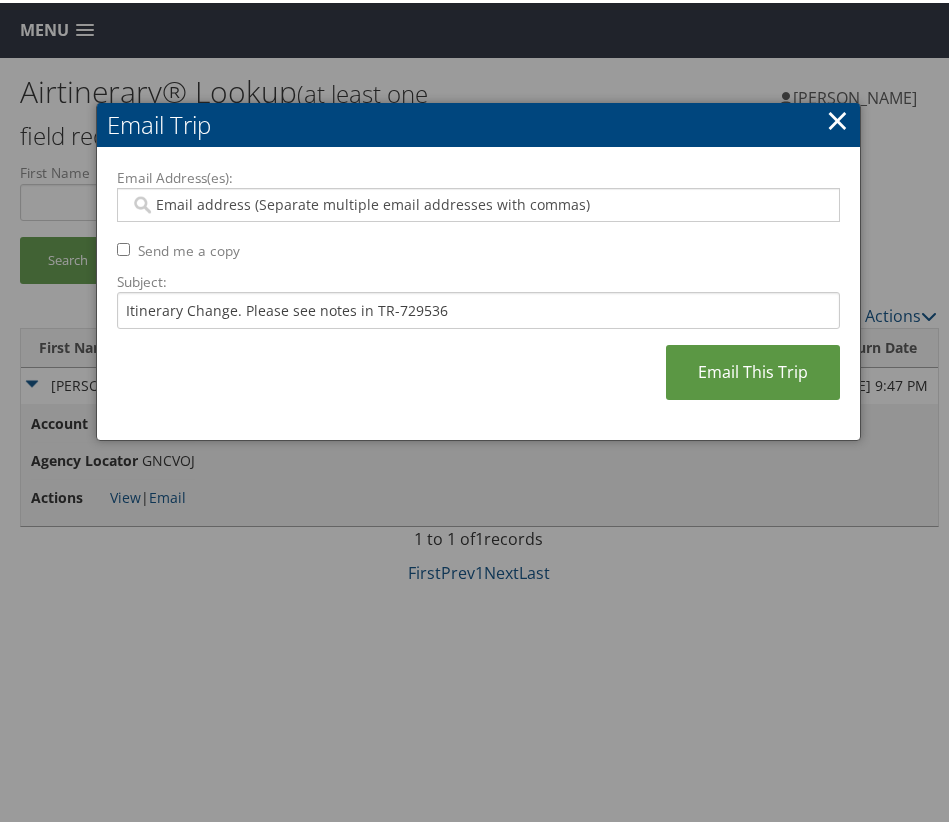 click at bounding box center [479, 202] 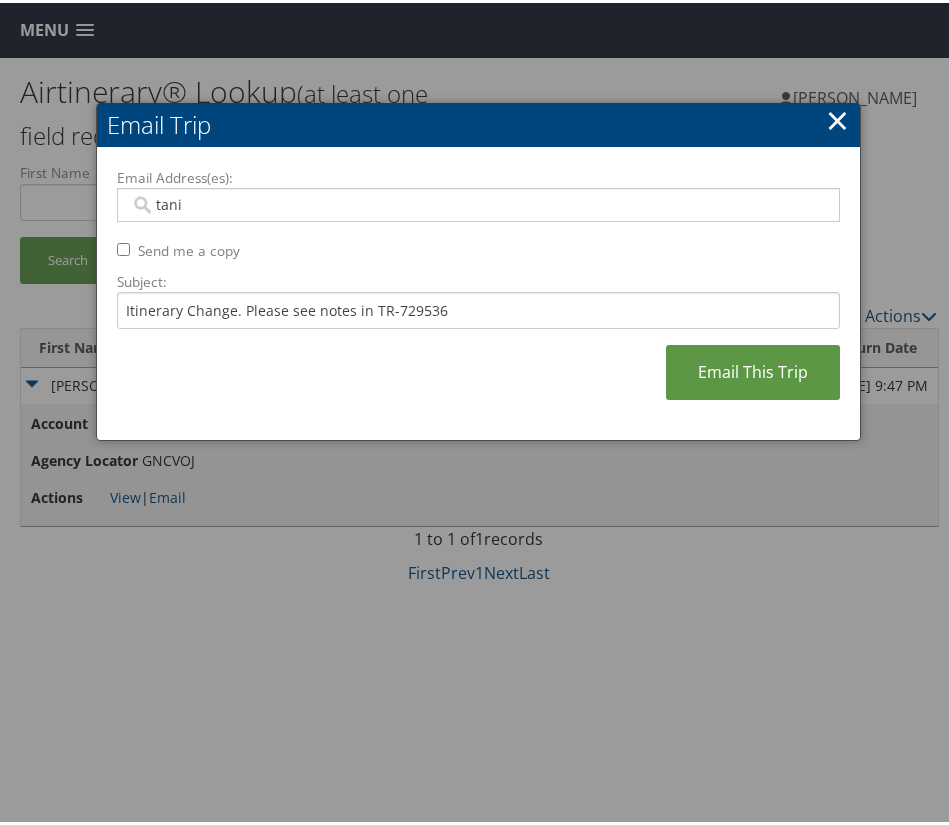 type on "tania" 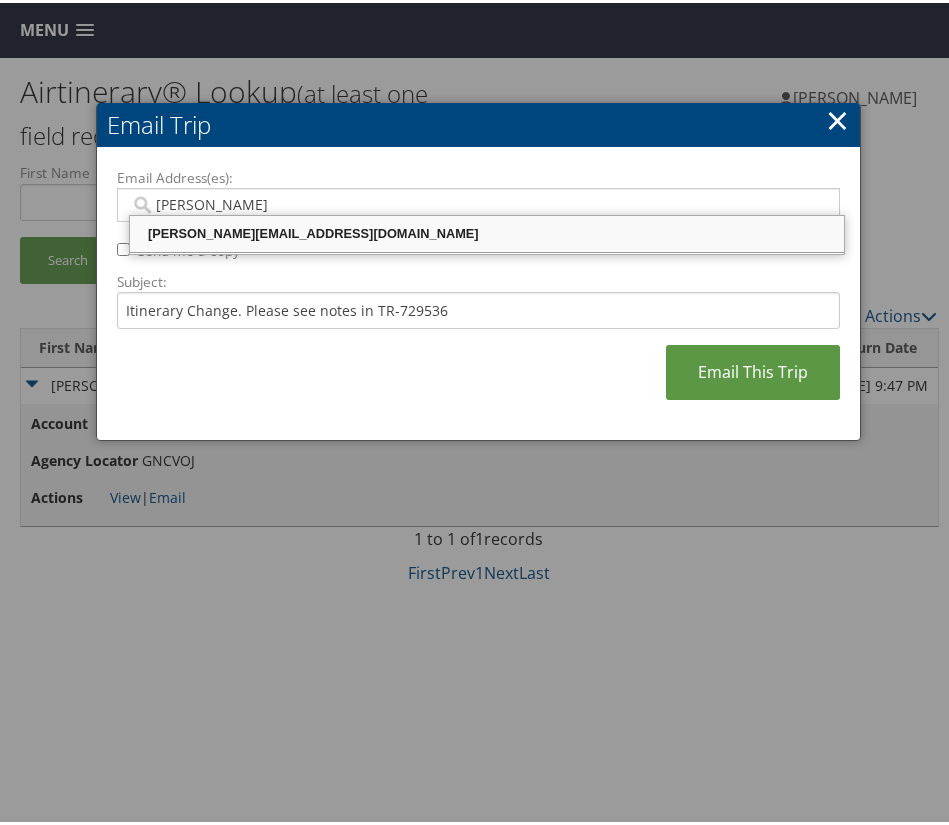 click on "tania.staneva@weatherbyhealthcare.com" at bounding box center [487, 231] 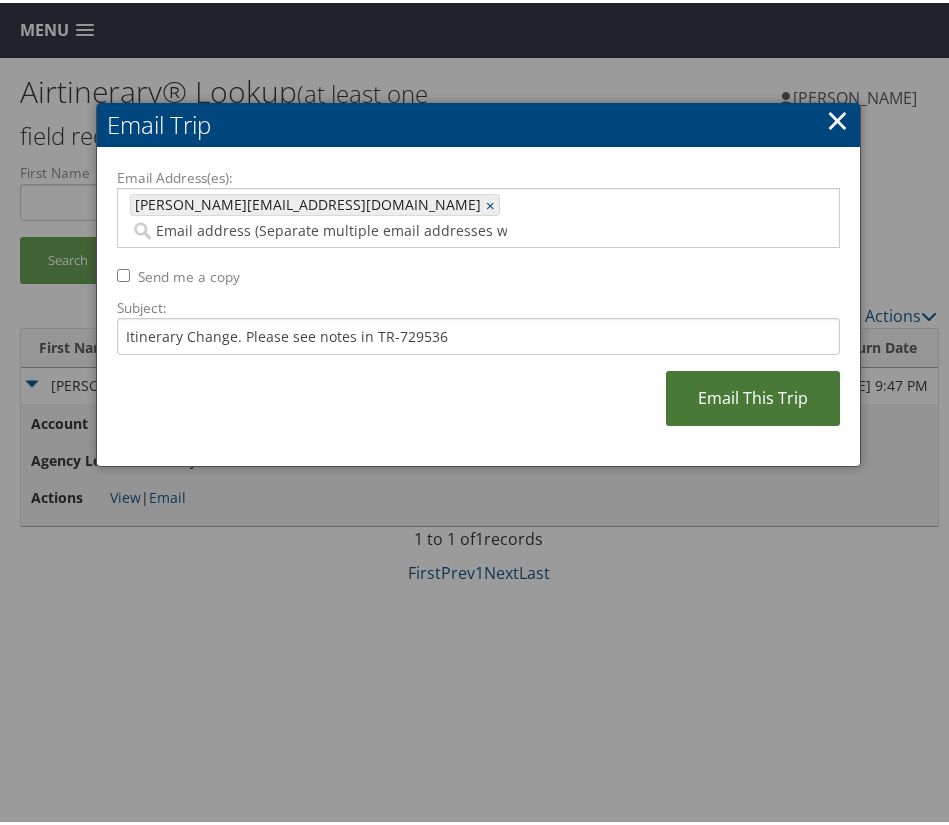 click on "Email This Trip" at bounding box center [753, 395] 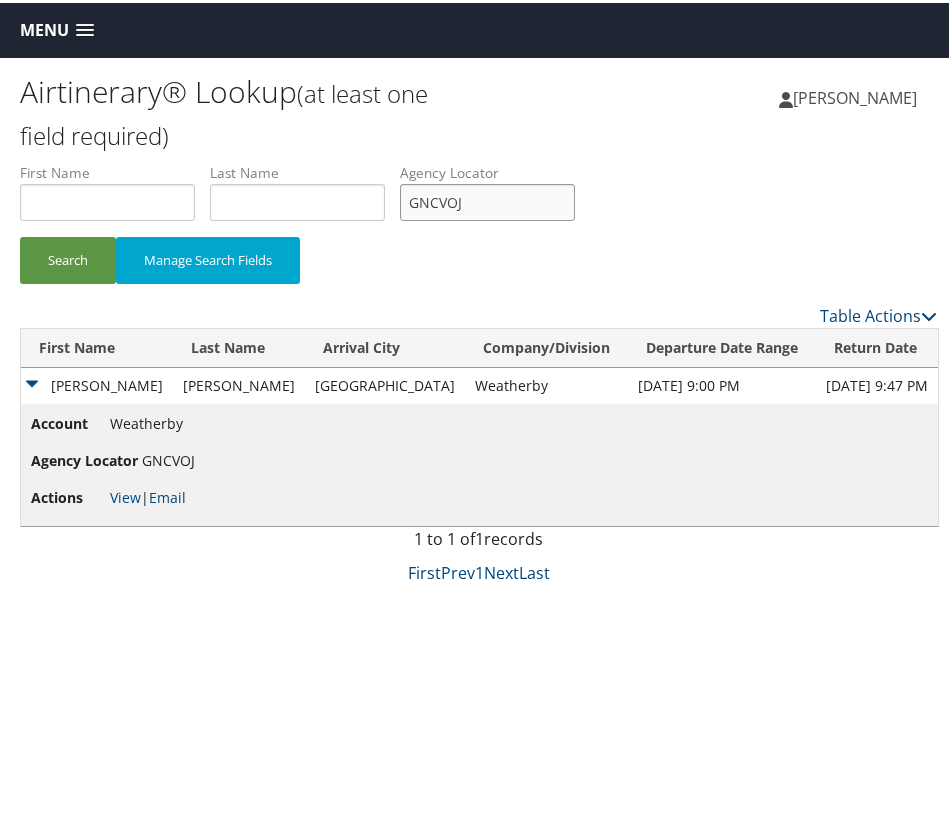 click on "GNCVOJ" at bounding box center (487, 199) 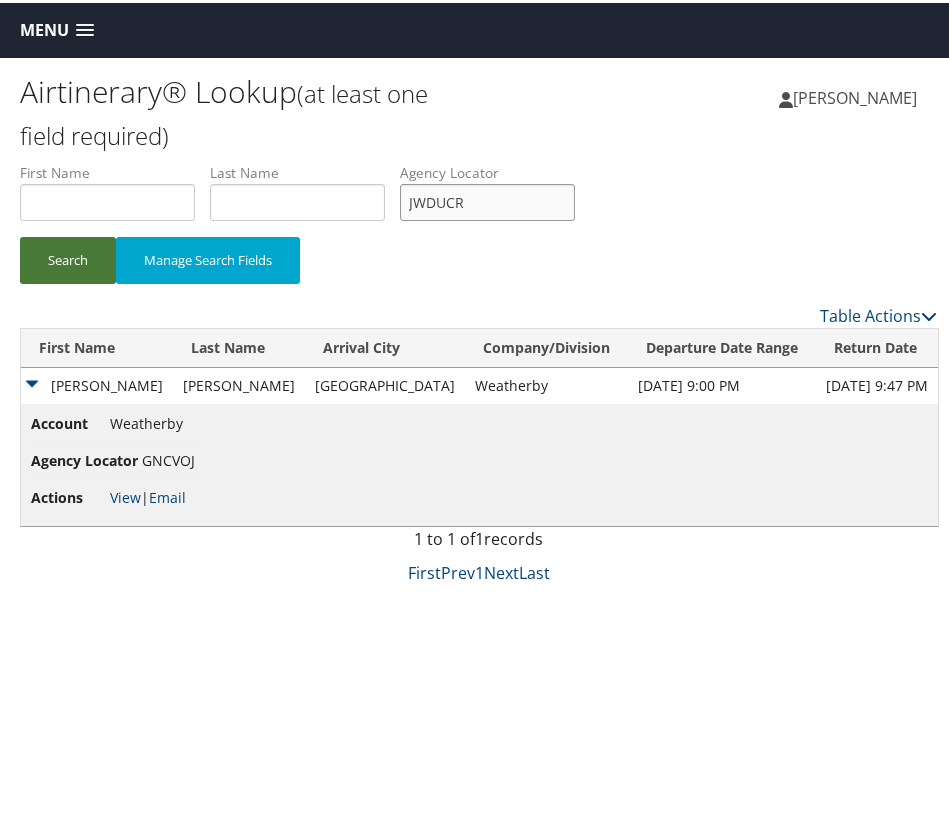 type on "JWDUCR" 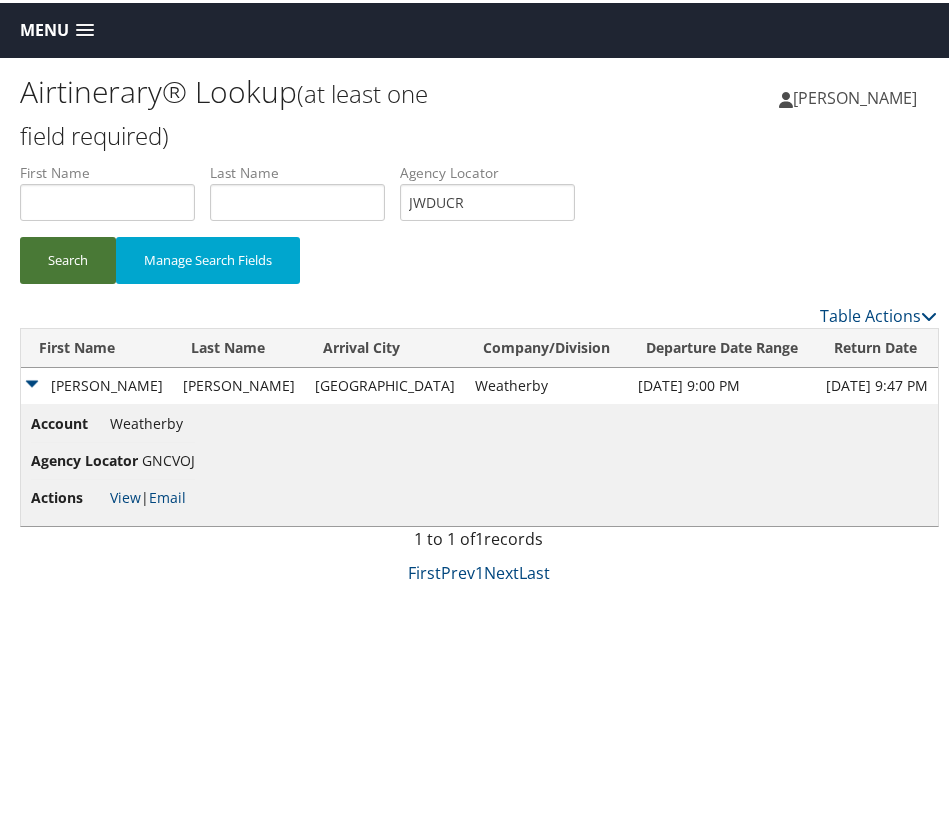 click on "Search" at bounding box center [68, 257] 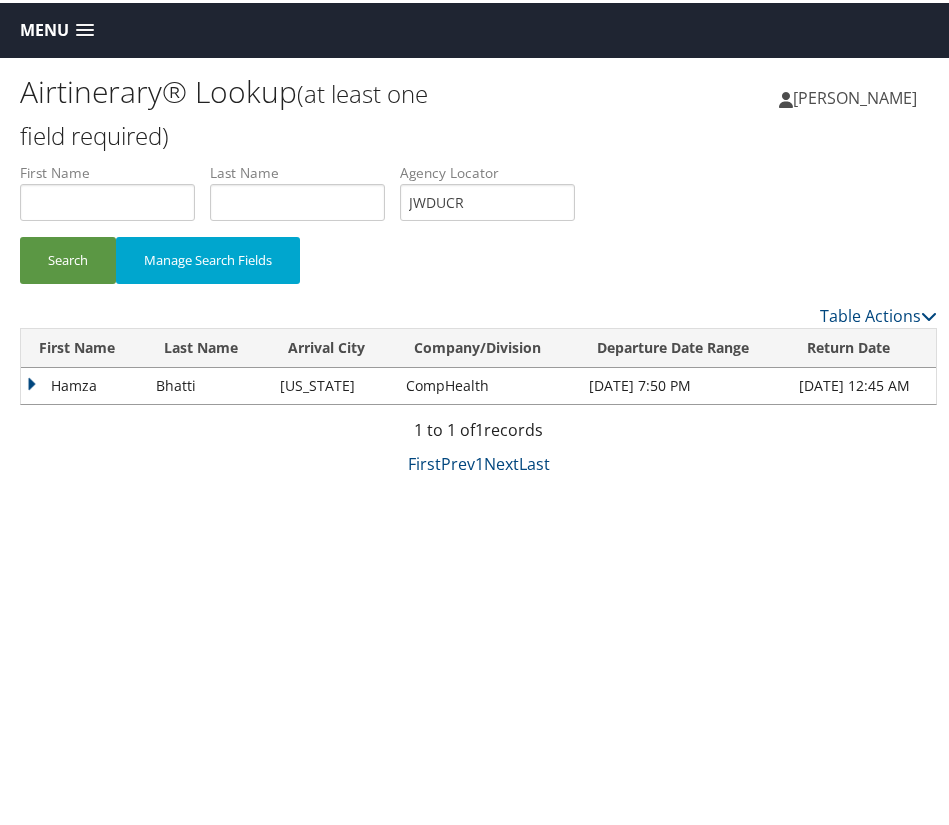 click on "Hamza" at bounding box center (83, 383) 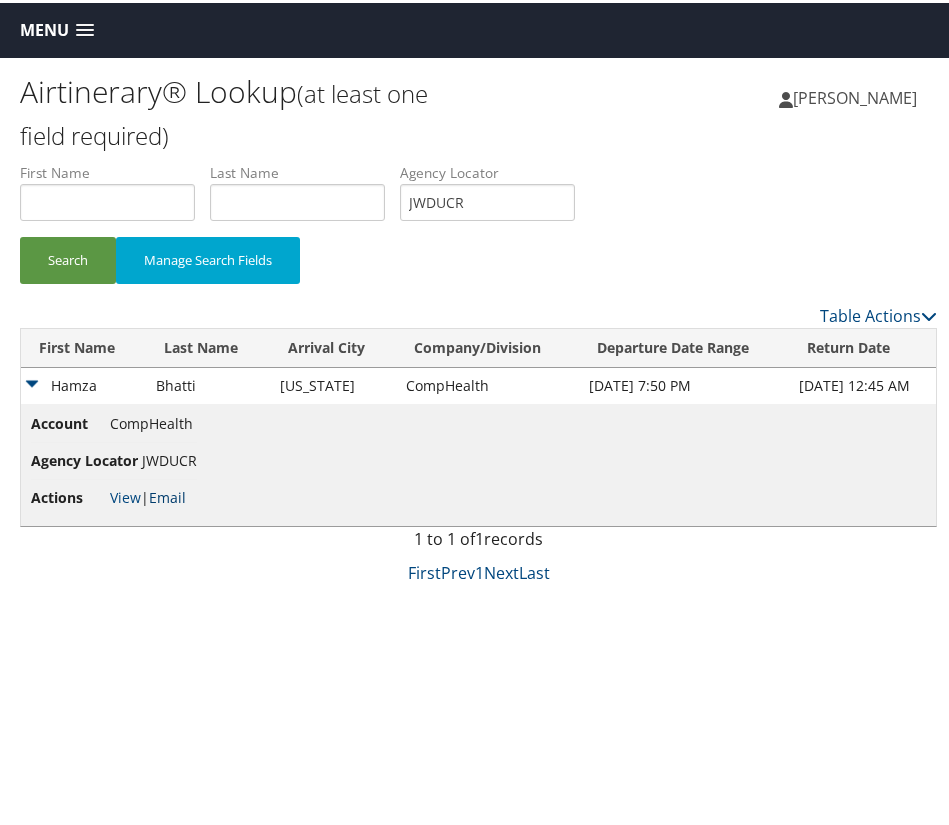 click on "Email" at bounding box center [167, 494] 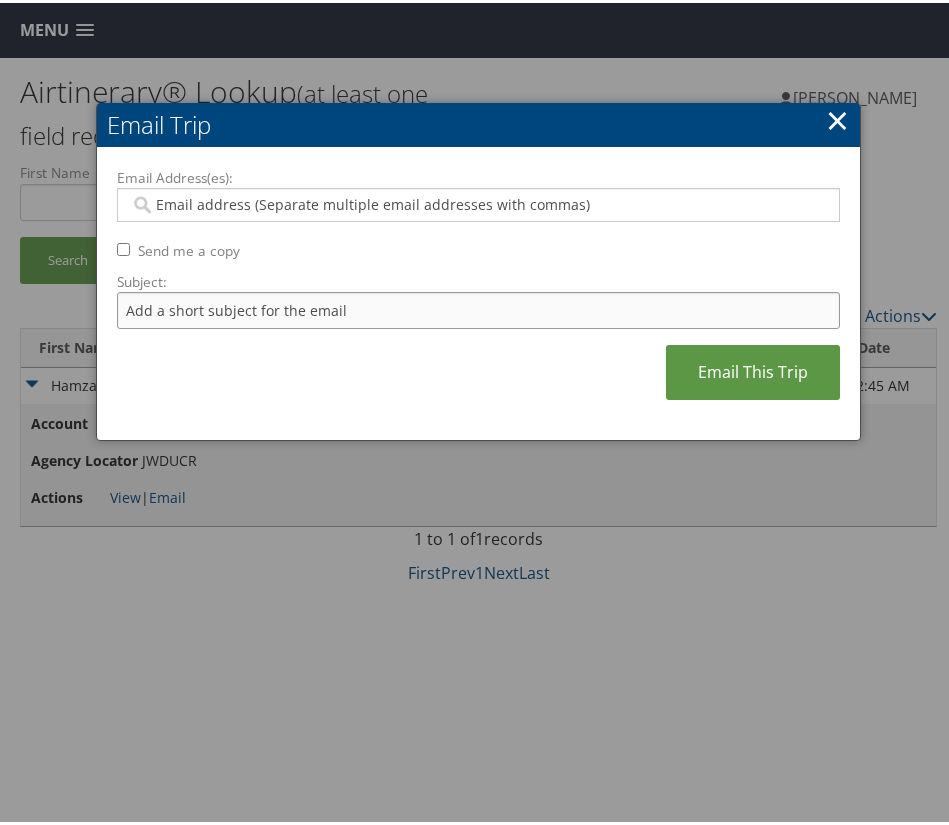 click on "Subject:" at bounding box center (479, 307) 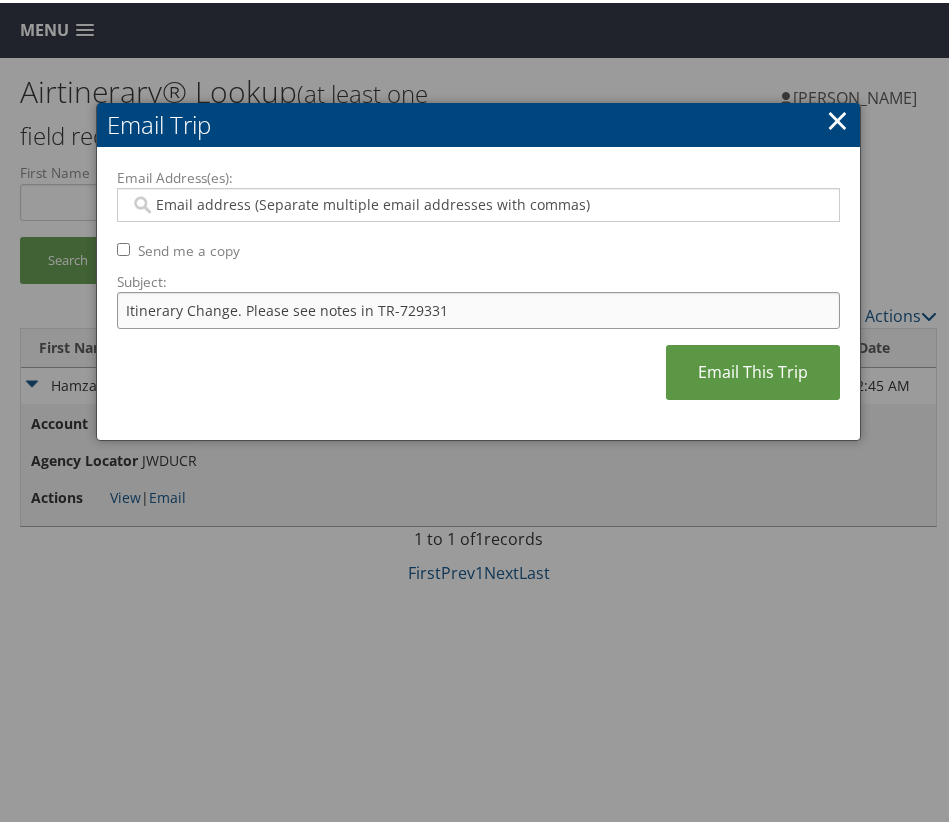 click on "Itinerary Change. Please see notes in TR-729331" at bounding box center (479, 307) 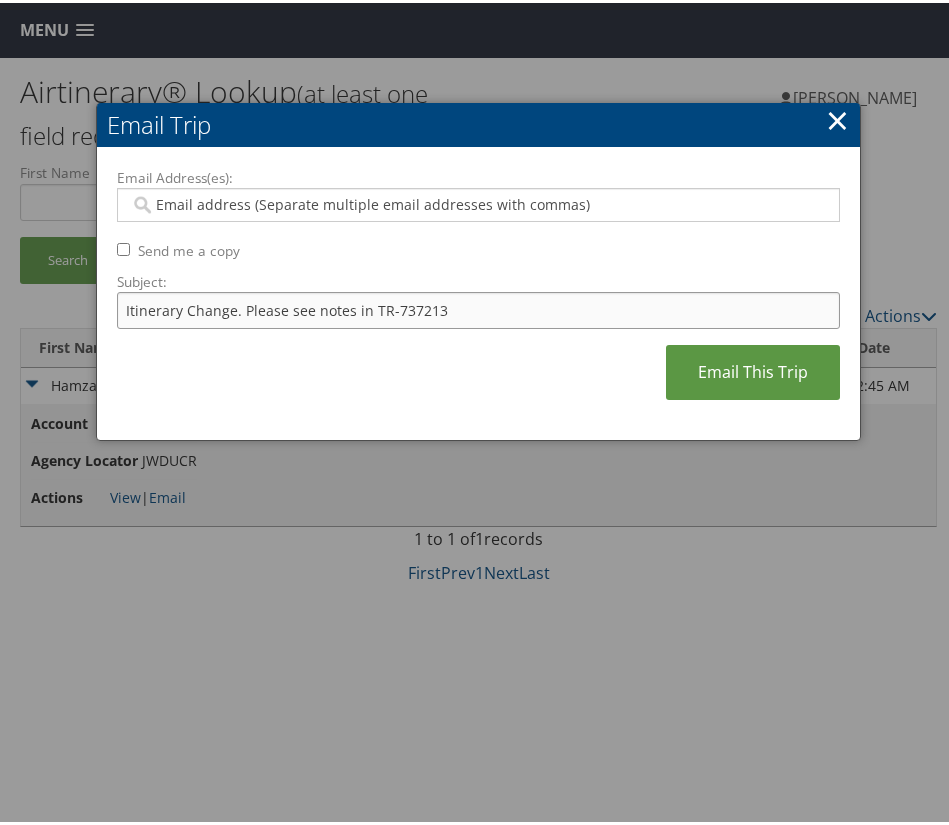 type on "Itinerary Change. Please see notes in TR-737213" 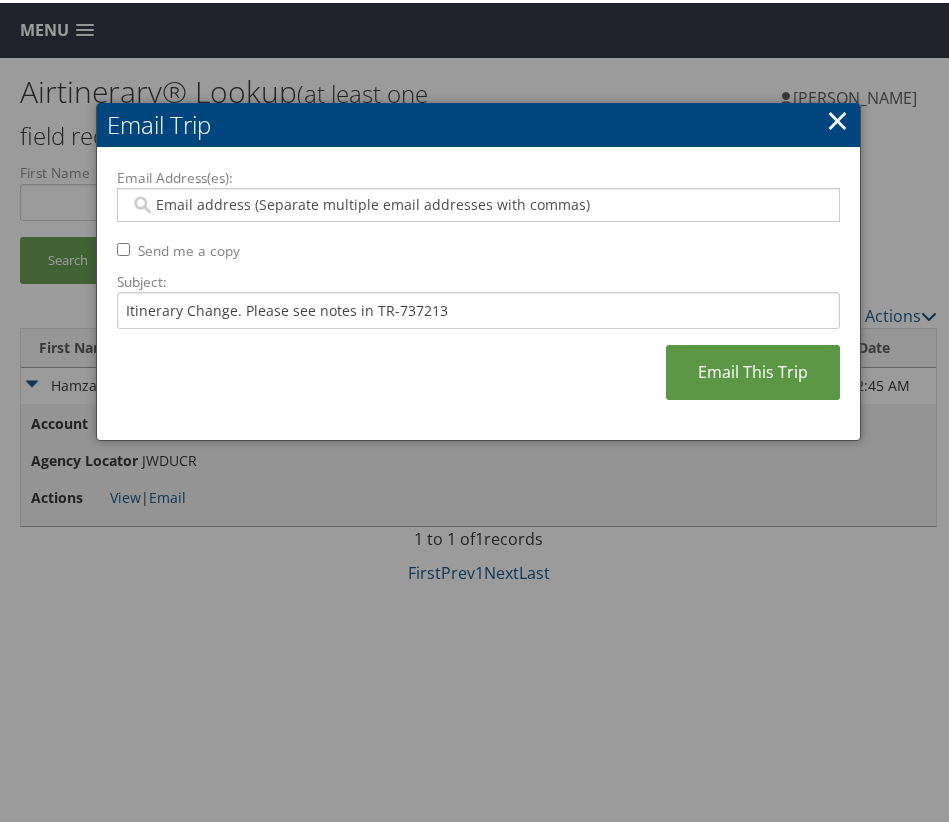 click on "Email Address(es):" at bounding box center (475, 202) 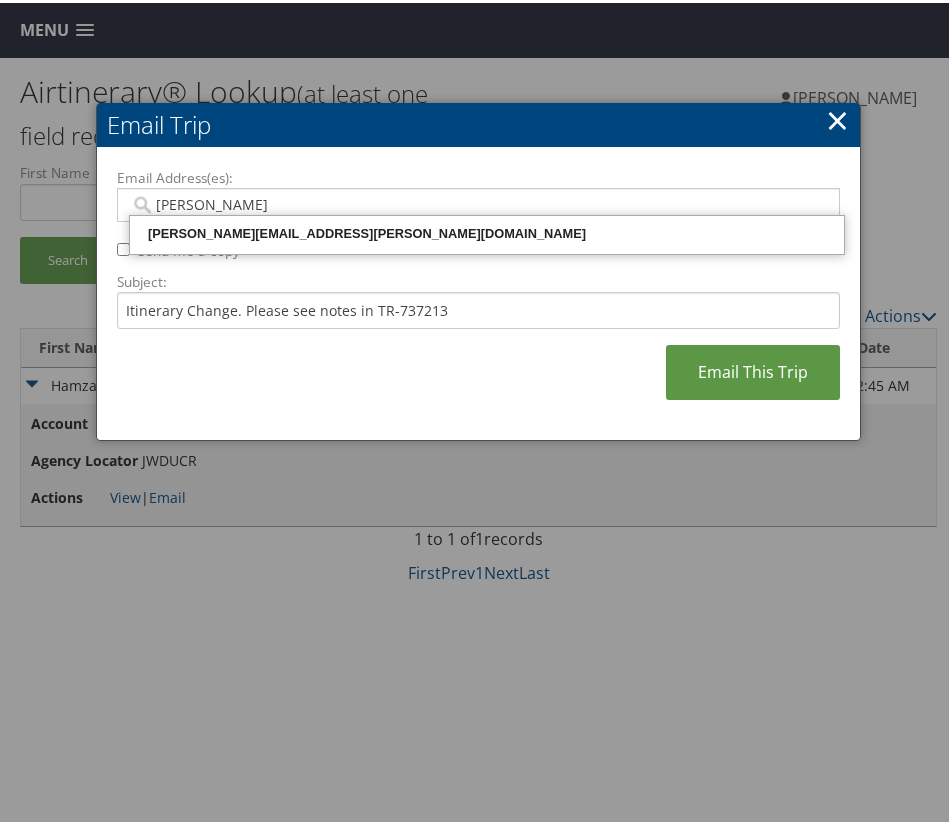 type on "Sabrina Cam" 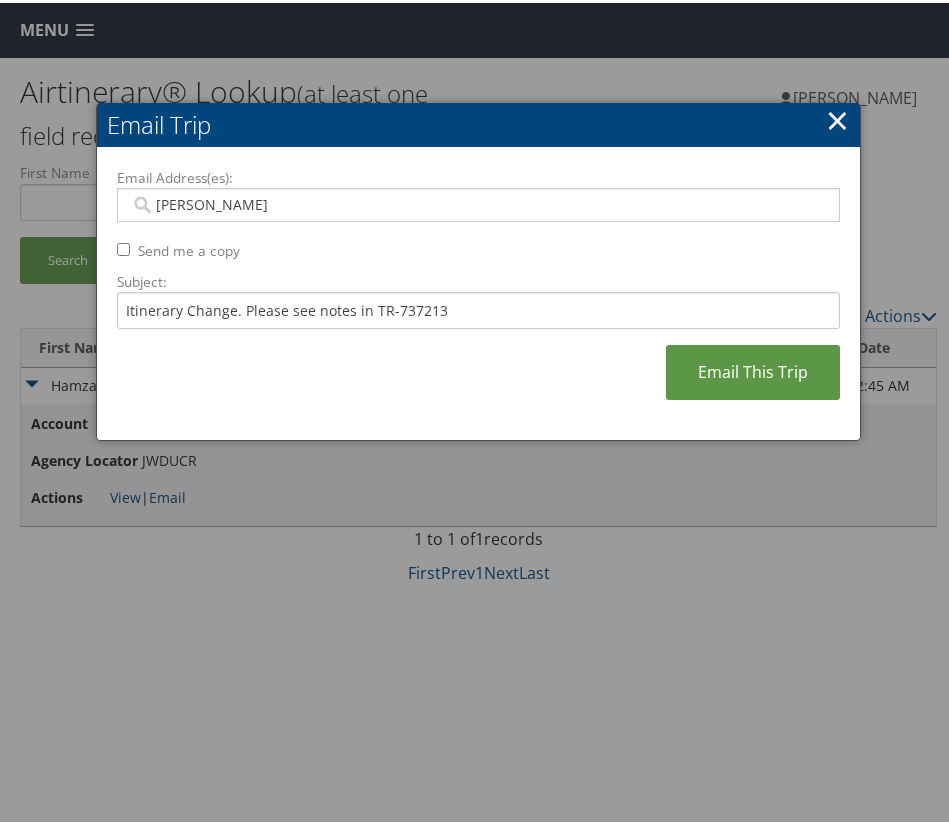 click on "Sabrina Cam" at bounding box center [475, 202] 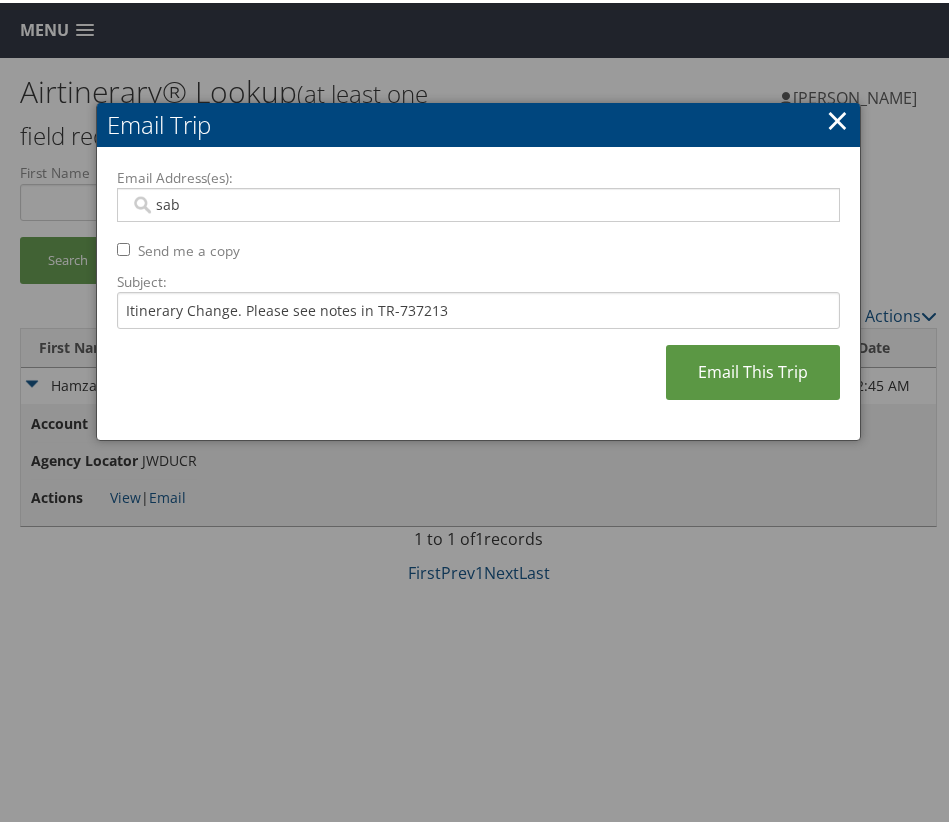 type on "sabr" 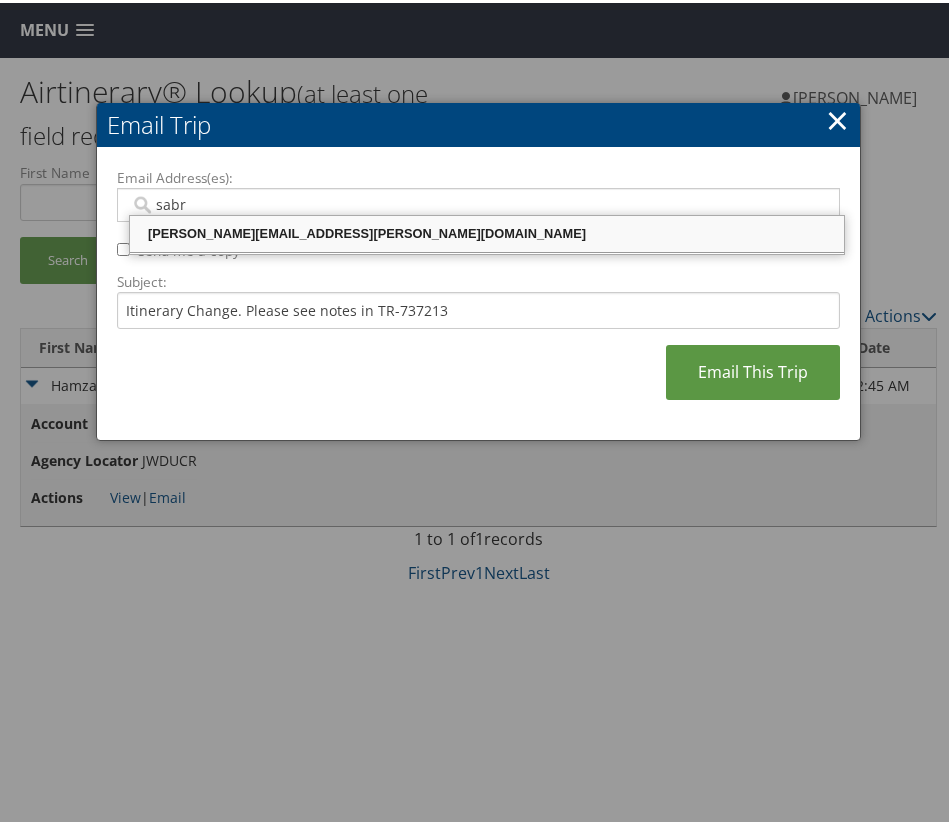 drag, startPoint x: 341, startPoint y: 210, endPoint x: 359, endPoint y: 249, distance: 42.953465 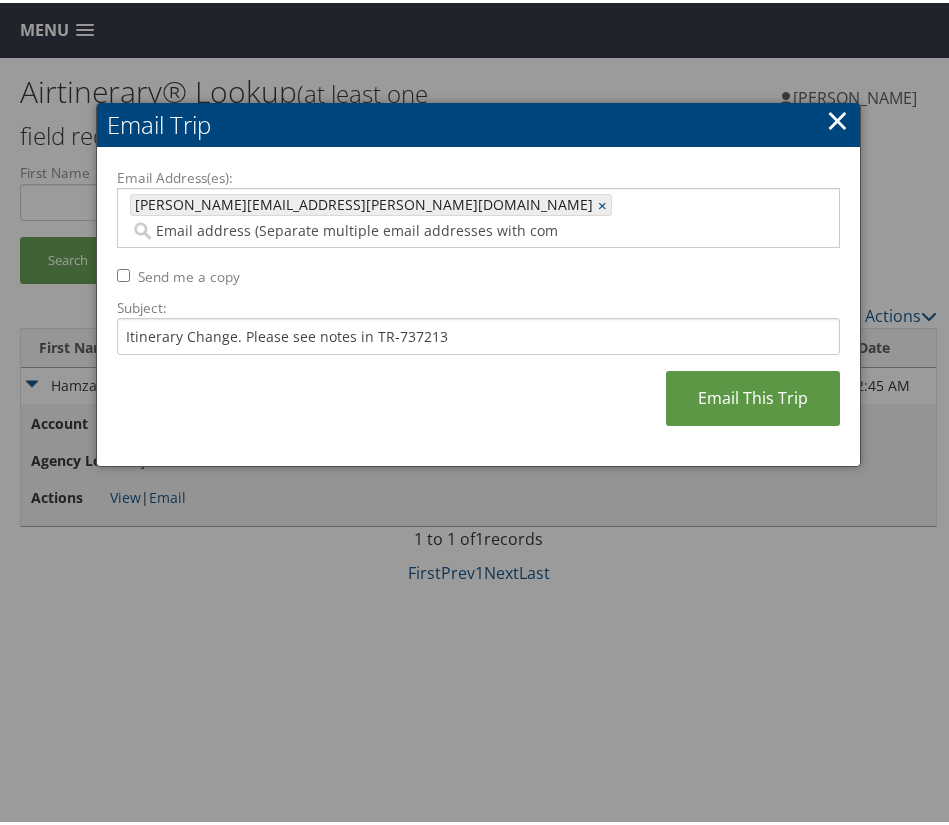click on "Email Address(es):
sabrina.campo@comphealth.com sabrina.campo@comphealth.com ×
Send me a copy
Subject:
Itinerary Change. Please see notes in TR-737213
Email This Trip" at bounding box center [479, 304] 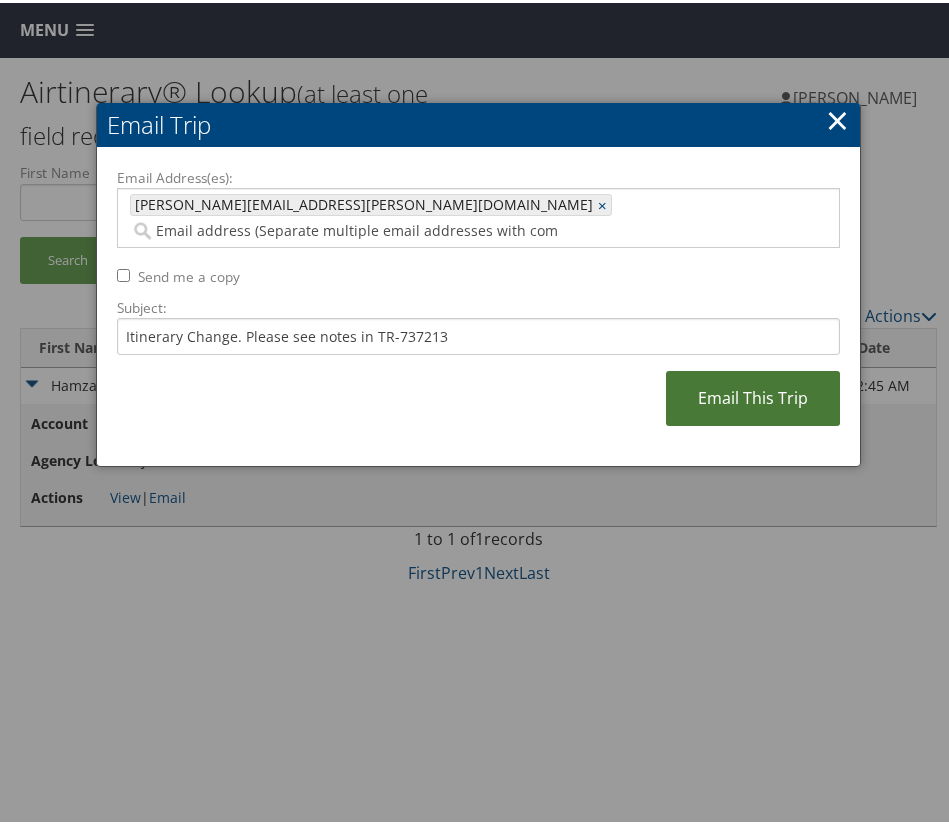 click on "Email This Trip" at bounding box center [753, 395] 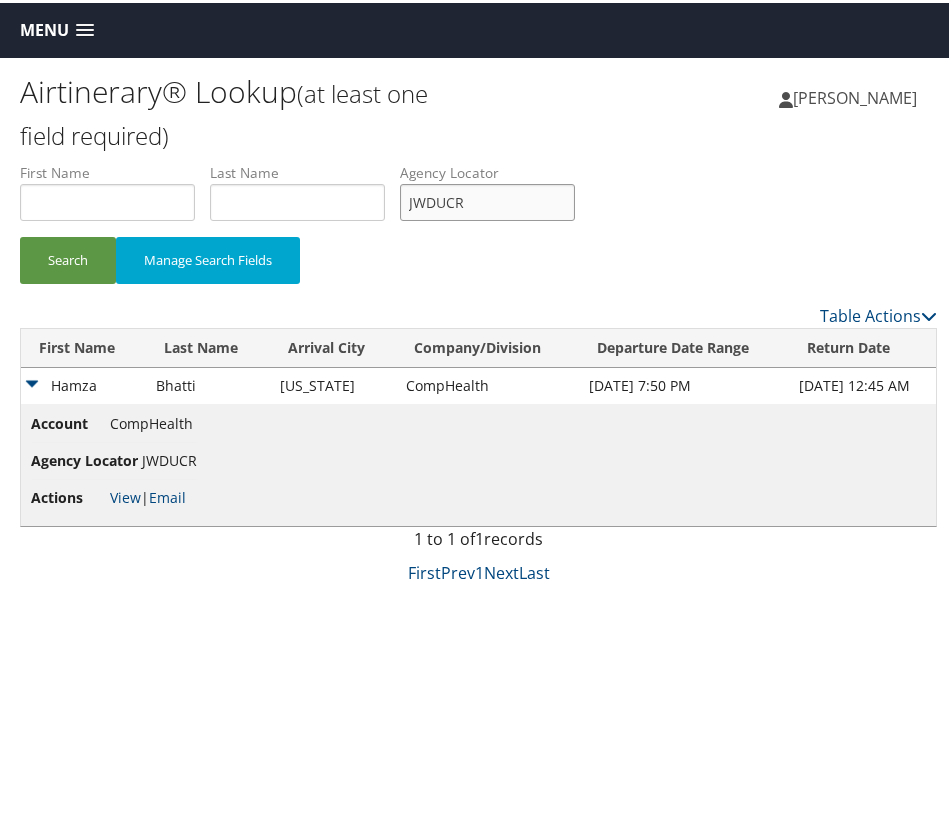 click on "JWDUCR" at bounding box center [487, 199] 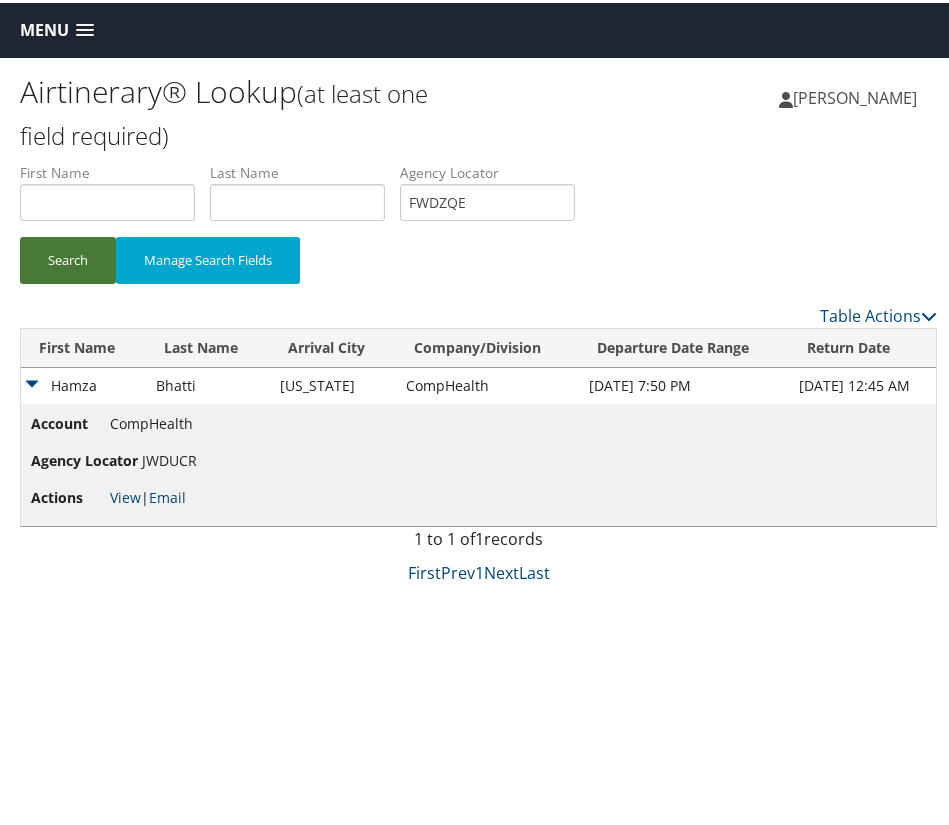 drag, startPoint x: 25, startPoint y: 221, endPoint x: 38, endPoint y: 241, distance: 23.853722 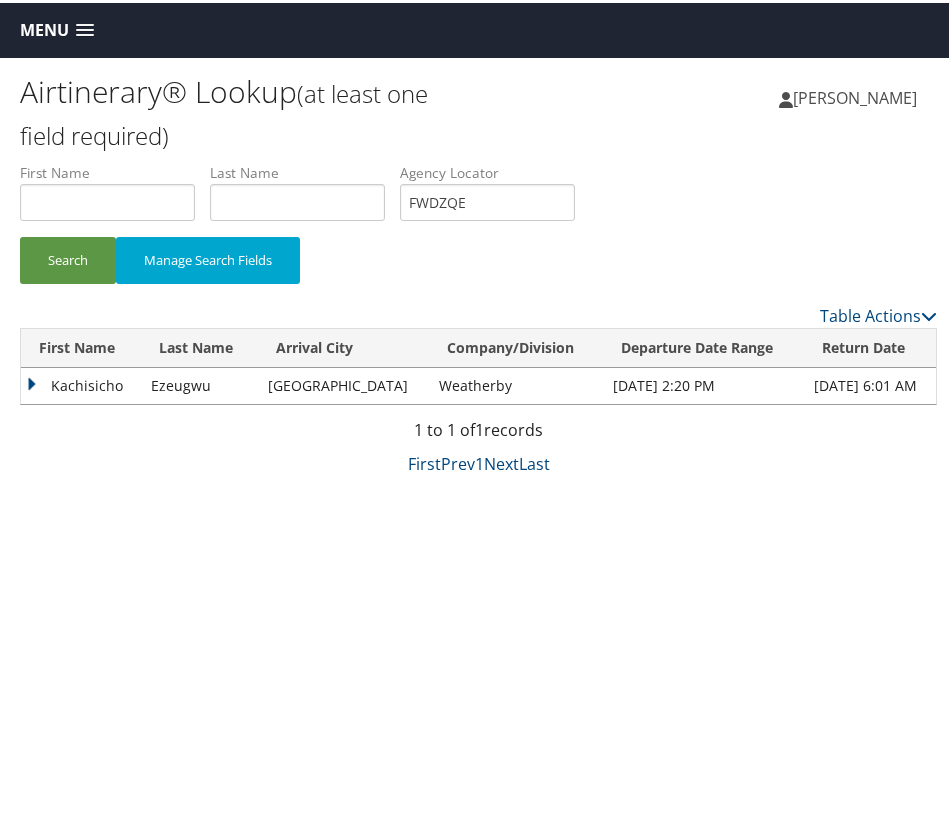 click on "Airtinerary® Lookup  (at least one field required)
[PERSON_NAME]
[PERSON_NAME]
My Settings
Travel Agency Contacts
View Travel Profile
Give Feedback Sign Out" at bounding box center [478, 467] 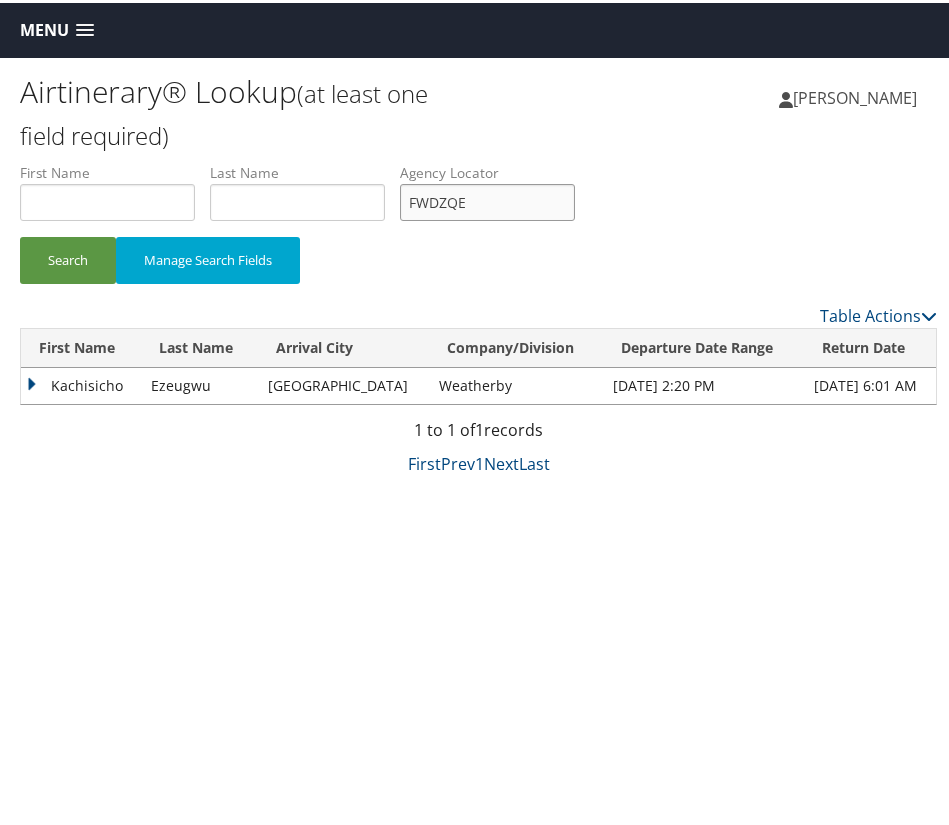 click on "FWDZQE" at bounding box center [487, 199] 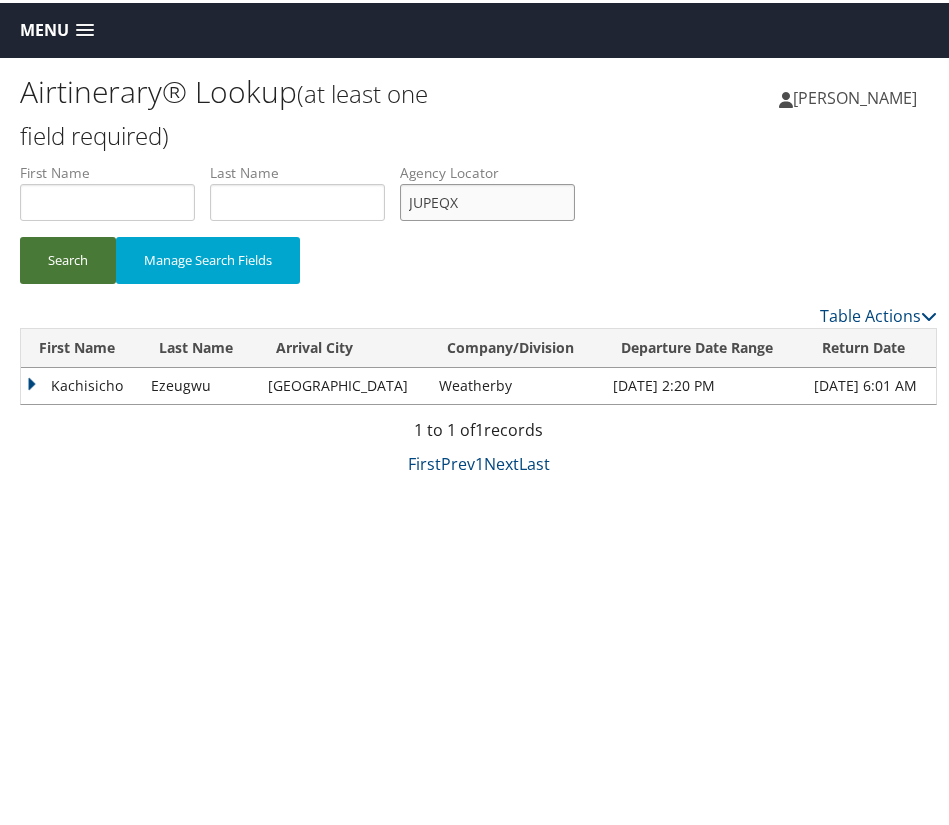 type on "JUPEQX" 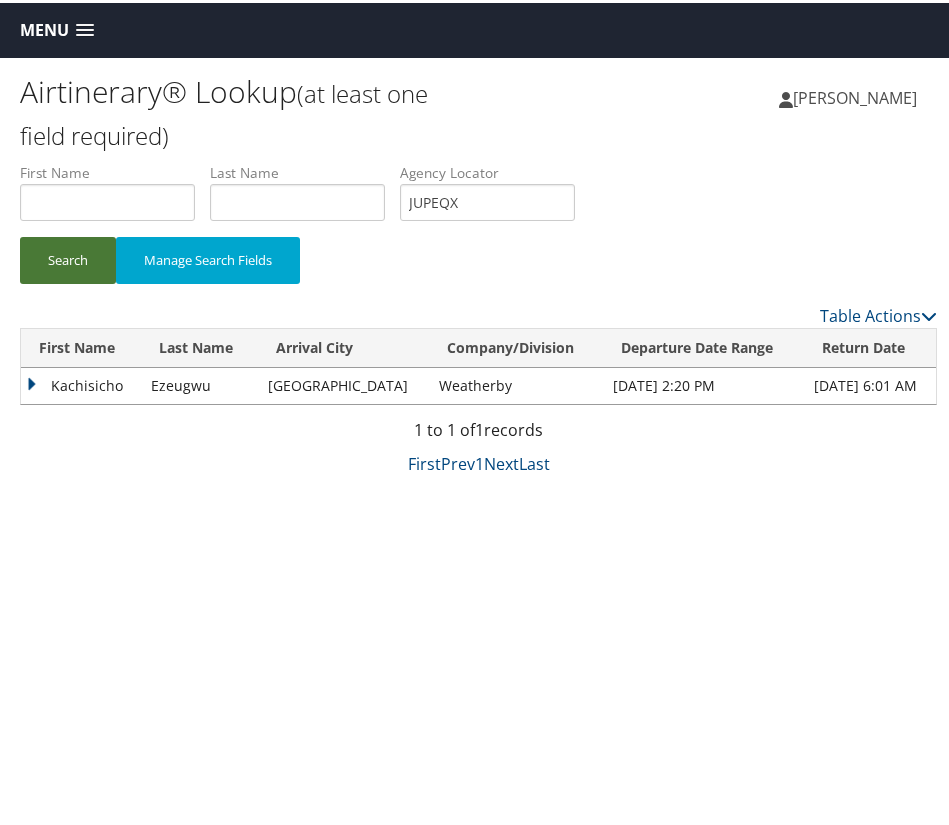 click on "Search" at bounding box center [68, 257] 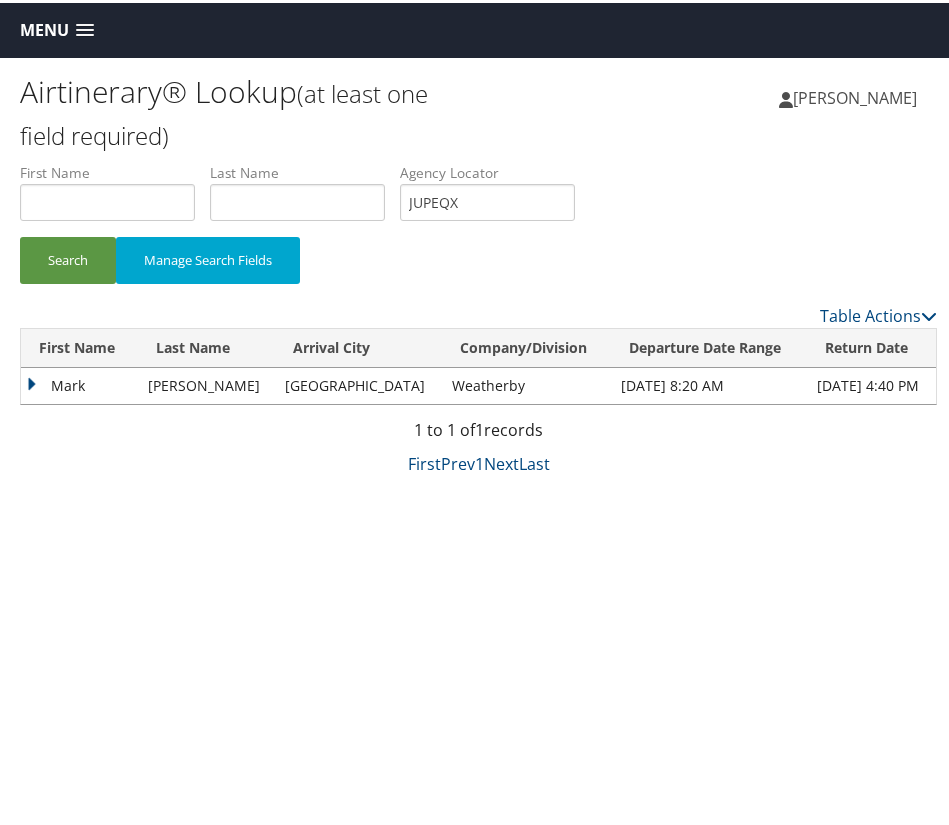 click on "Mark" at bounding box center (79, 383) 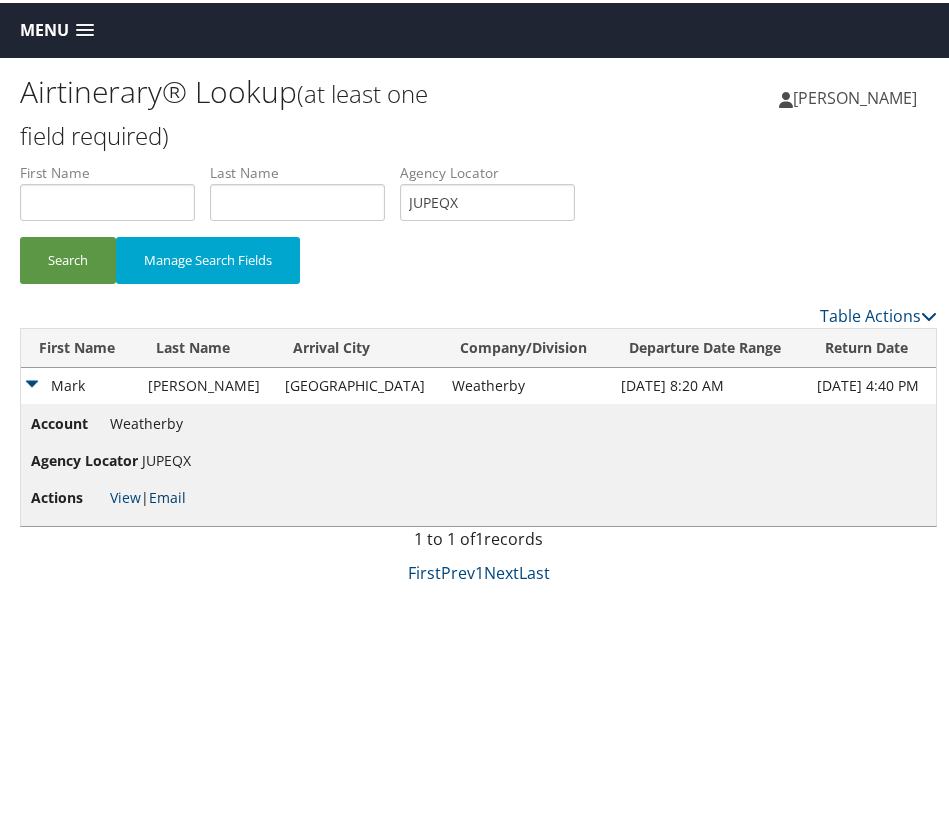 click on "Email" at bounding box center [167, 494] 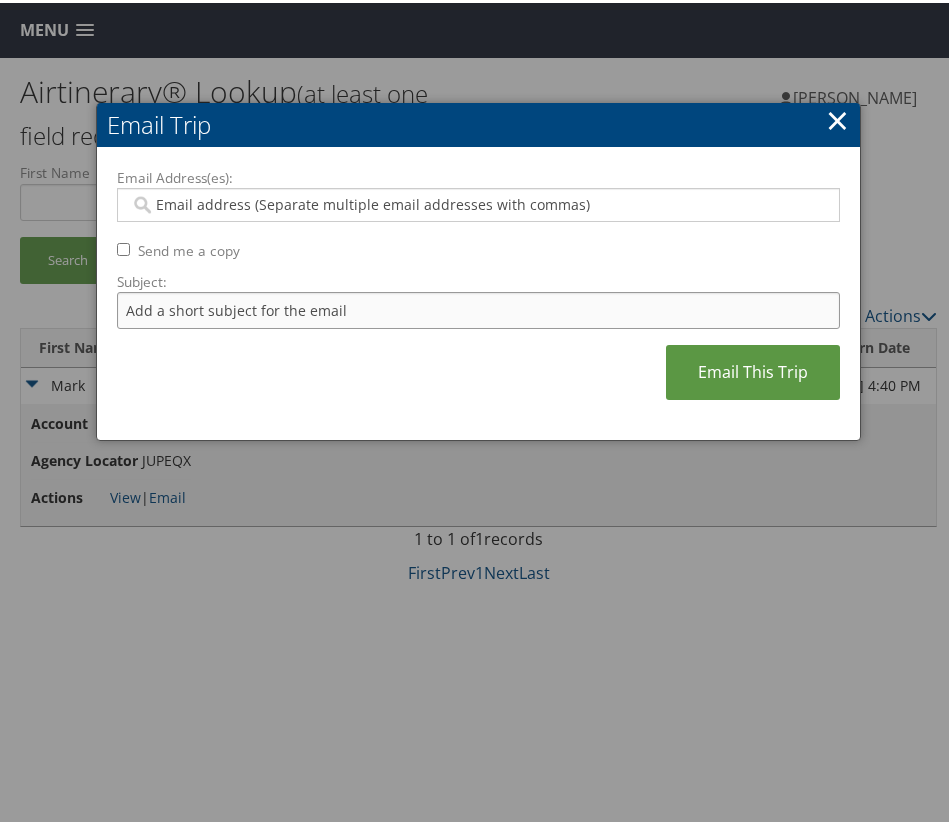 click on "Subject:" at bounding box center (479, 307) 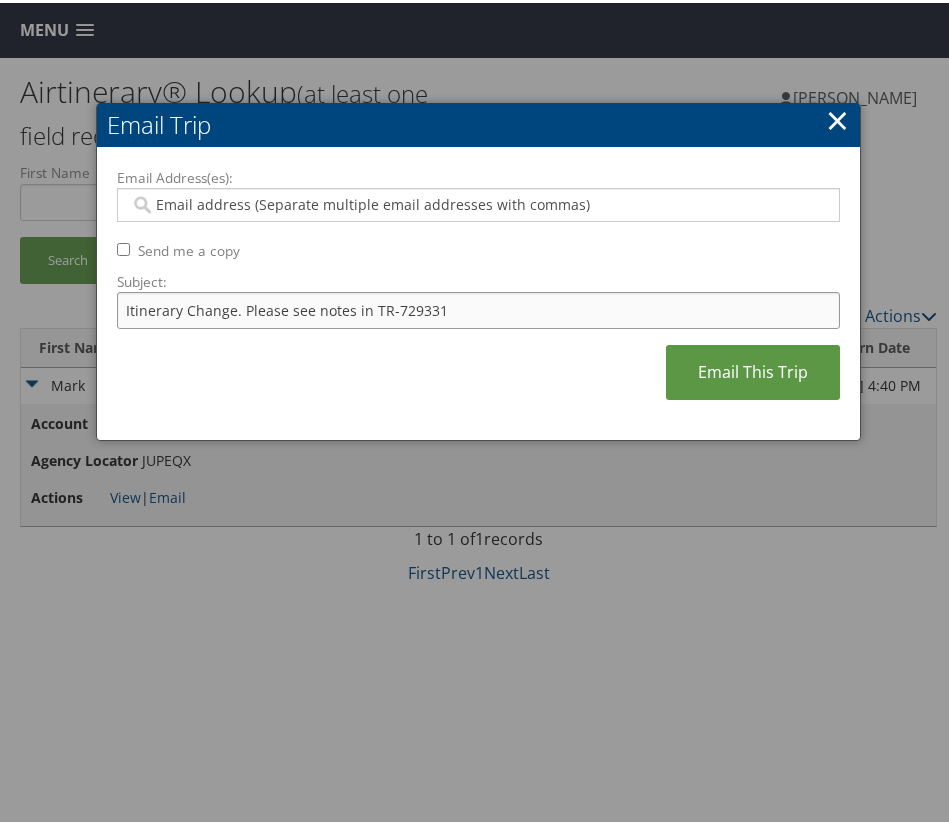 click on "Itinerary Change. Please see notes in TR-729331" at bounding box center (479, 307) 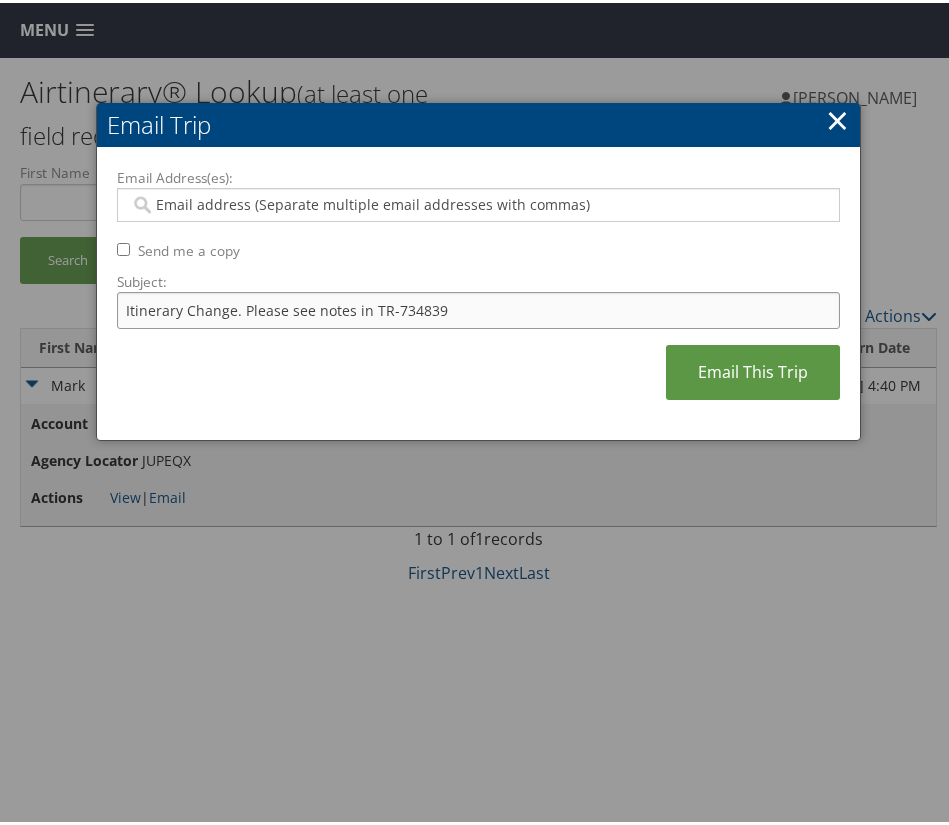 type on "Itinerary Change. Please see notes in TR-734839" 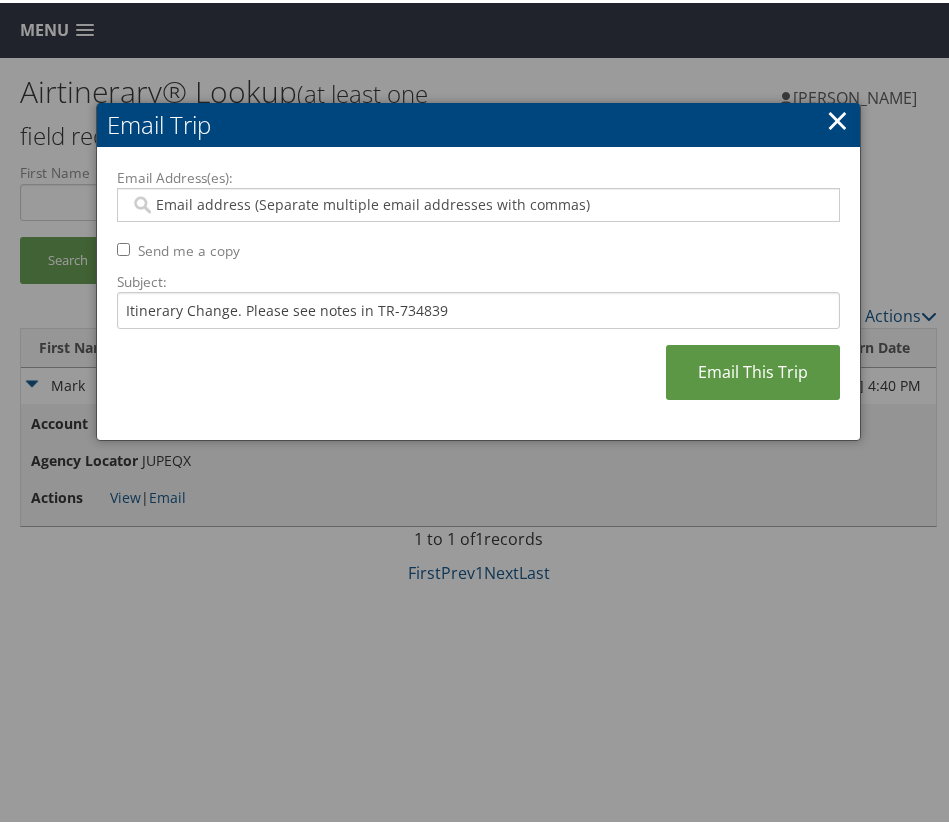 click on "Email Address(es):" at bounding box center (475, 202) 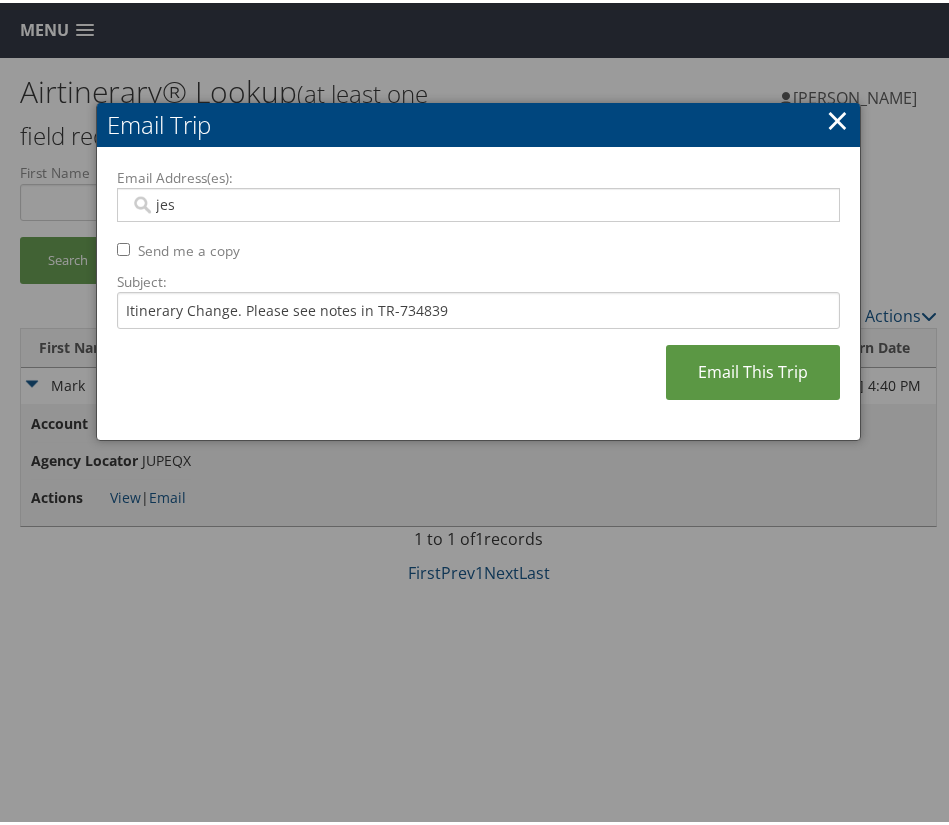 type on "jess" 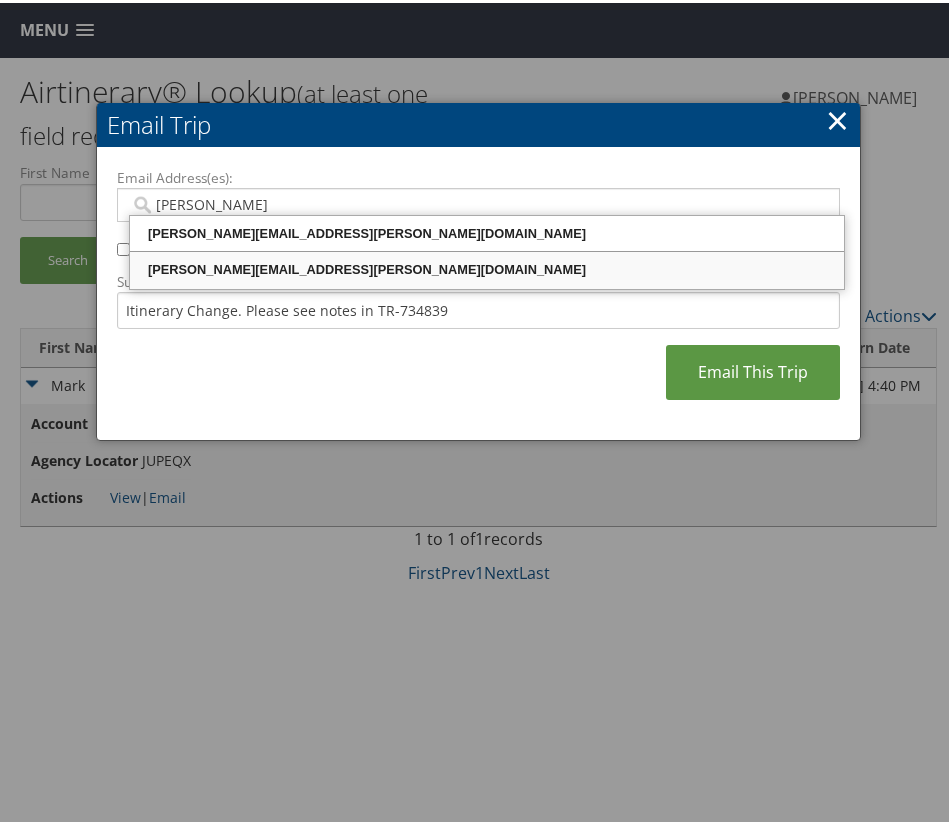 click on "jessica.williams@weatherbyhealthcare.com" at bounding box center (487, 267) 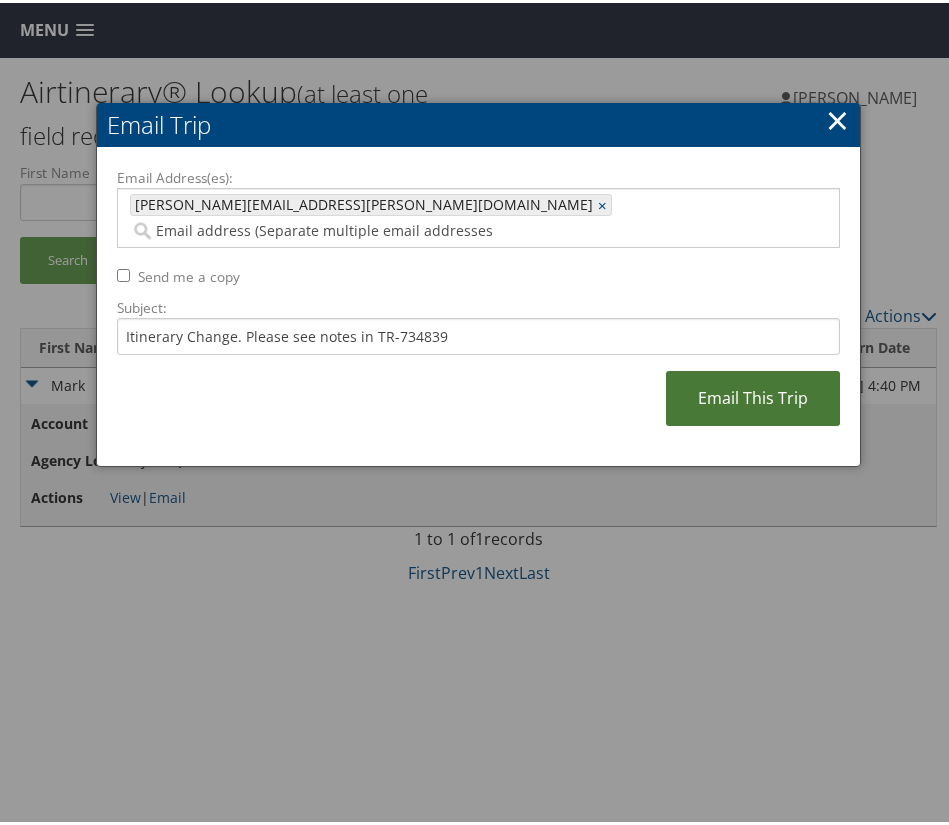 click on "Email This Trip" at bounding box center [753, 395] 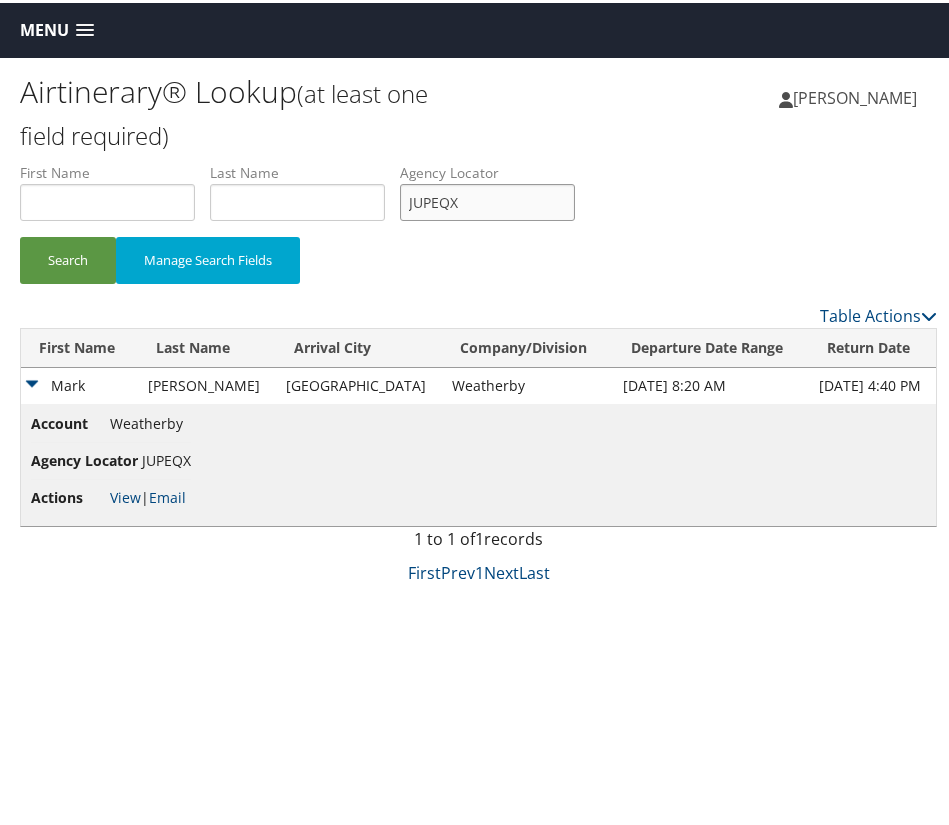 click on "JUPEQX" at bounding box center (487, 199) 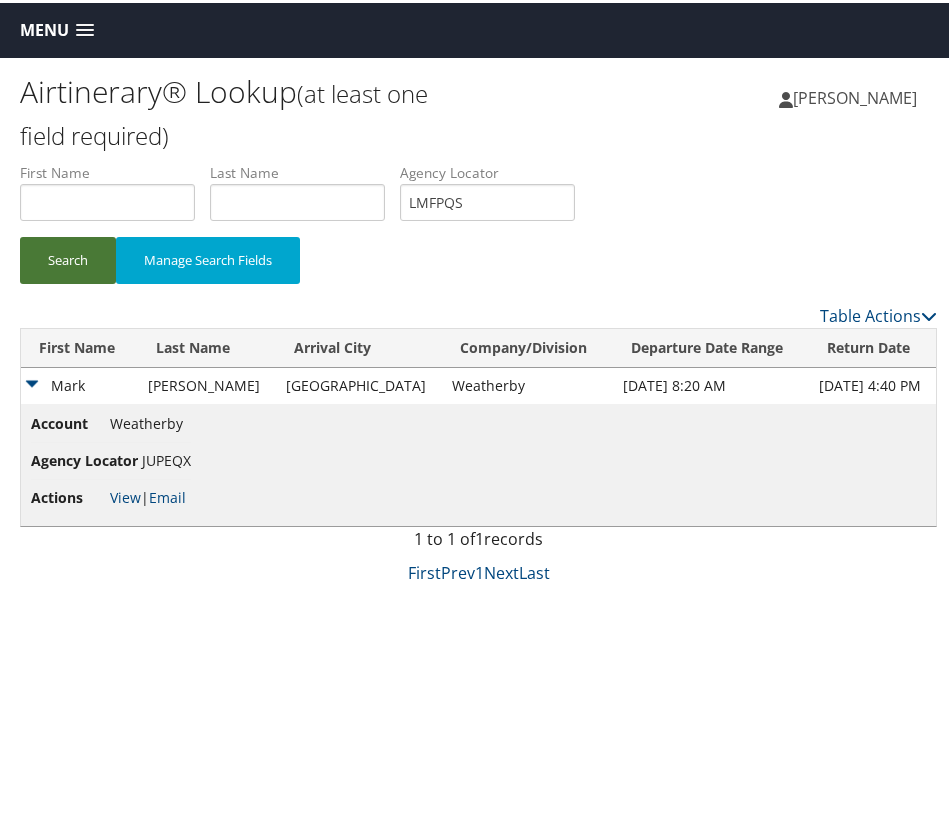 click on "Search" at bounding box center [68, 257] 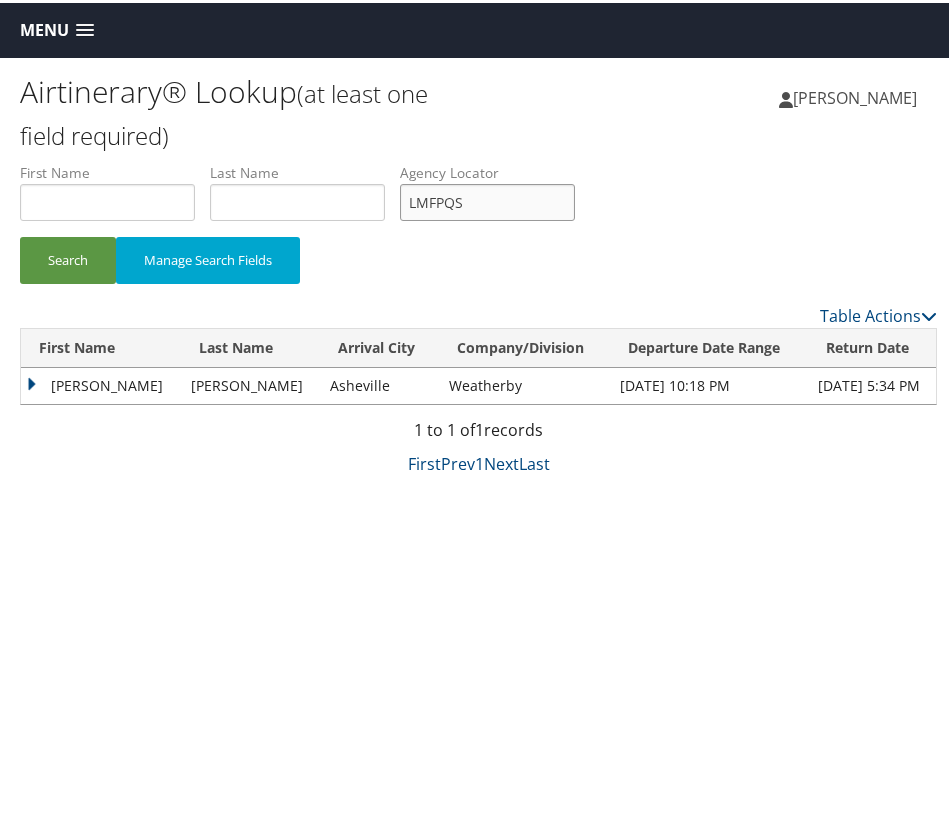 click on "LMFPQS" at bounding box center (487, 199) 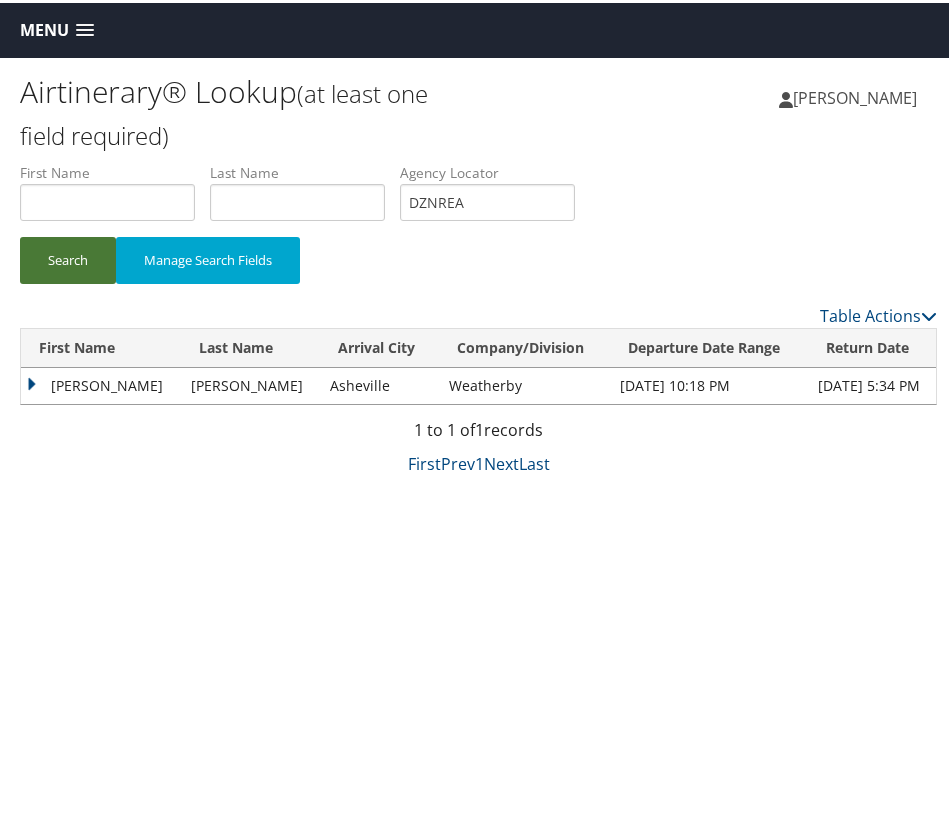 click on "Search" at bounding box center (68, 257) 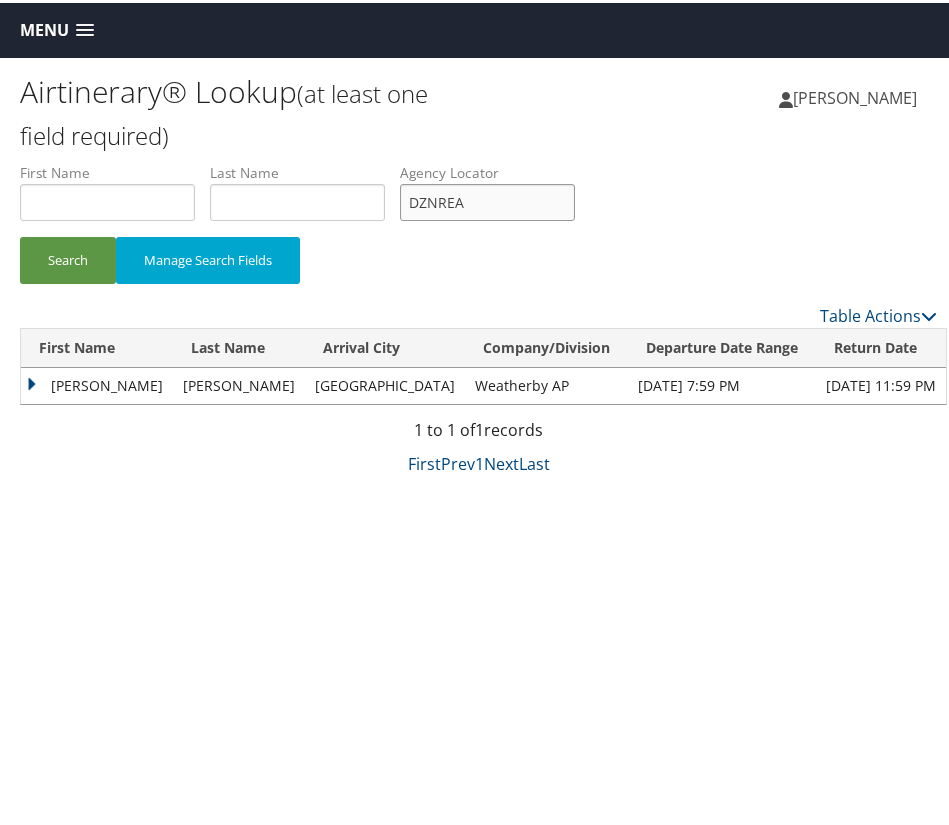 click on "DZNREA" at bounding box center [487, 199] 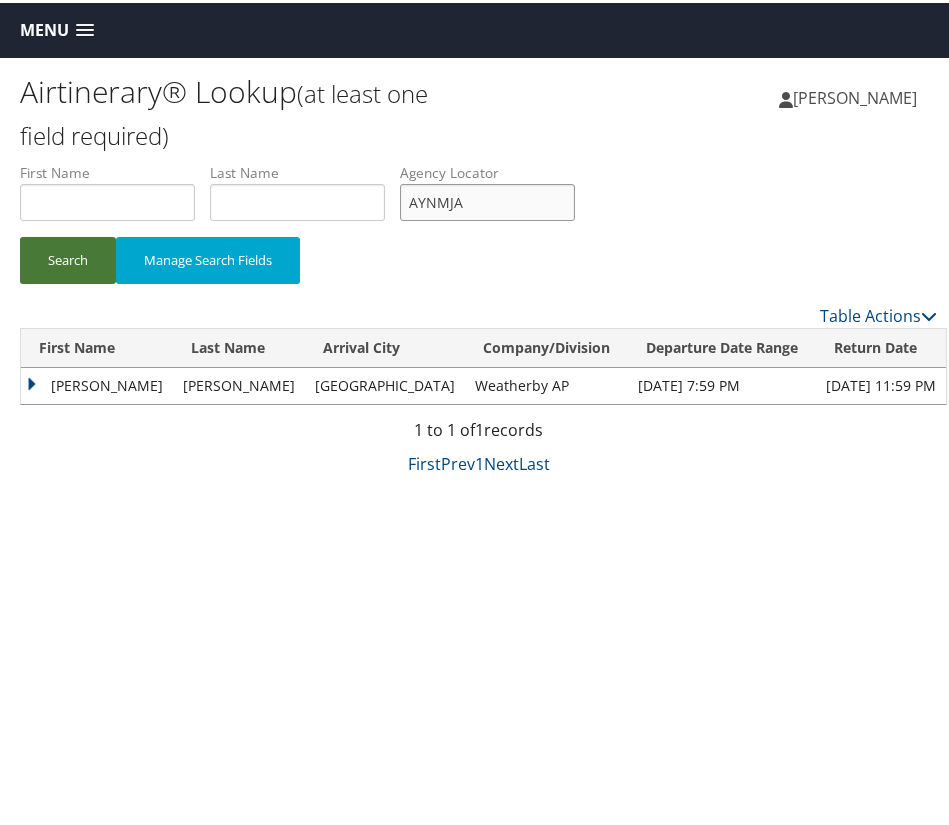 type on "AYNMJA" 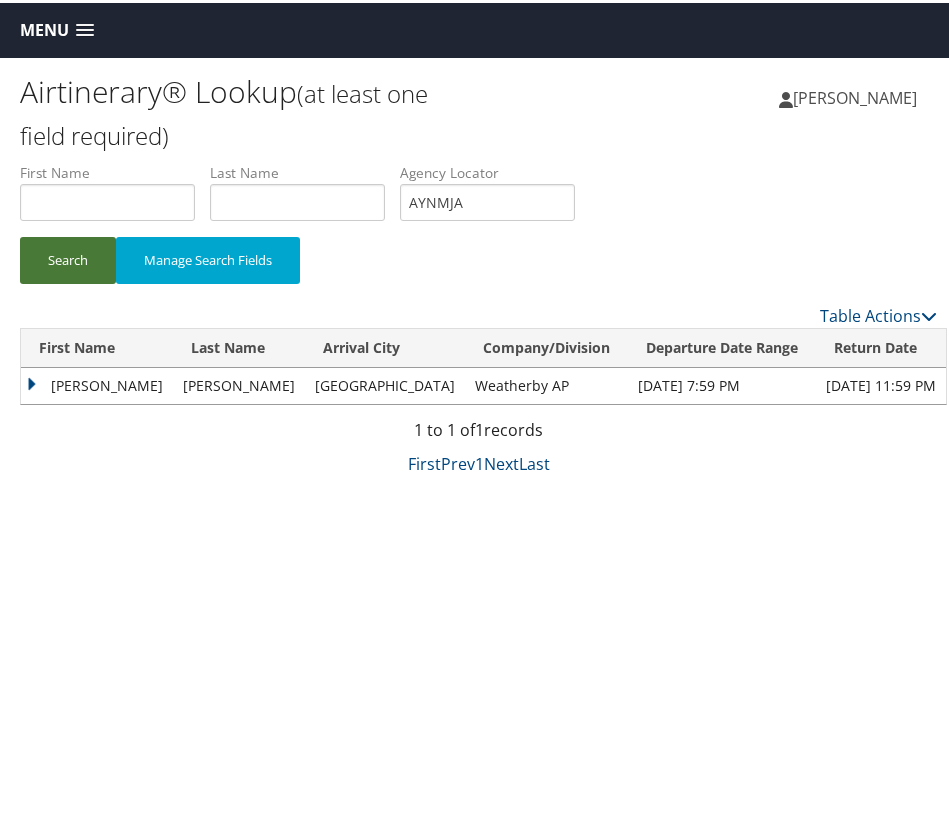 click on "Search" at bounding box center (68, 257) 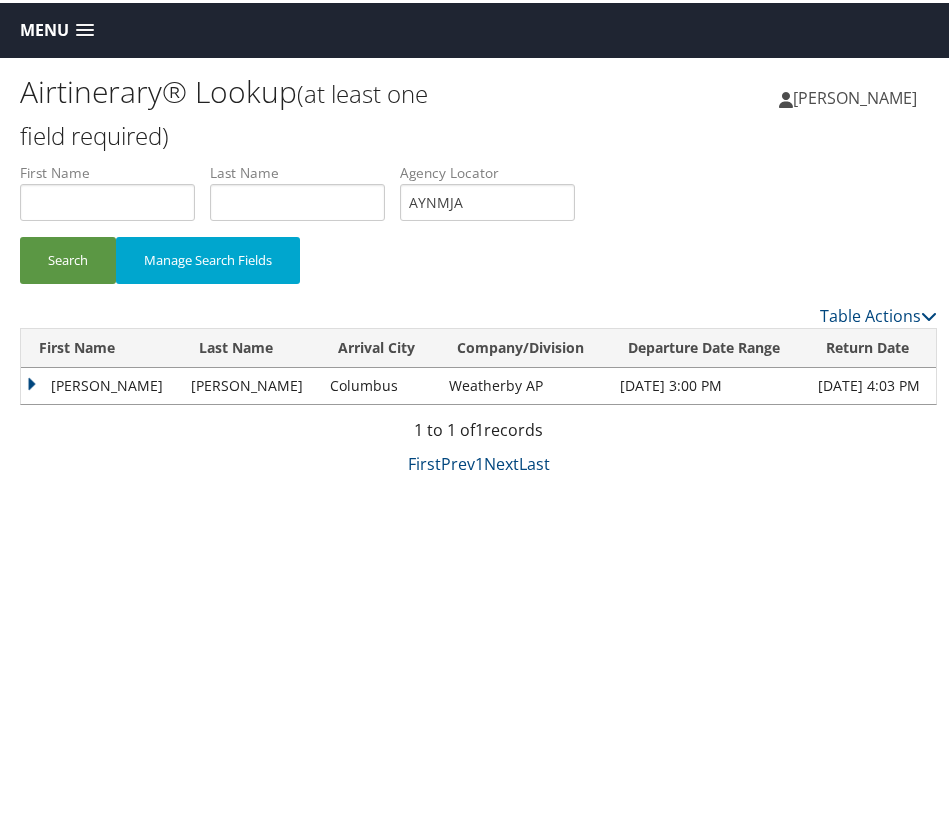 click on "Heather" at bounding box center (101, 383) 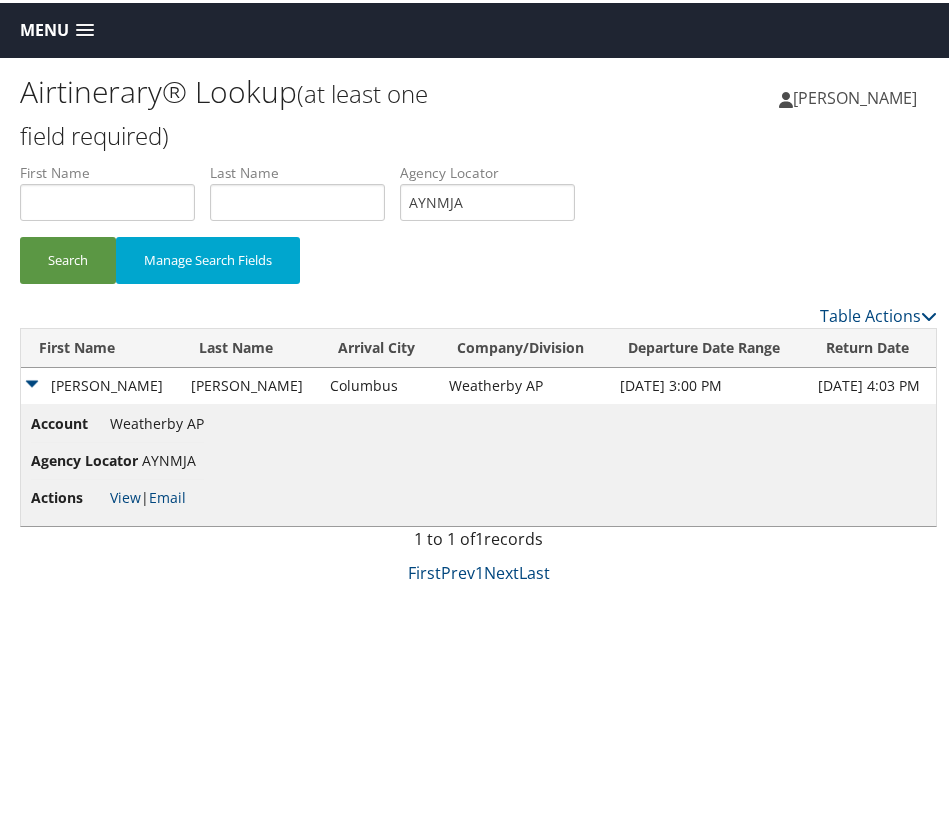 click on "Actions   View  |  Email" at bounding box center [117, 495] 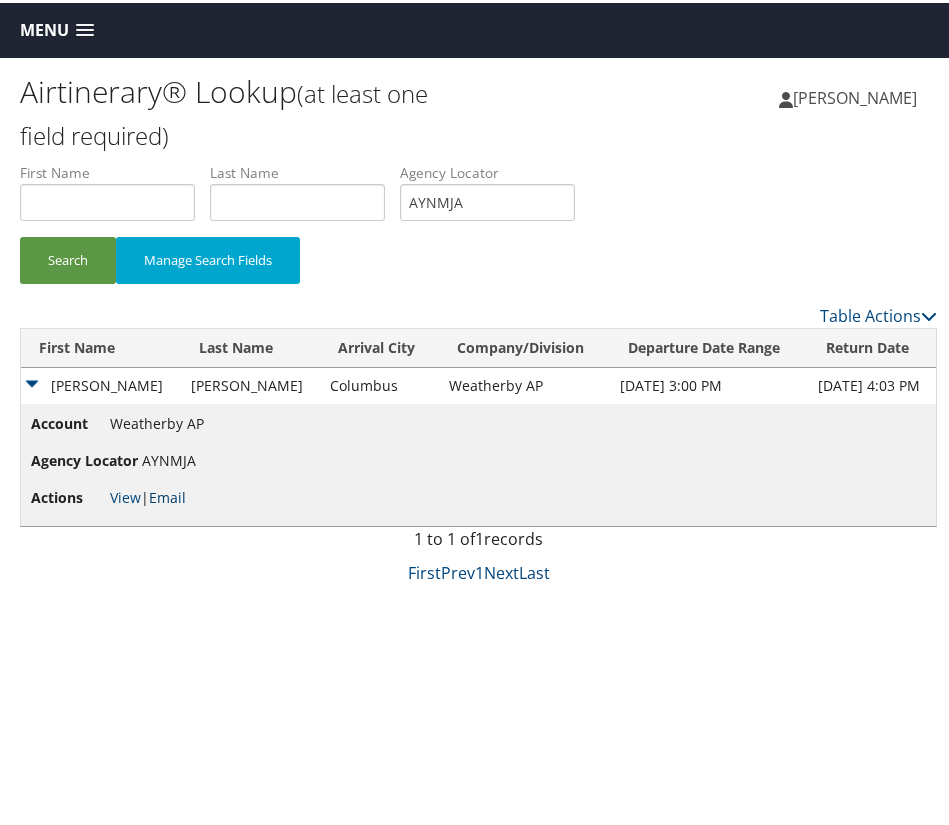 click on "Email" at bounding box center (167, 494) 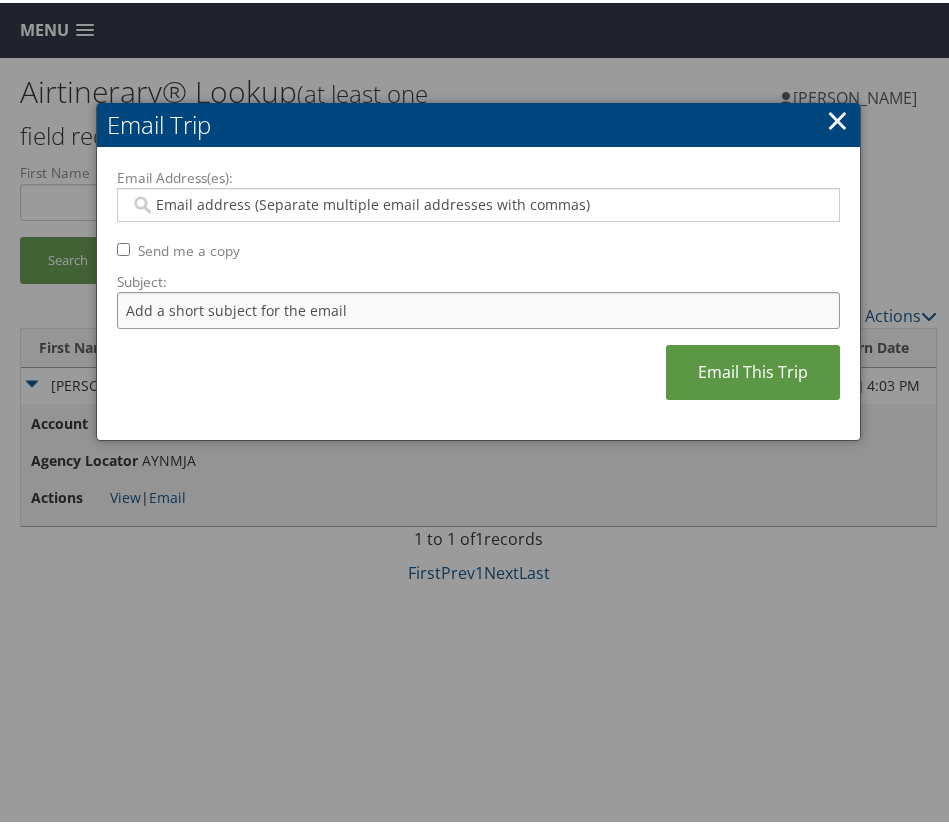 click on "Subject:" at bounding box center [479, 307] 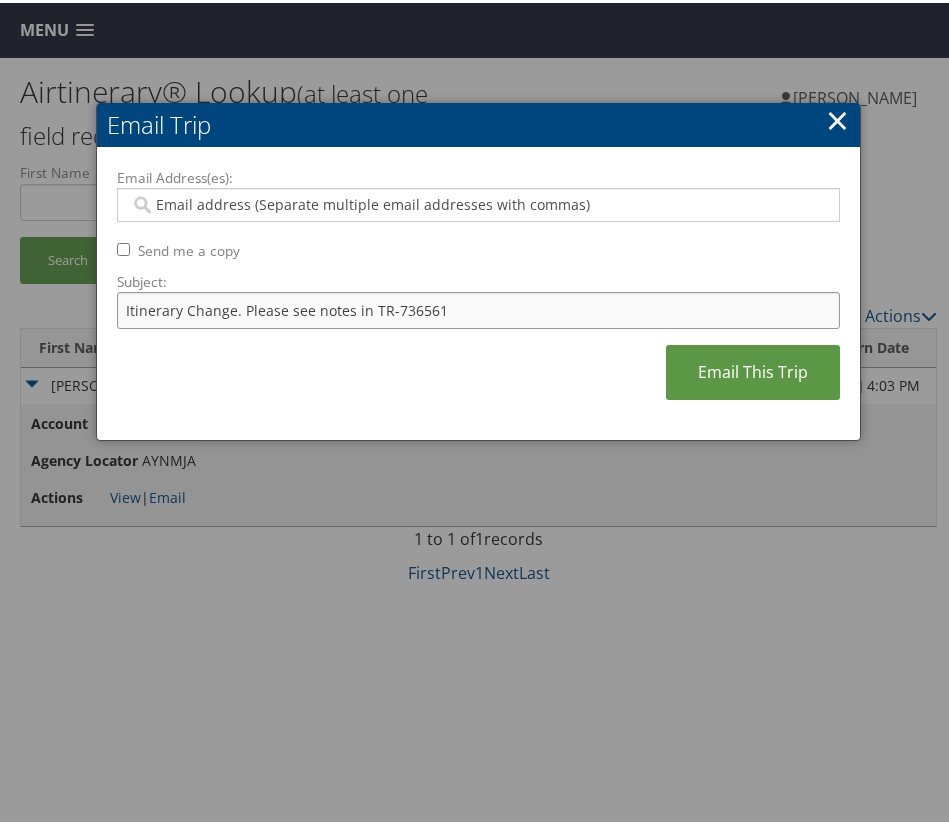 click on "Itinerary Change. Please see notes in TR-736561" at bounding box center [479, 307] 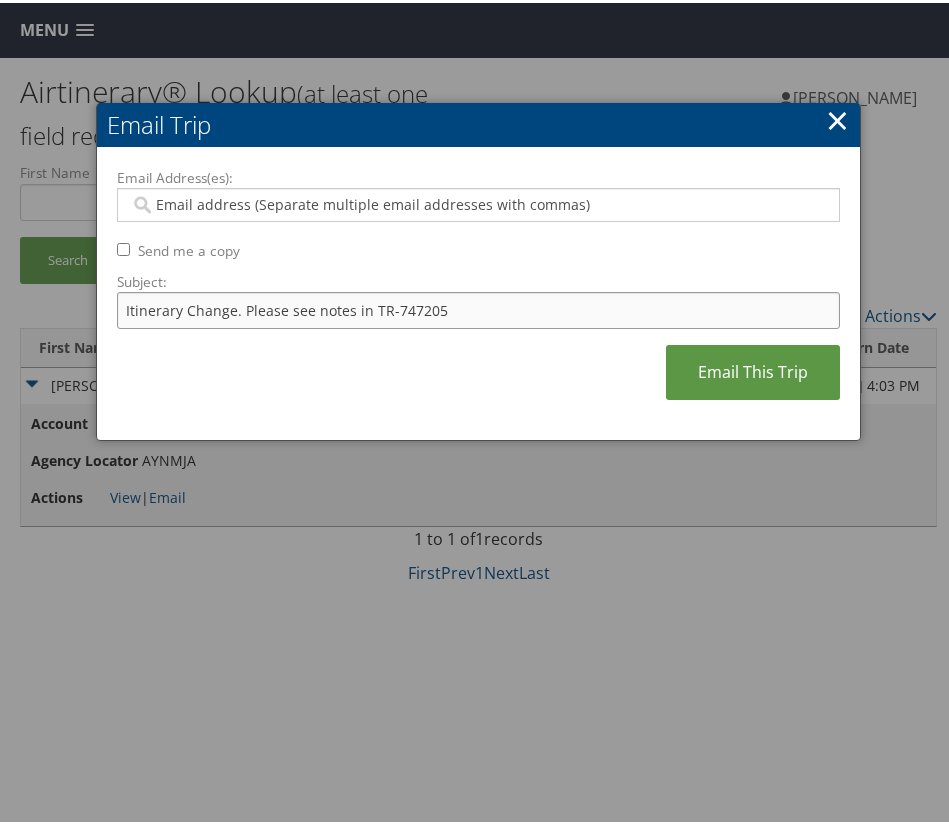 type on "Itinerary Change. Please see notes in TR-747205" 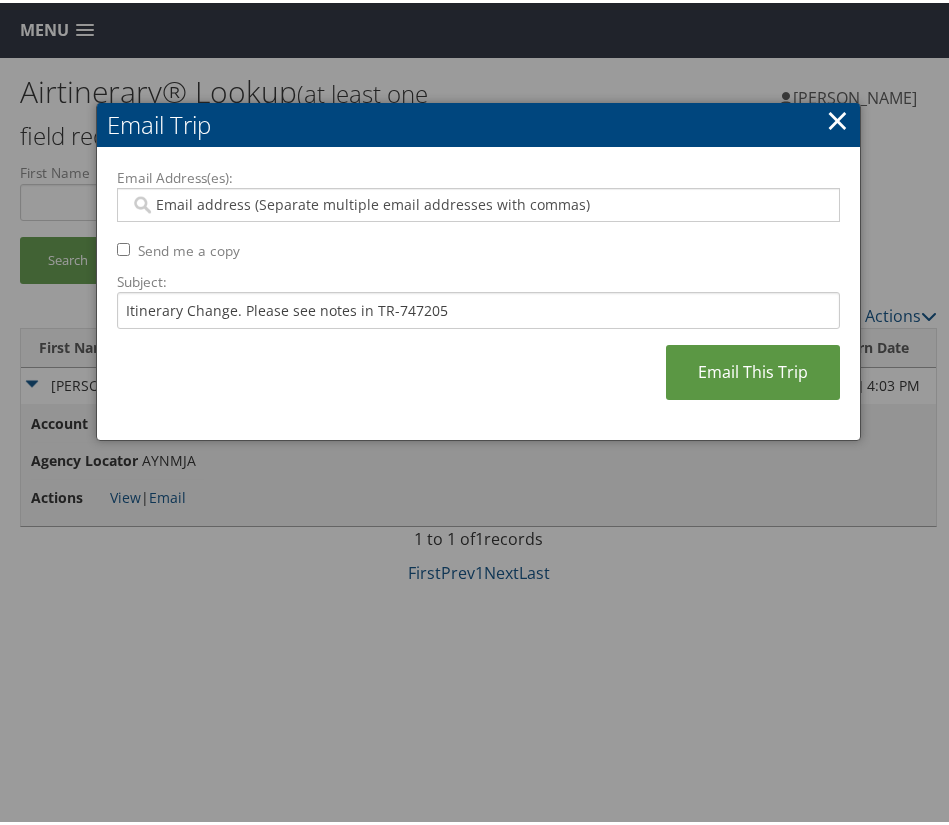 click on "Email Address(es):" at bounding box center (475, 202) 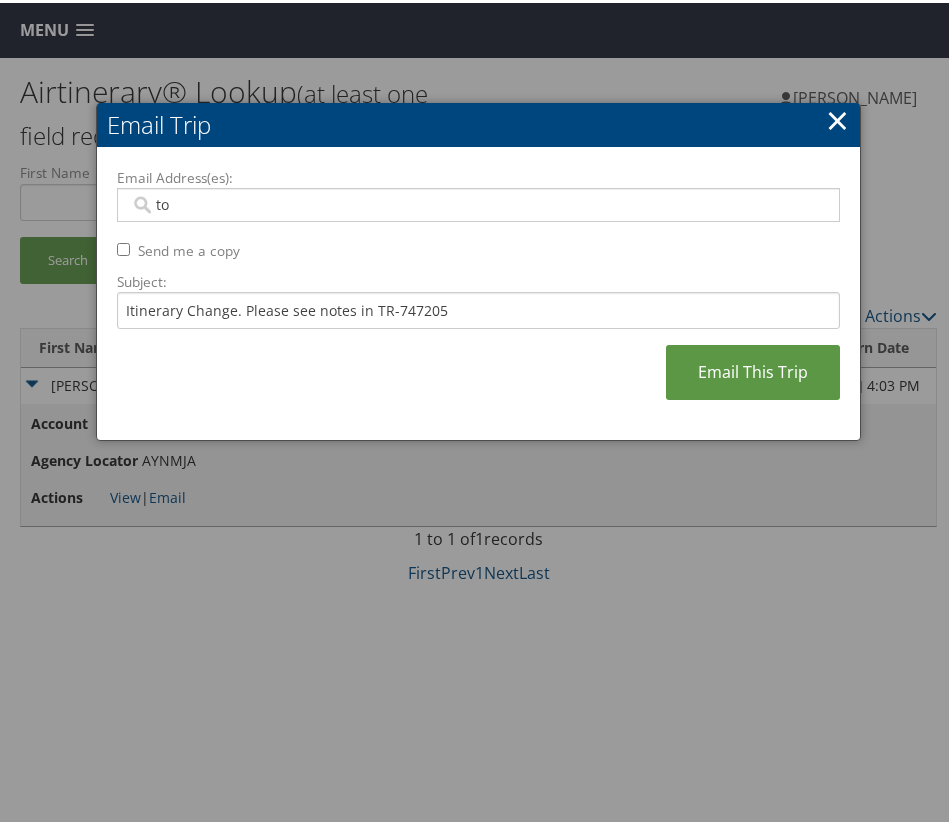 type on "tod" 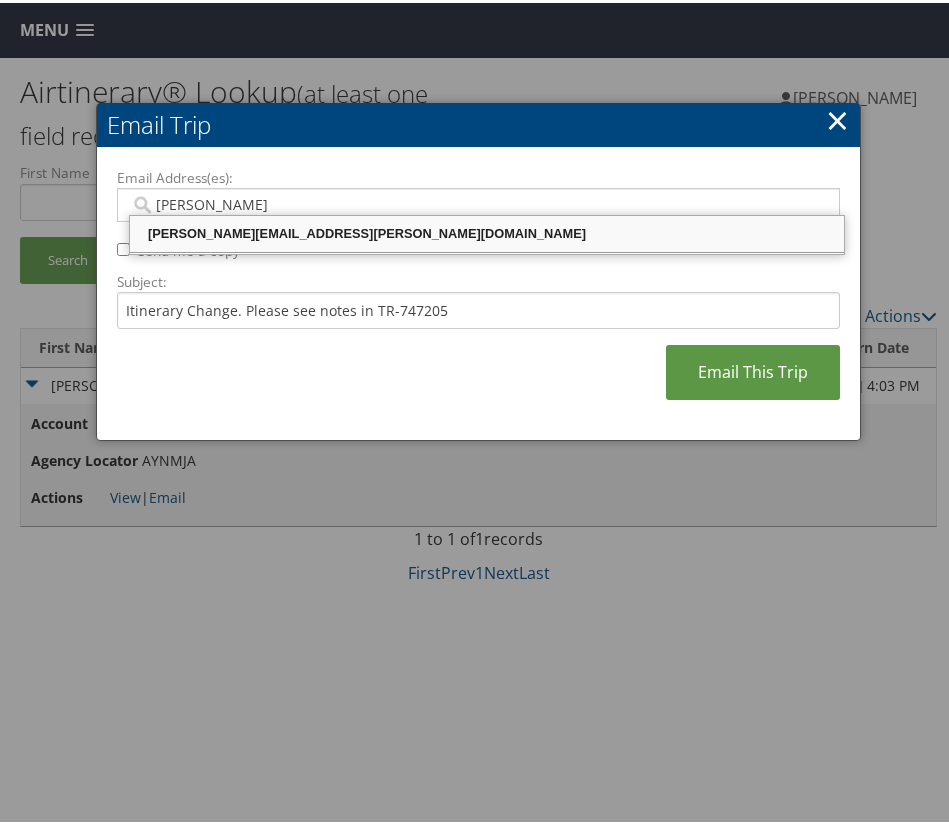 click on "todd.trillo@weatherbyhealthcare.com" at bounding box center (487, 231) 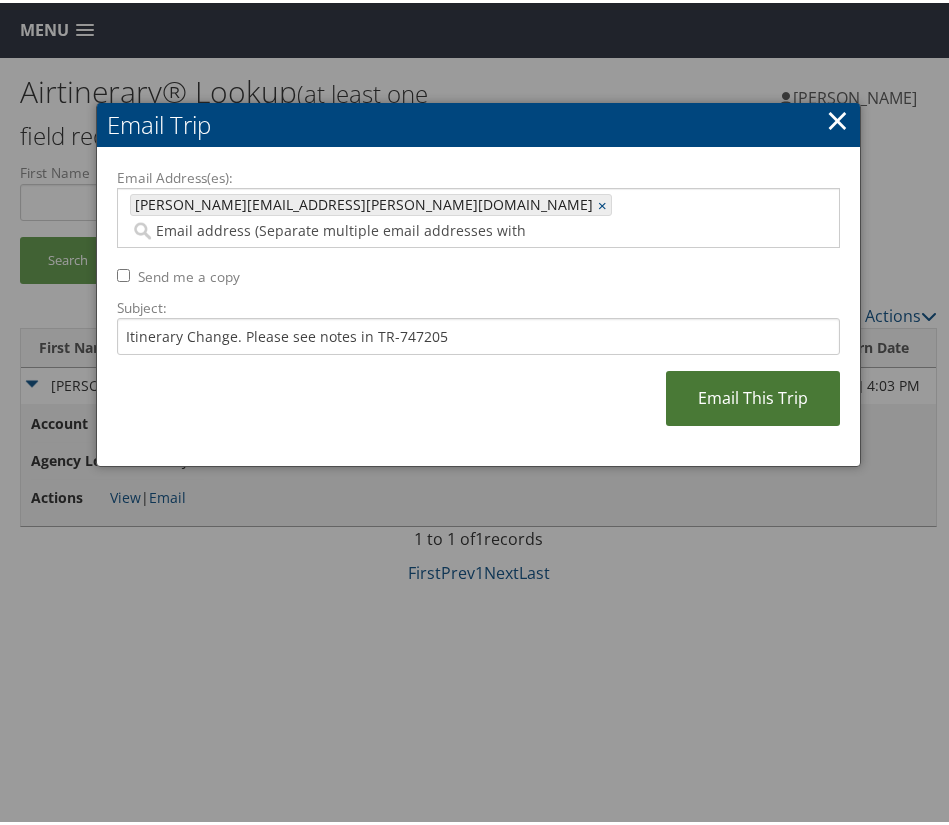click on "Email This Trip" at bounding box center [753, 395] 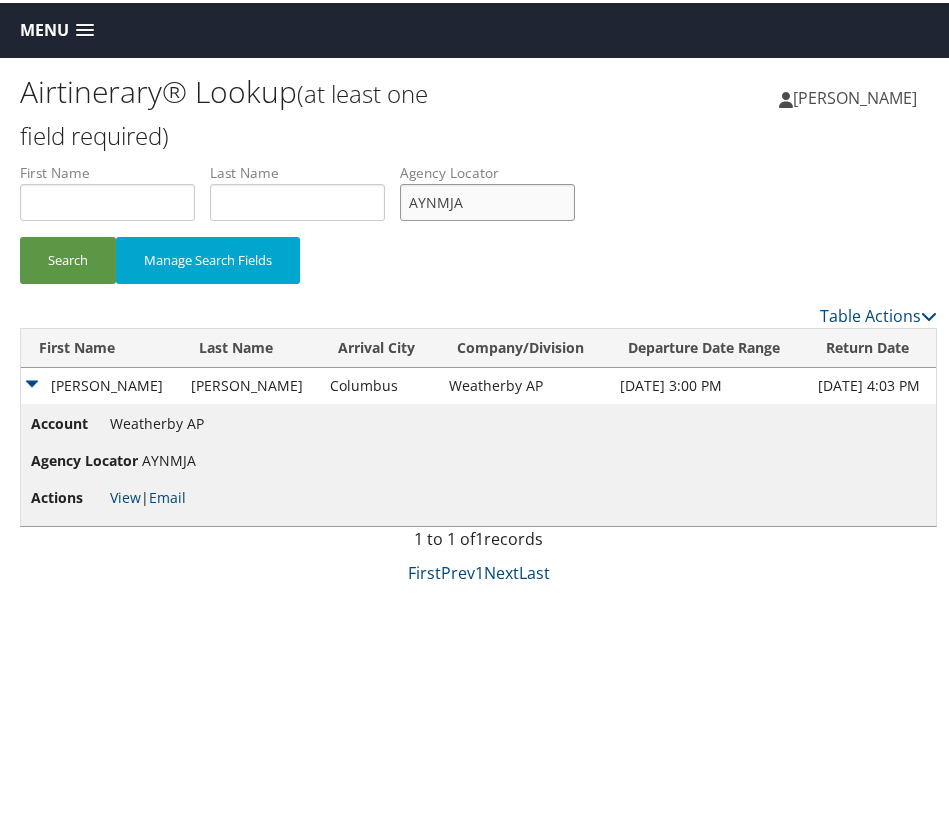 click on "AYNMJA" at bounding box center (487, 199) 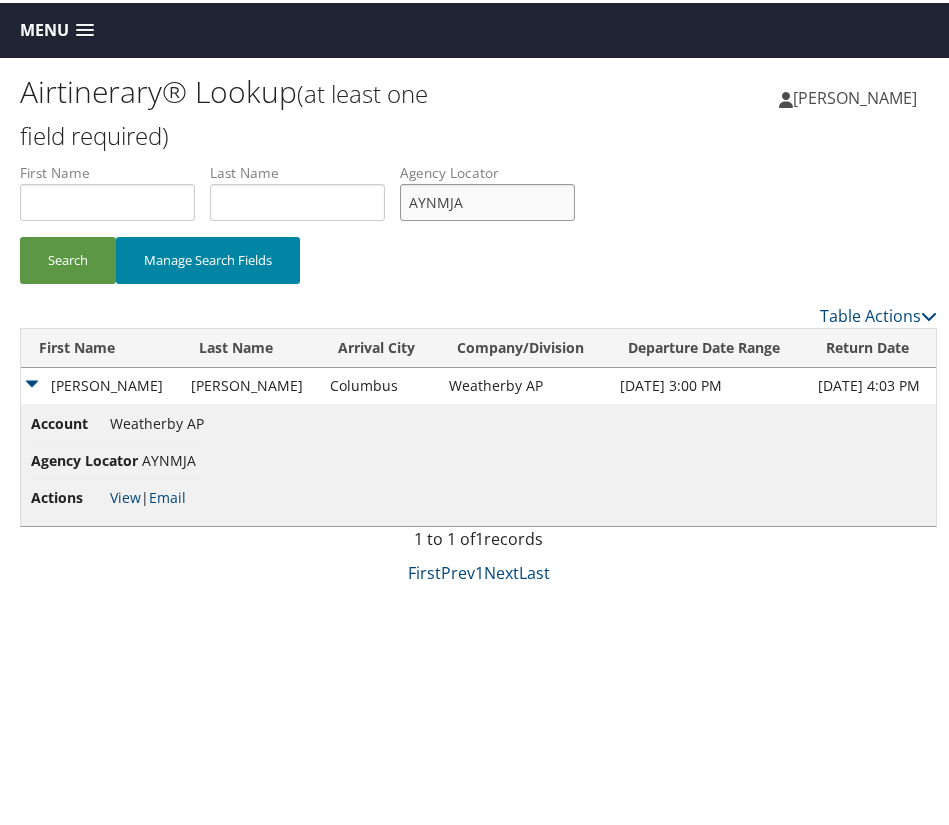 paste on "SZQJHJ" 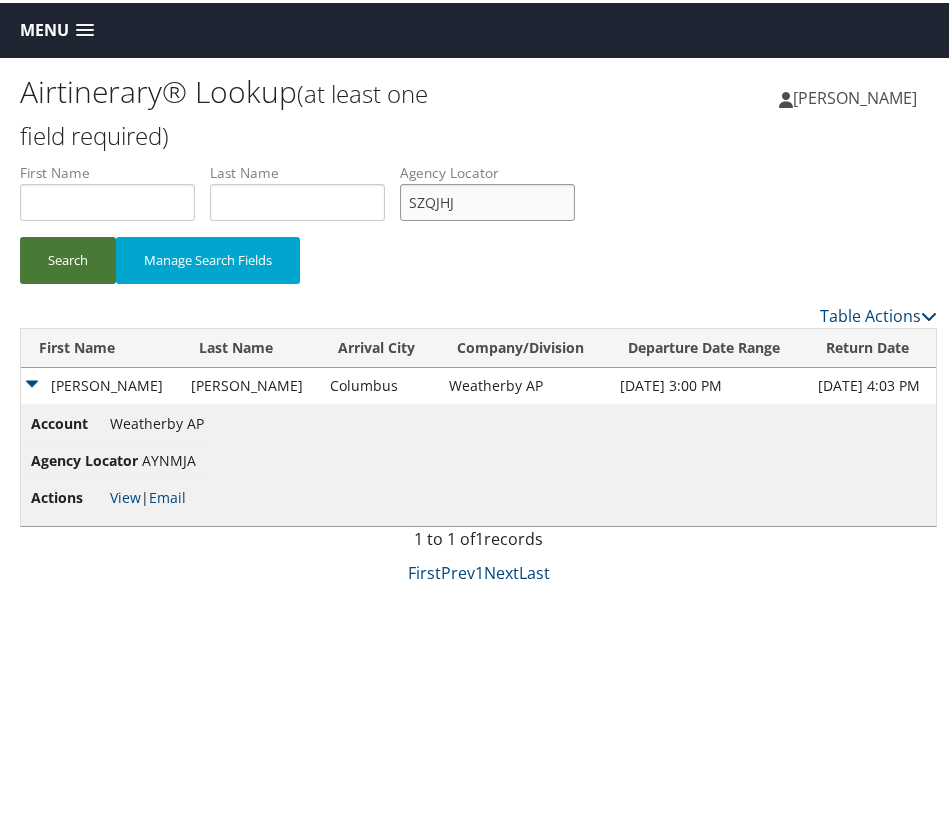 type on "SZQJHJ" 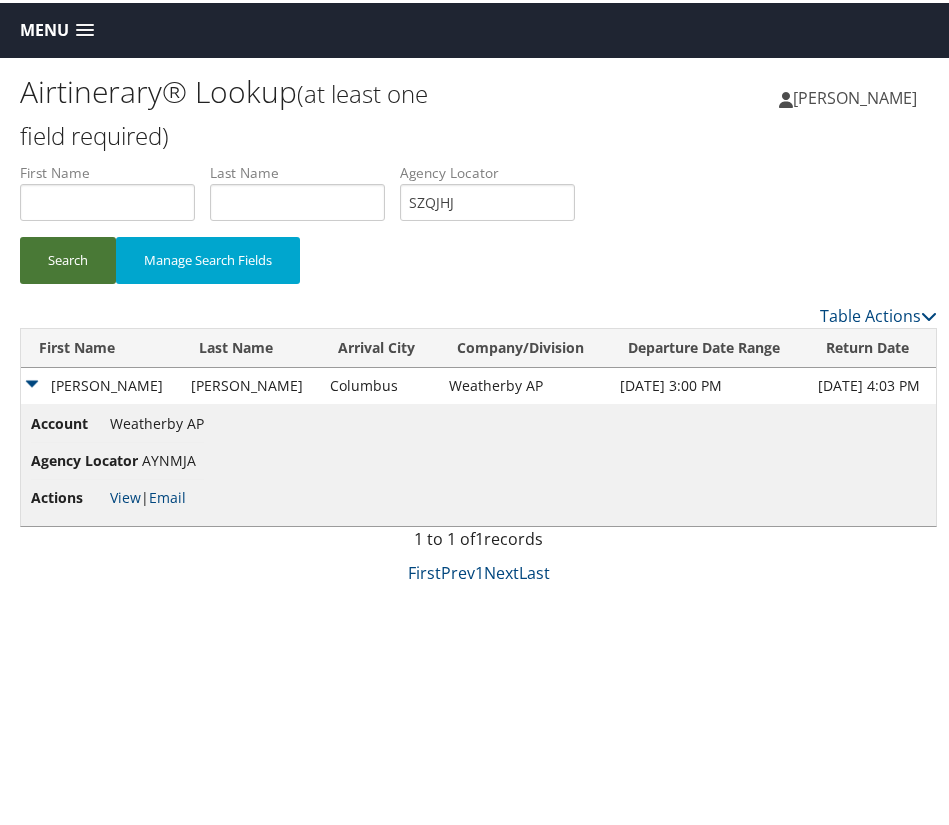 click on "Search" at bounding box center [68, 257] 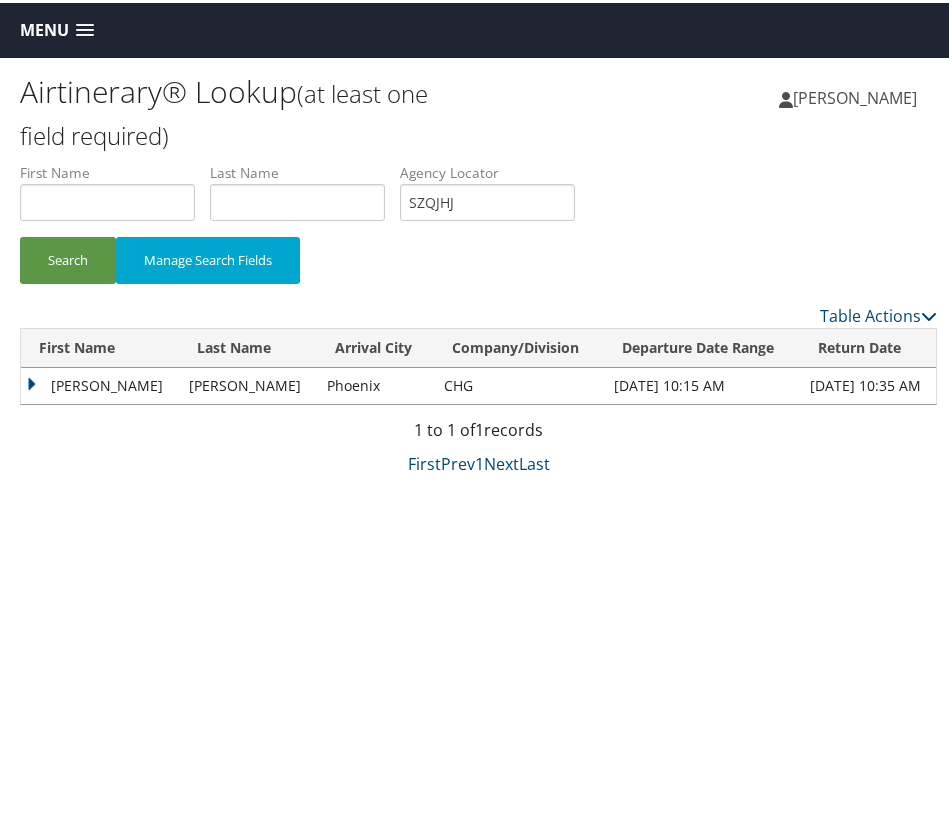 click on "Heather" at bounding box center (100, 383) 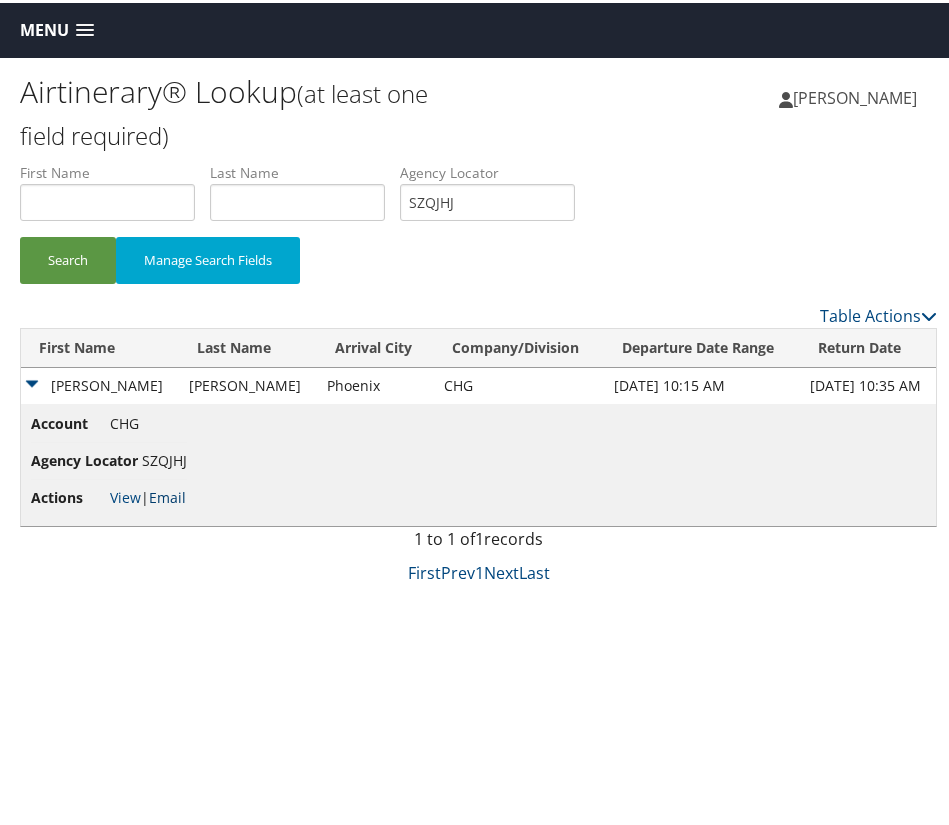 click on "Email" at bounding box center [167, 494] 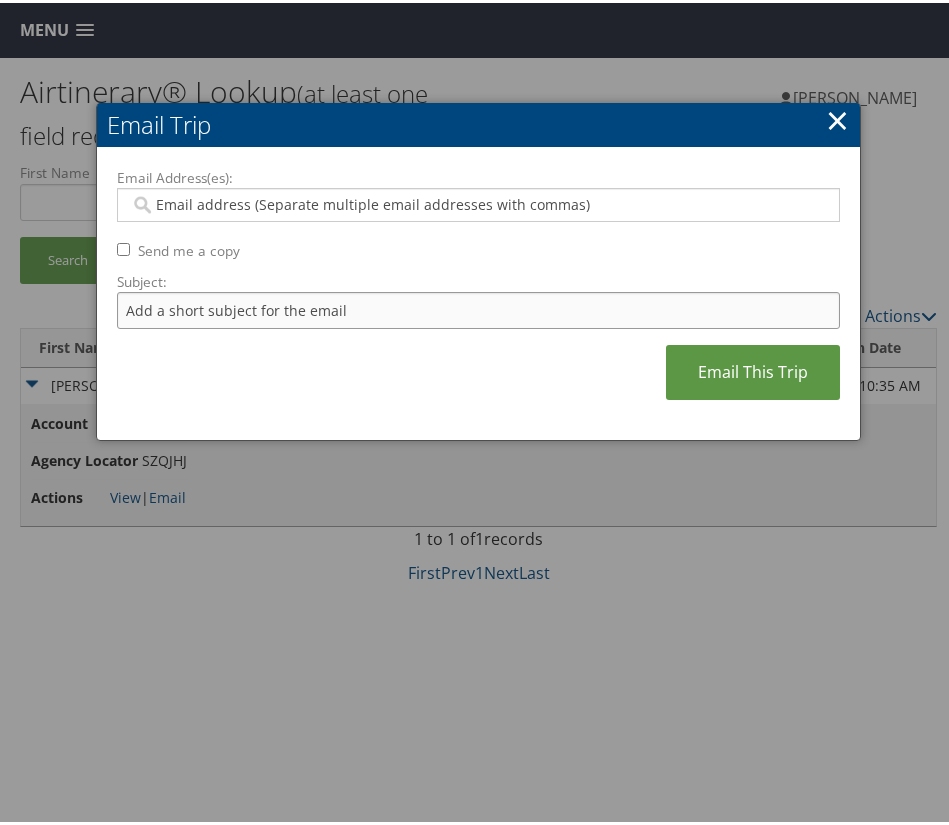 click on "Subject:" at bounding box center [479, 307] 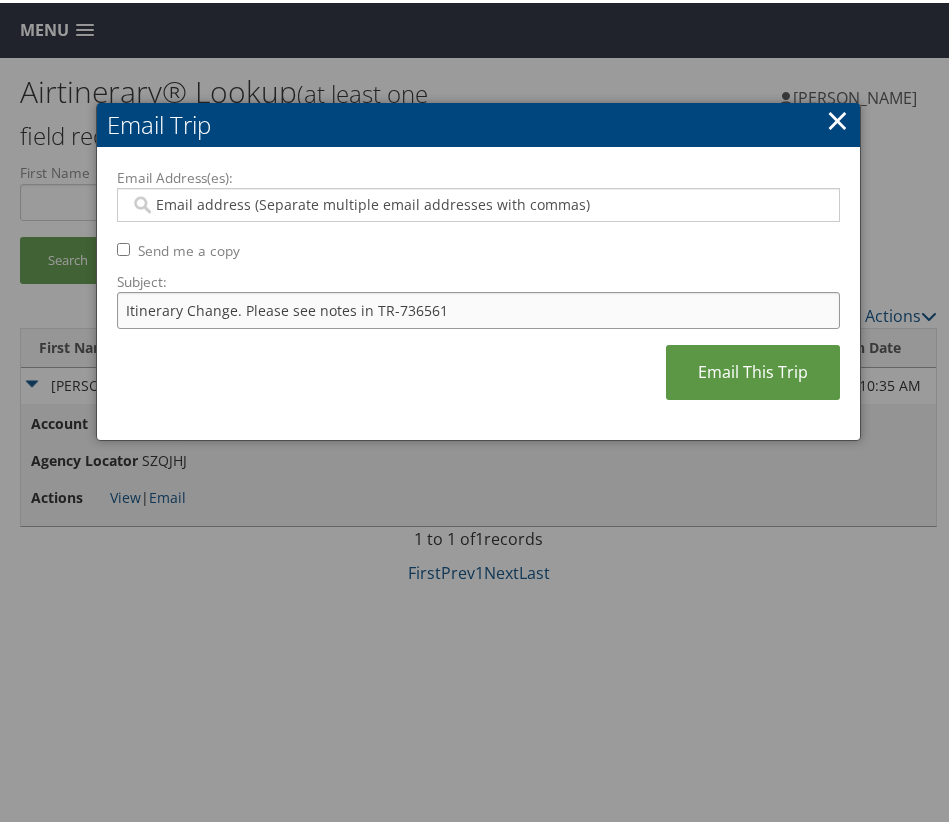 click on "Itinerary Change. Please see notes in TR-736561" at bounding box center (479, 307) 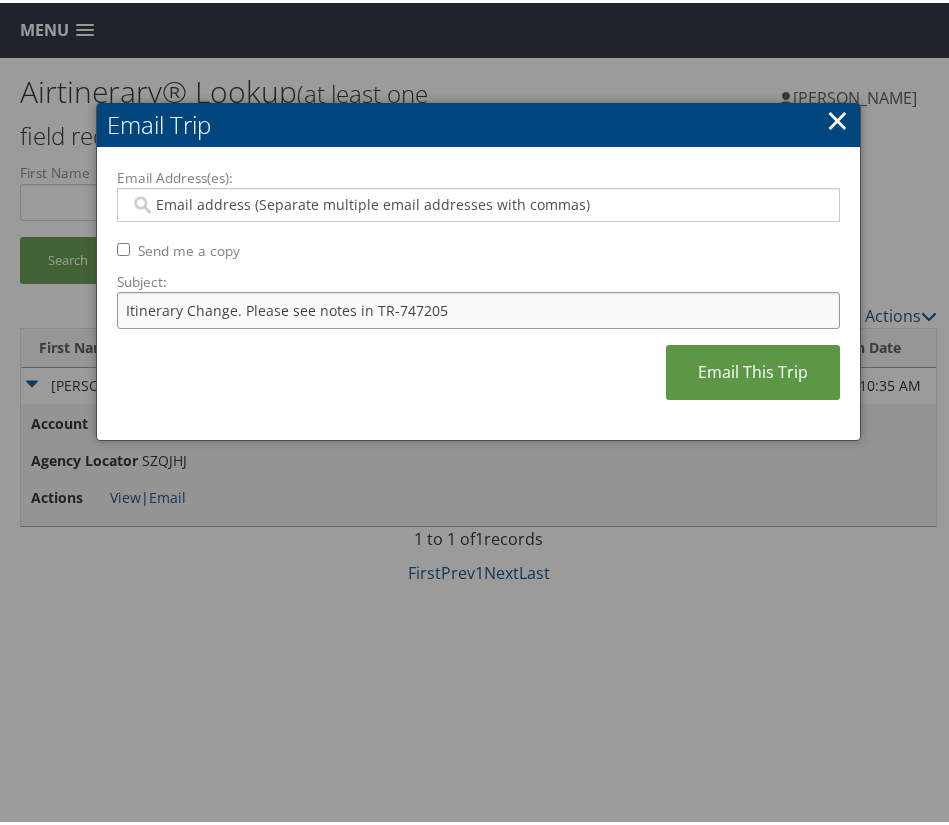 type on "Itinerary Change. Please see notes in TR-747205" 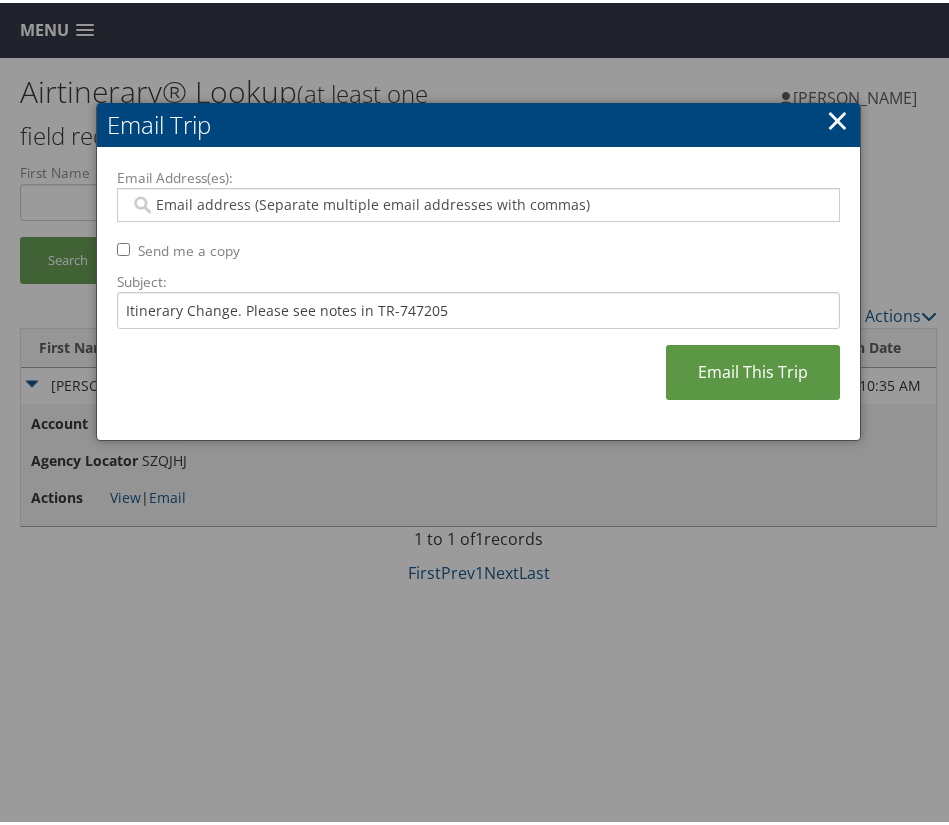 click on "Email Address(es):" at bounding box center (475, 202) 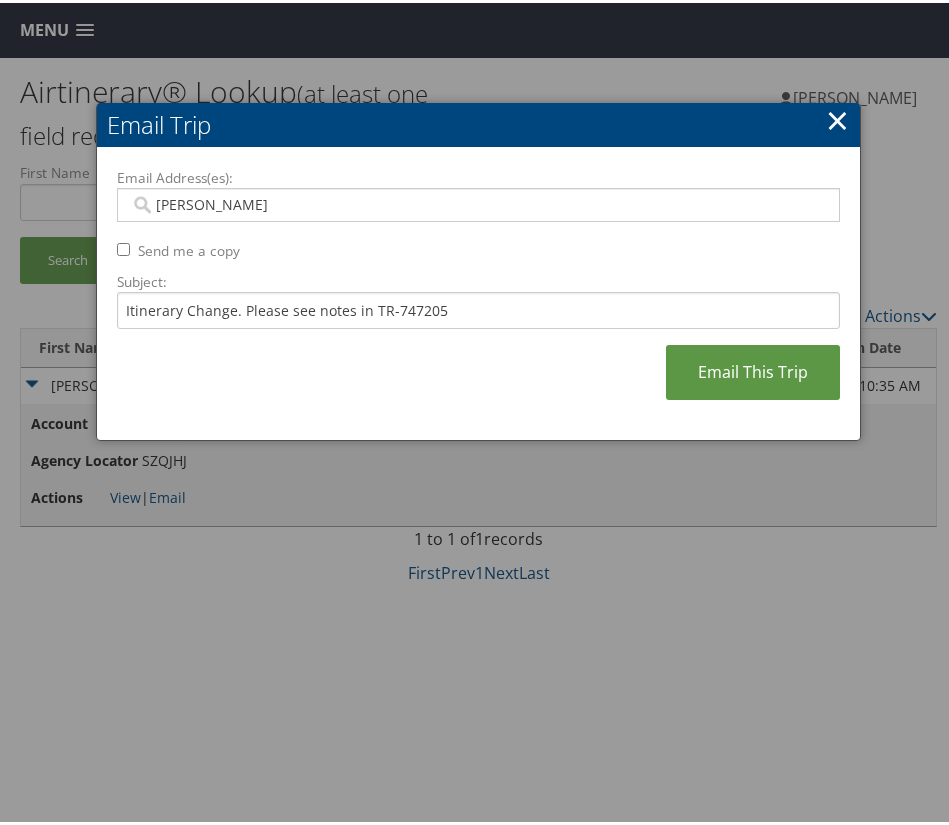 type on "todd" 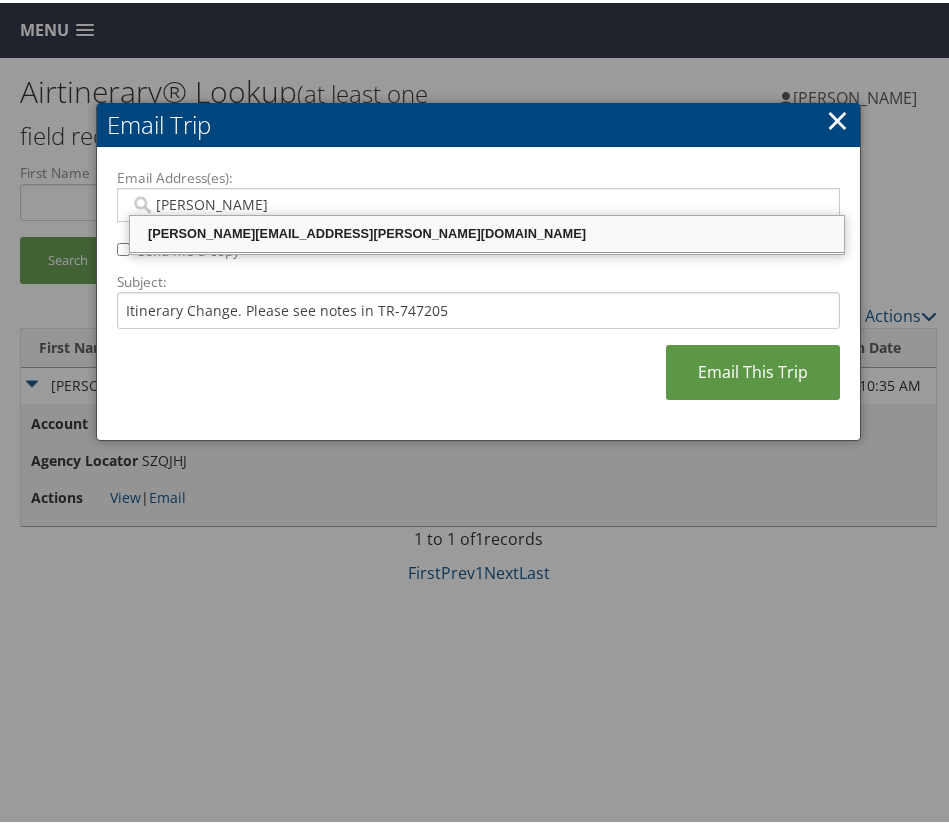 click on "todd.trillo@weatherbyhealthcare.com" at bounding box center [487, 231] 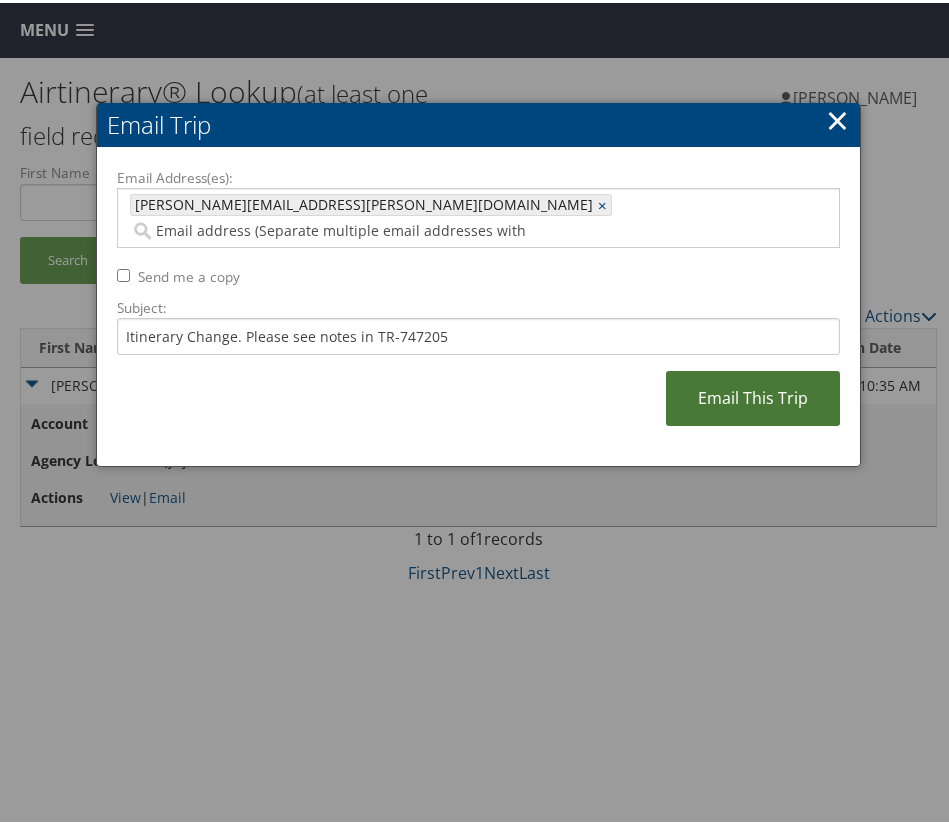 click on "Email This Trip" at bounding box center [753, 395] 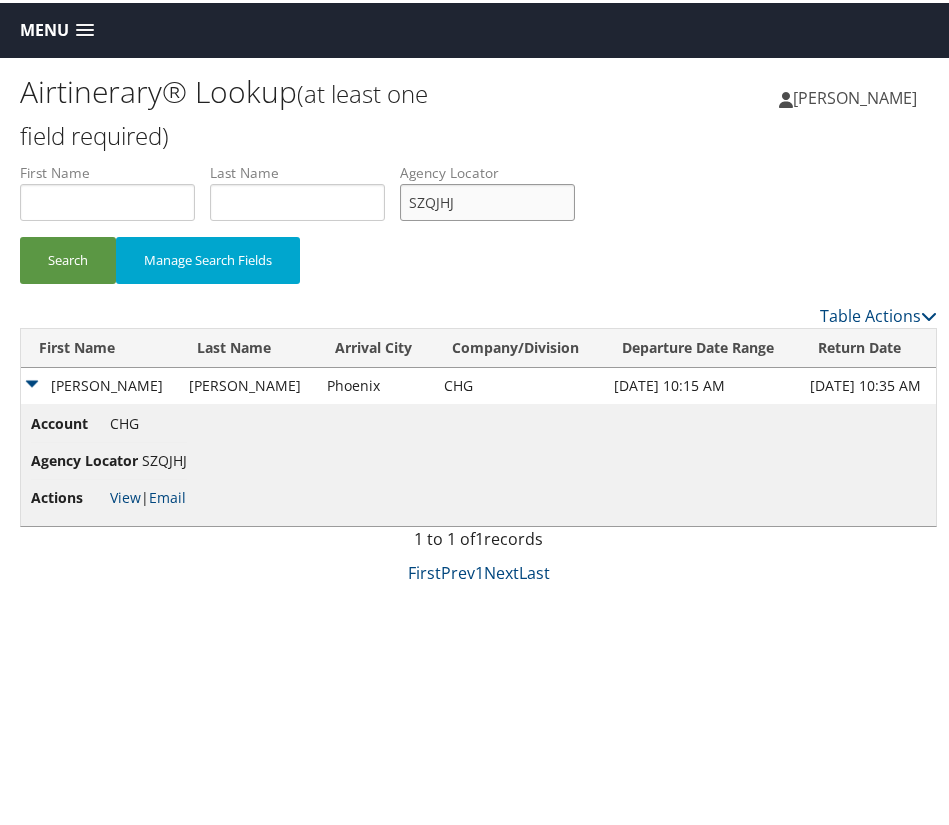 click on "SZQJHJ" at bounding box center [487, 199] 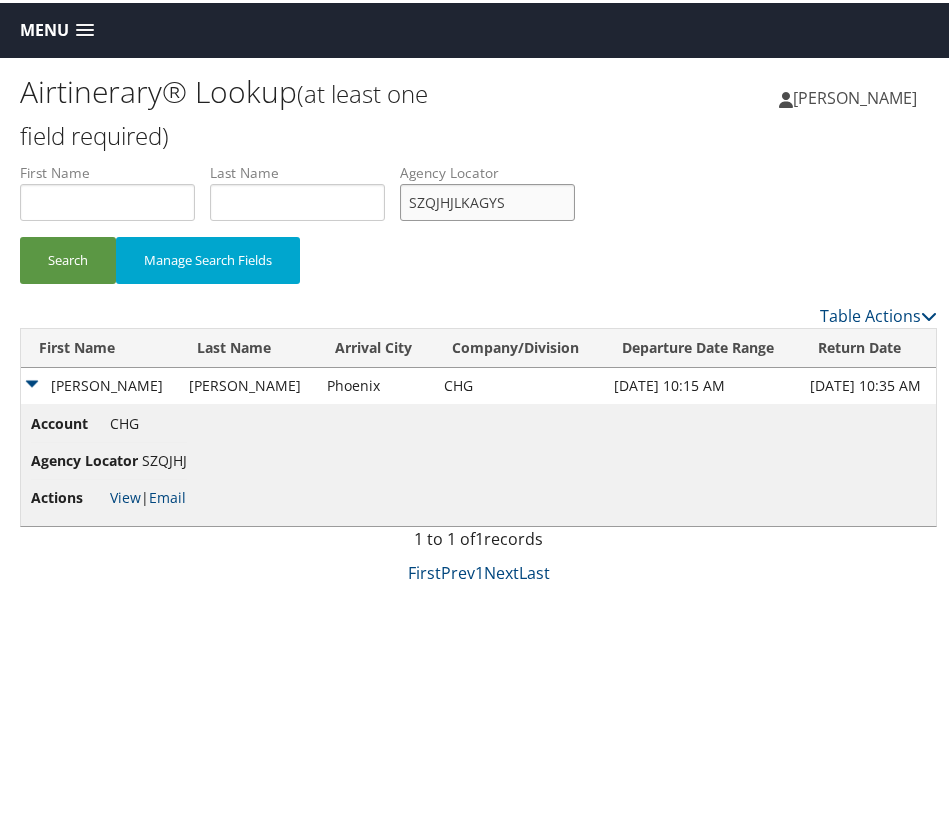 click on "SZQJHJLKAGYS" at bounding box center [487, 199] 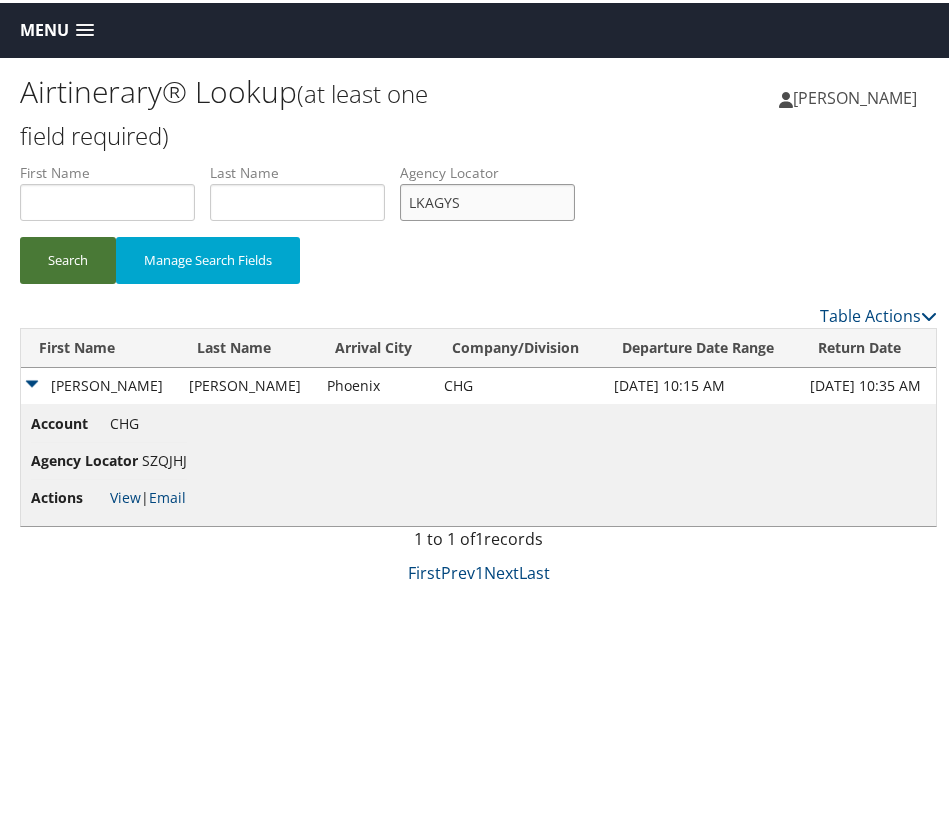 type on "LKAGYS" 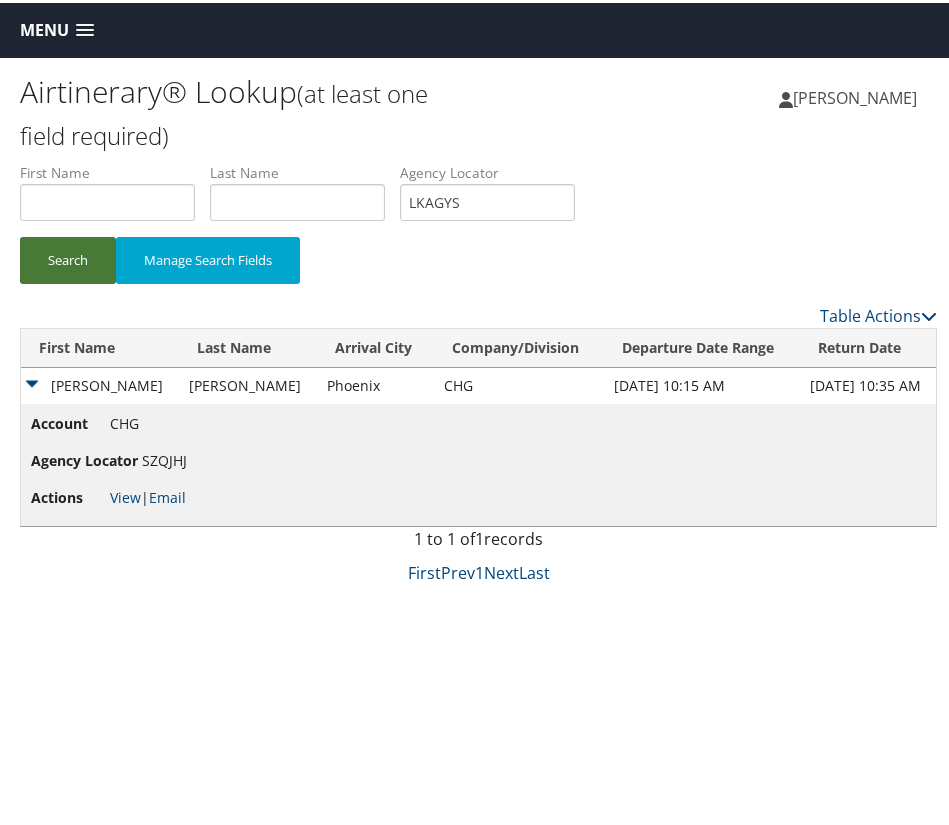 click on "Search" at bounding box center (68, 257) 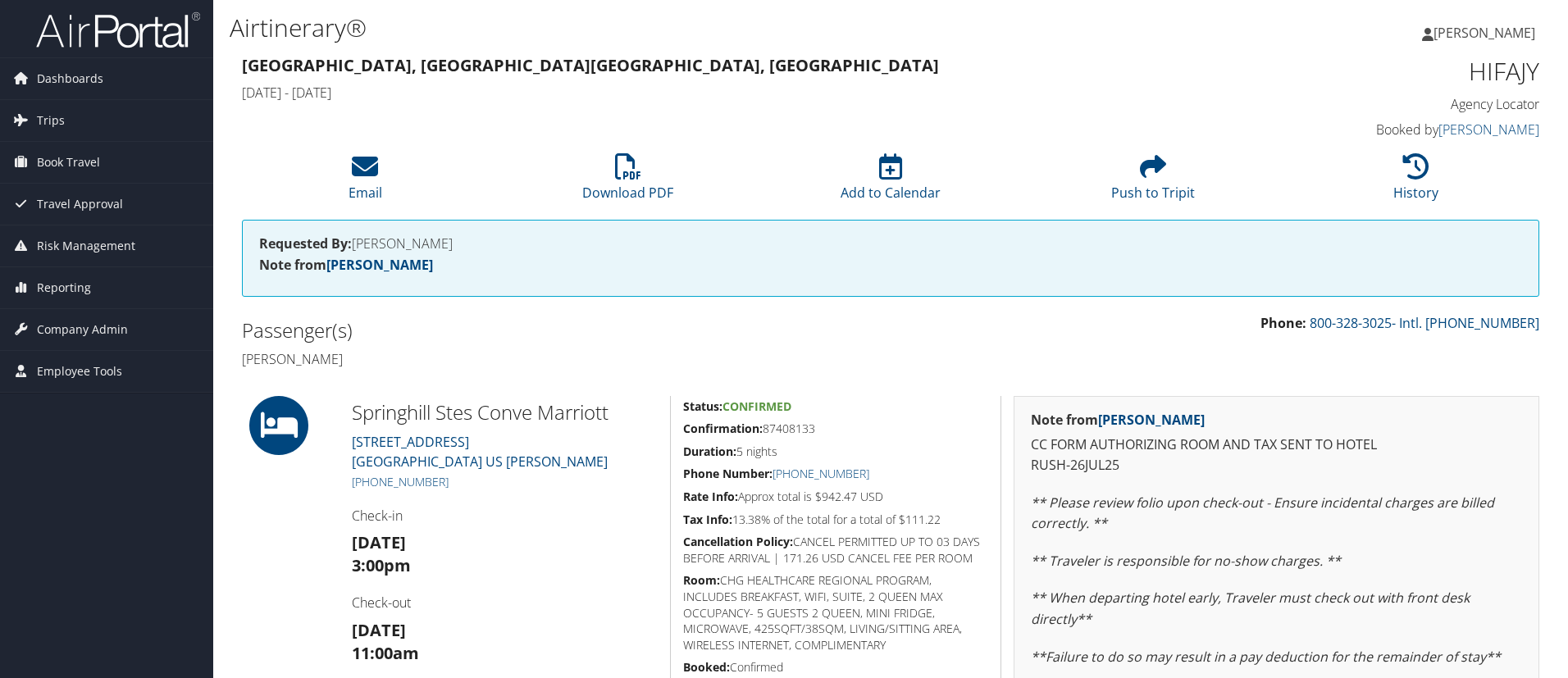 scroll, scrollTop: 0, scrollLeft: 0, axis: both 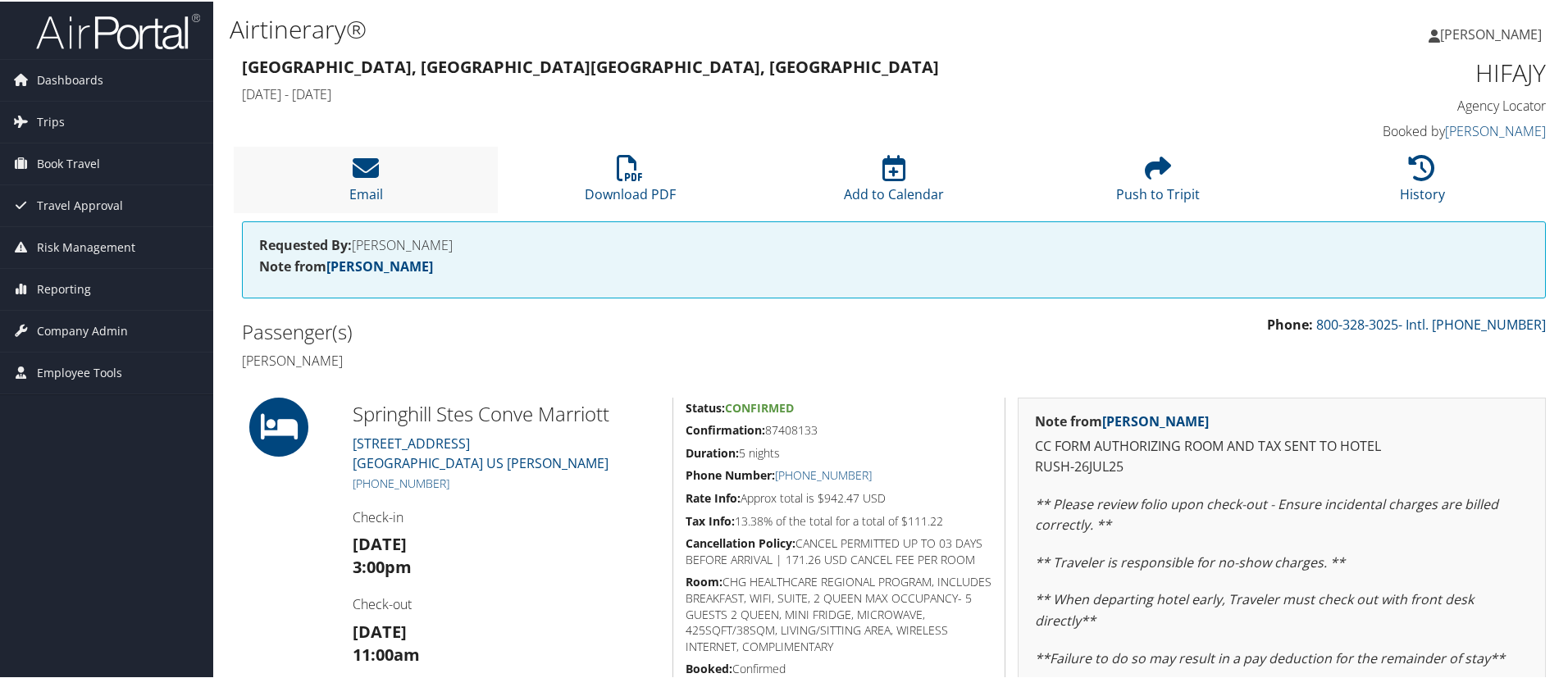 click on "Email" at bounding box center [366, 178] 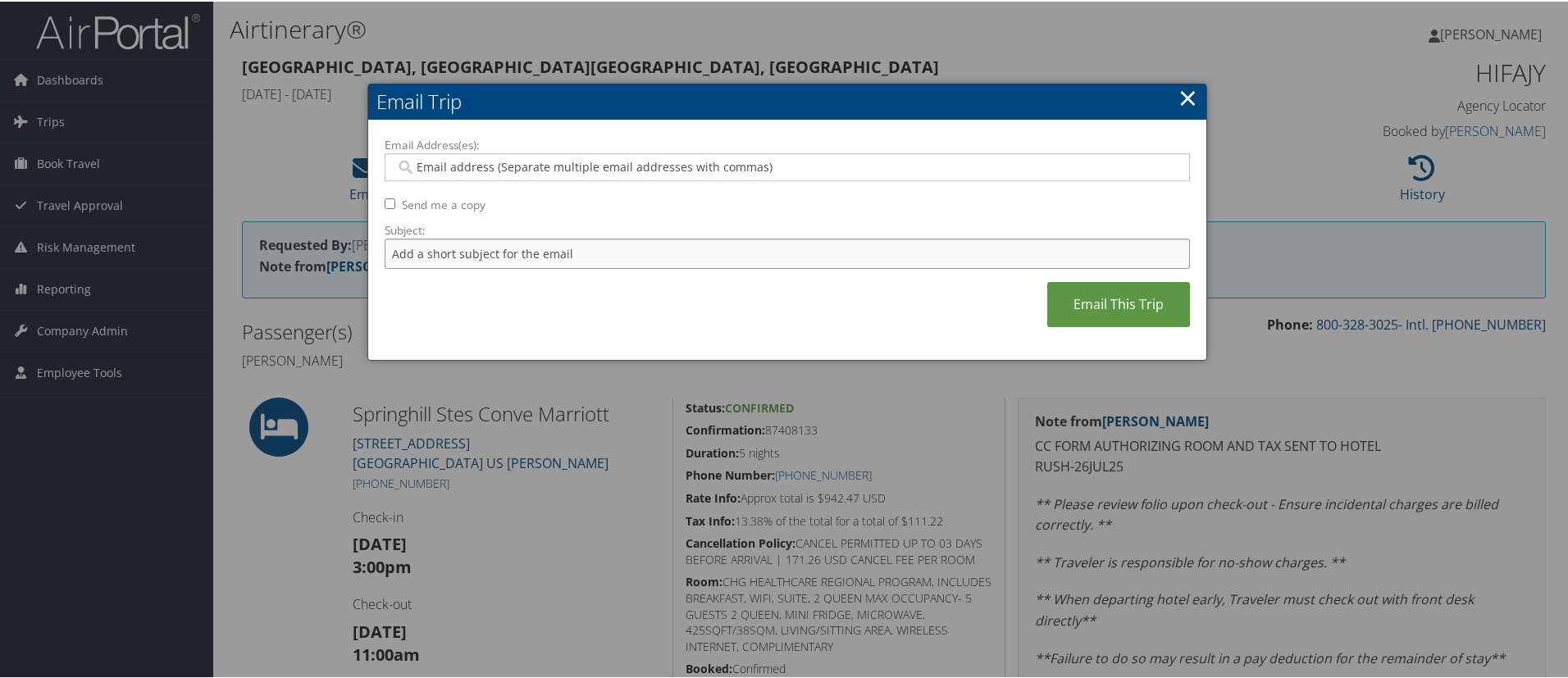 click on "Subject:" at bounding box center [787, 252] 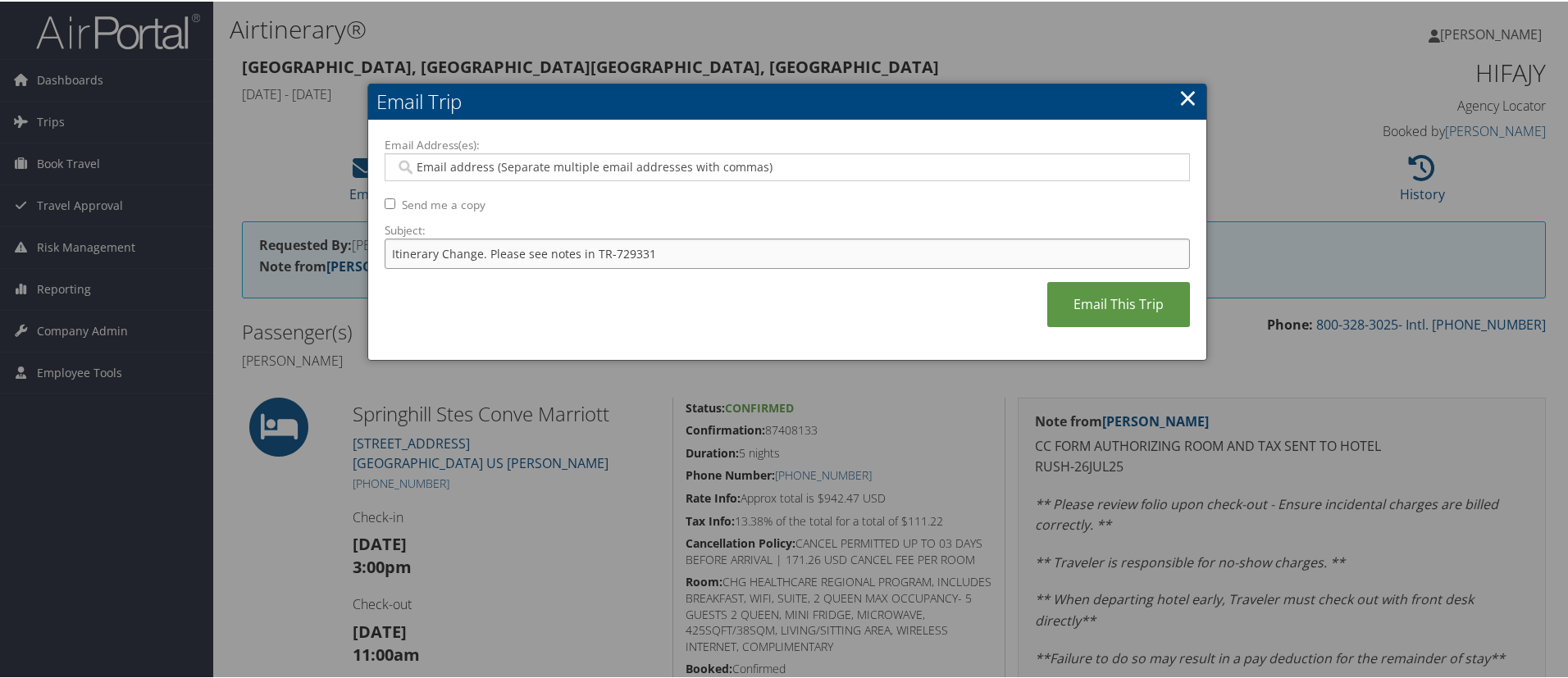 click on "Itinerary Change. Please see notes in TR-729331" at bounding box center (787, 252) 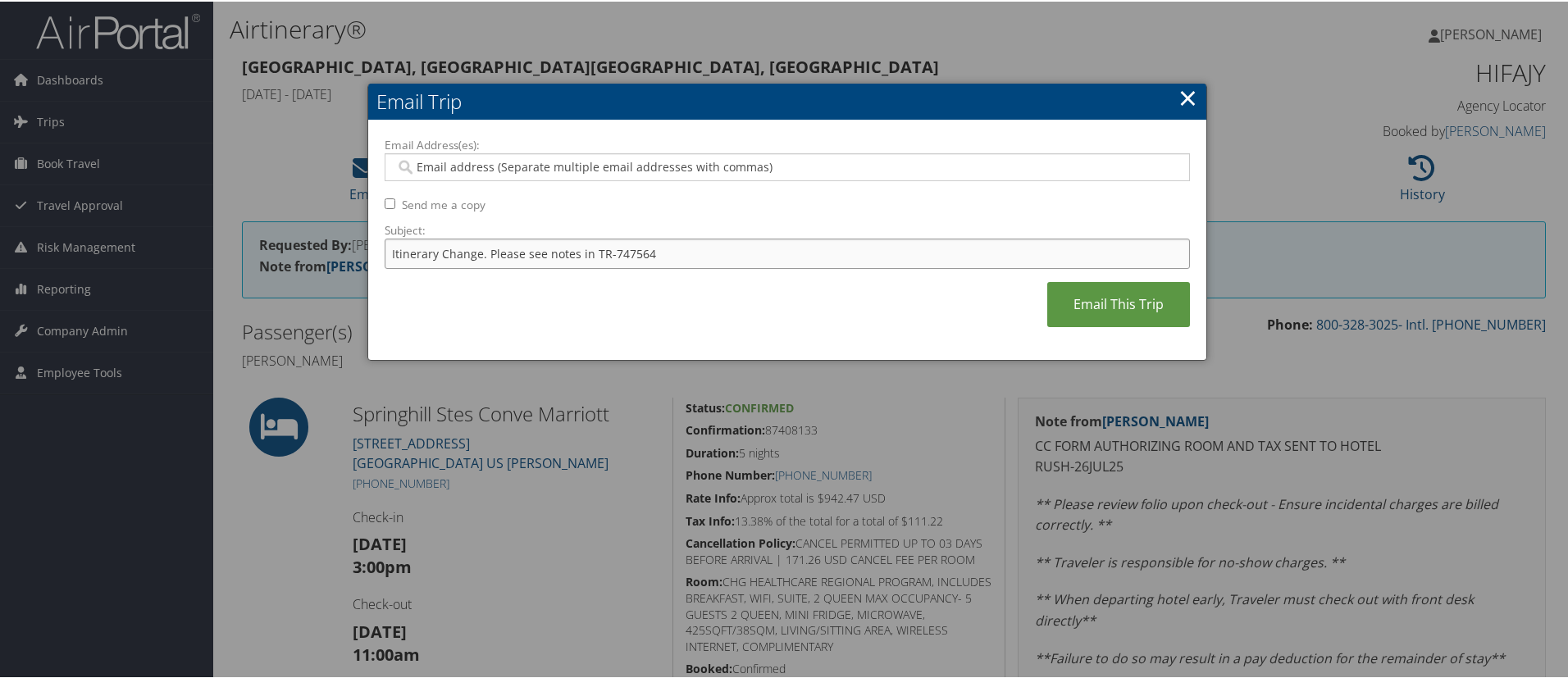 type on "Itinerary Change. Please see notes in TR-747564" 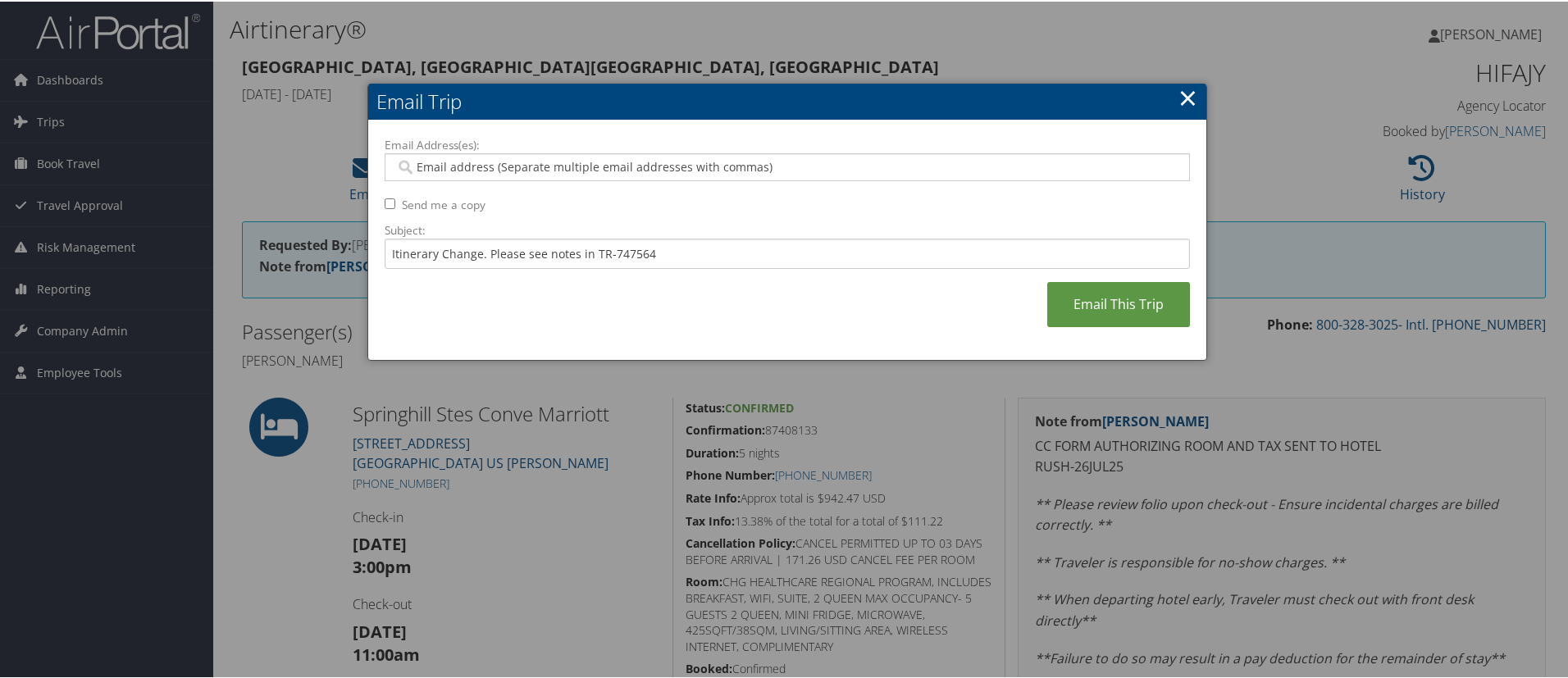 click at bounding box center (787, 166) 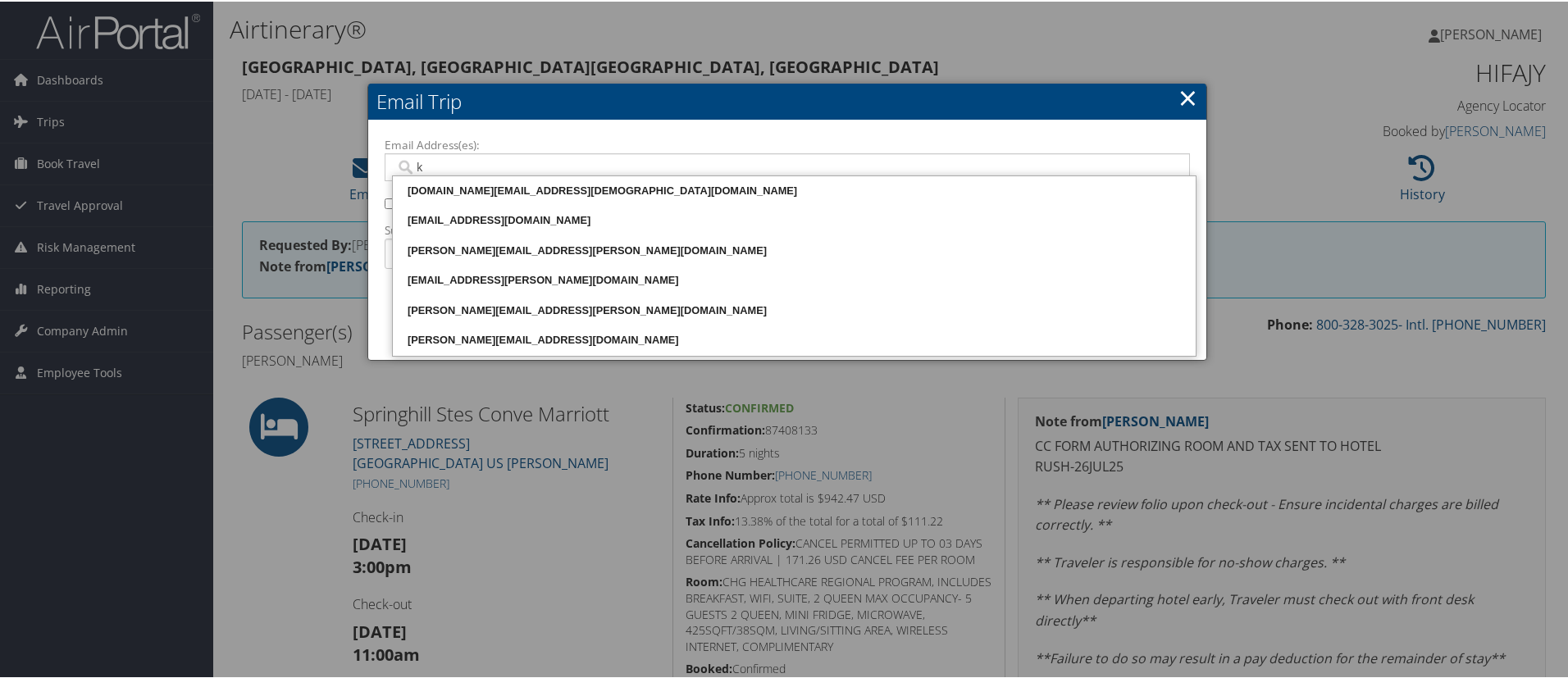 type on "kr" 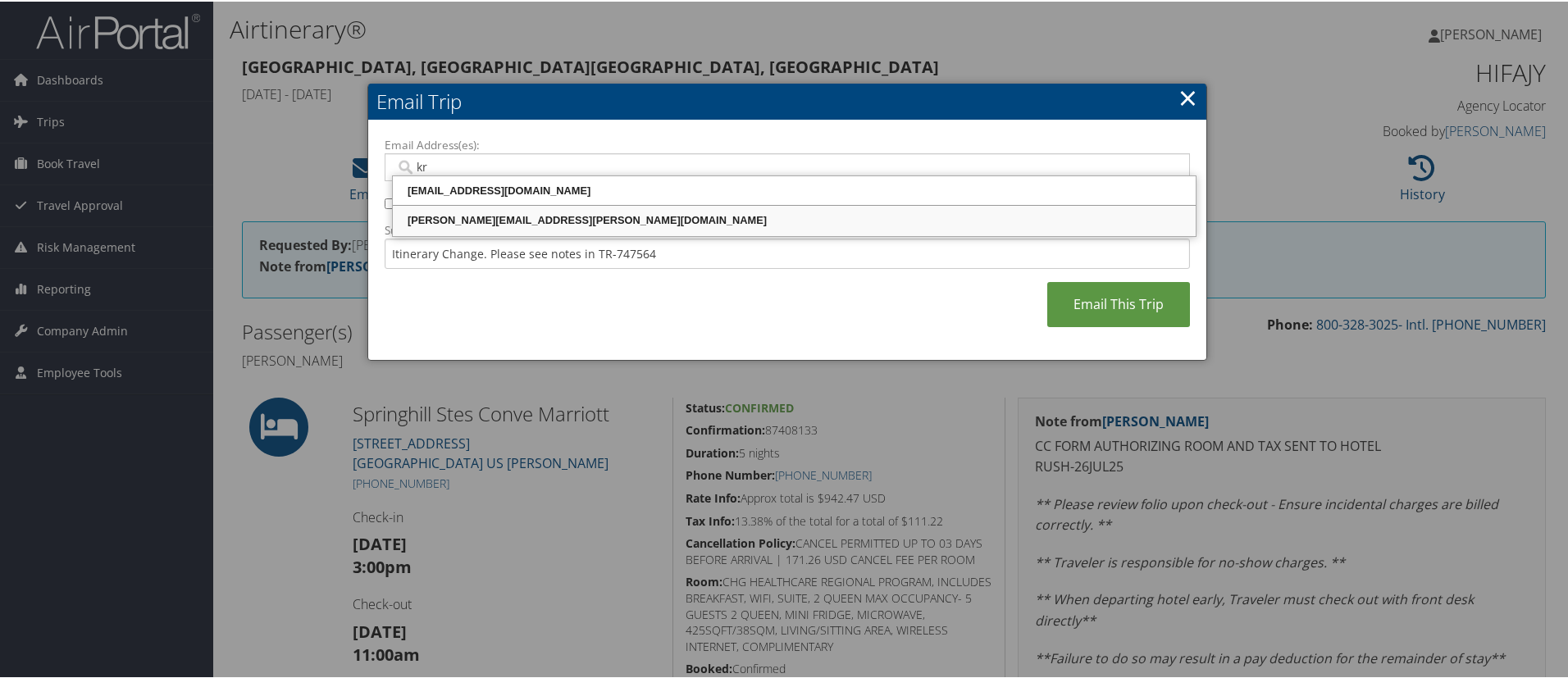 click on "kristina.beitzel@weatherbyhealthcare.com" at bounding box center [794, 219] 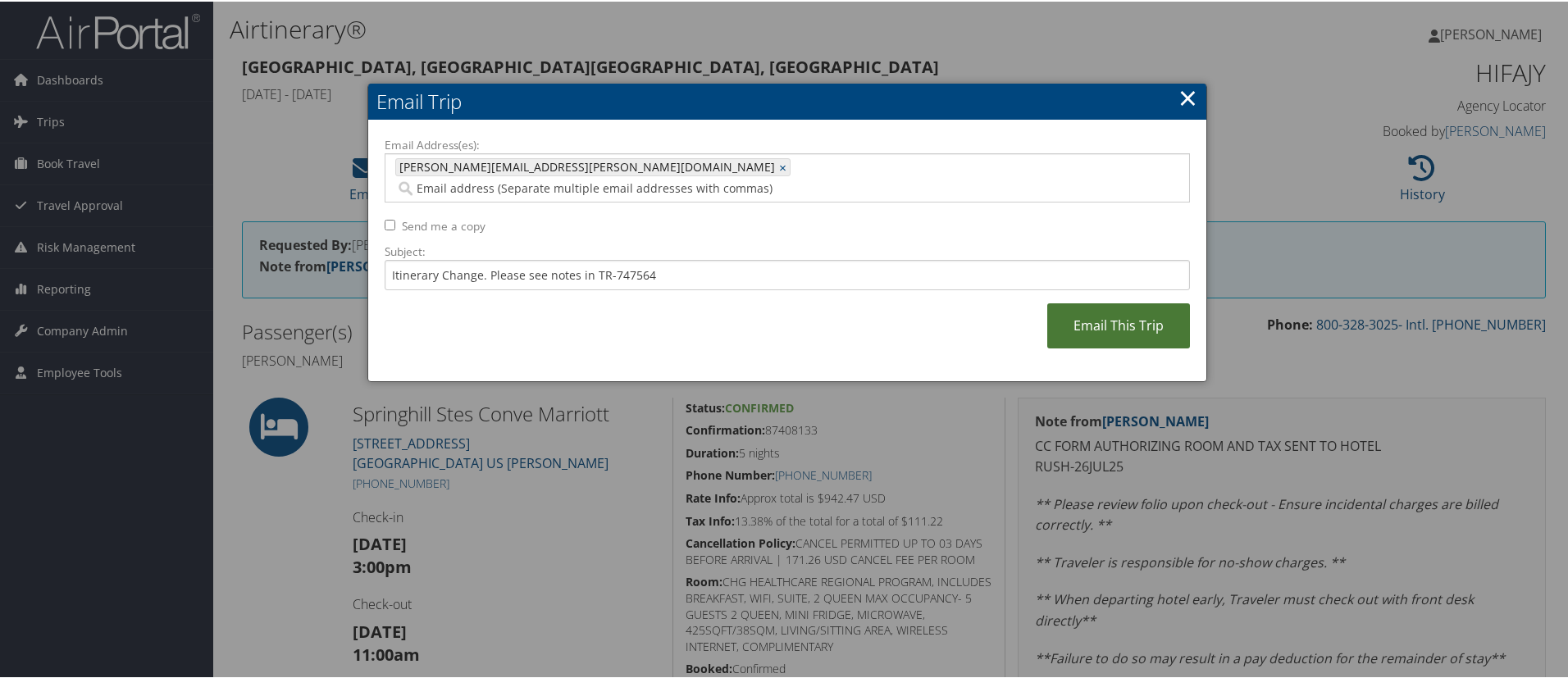 click on "Email This Trip" at bounding box center (1119, 324) 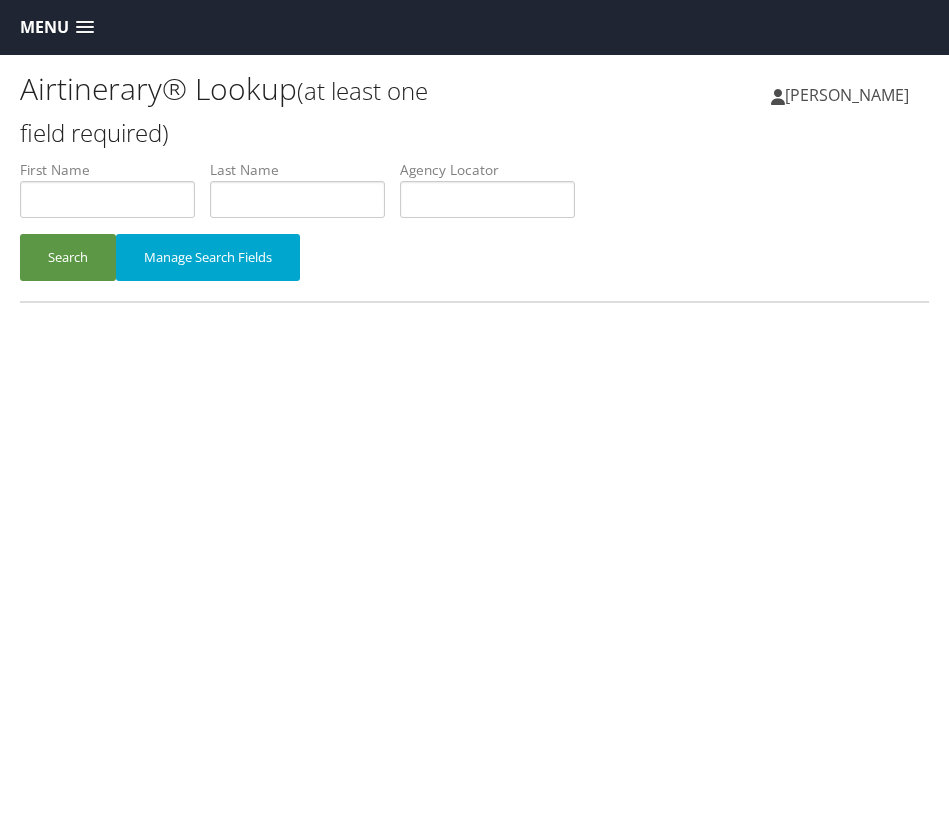 scroll, scrollTop: 0, scrollLeft: 0, axis: both 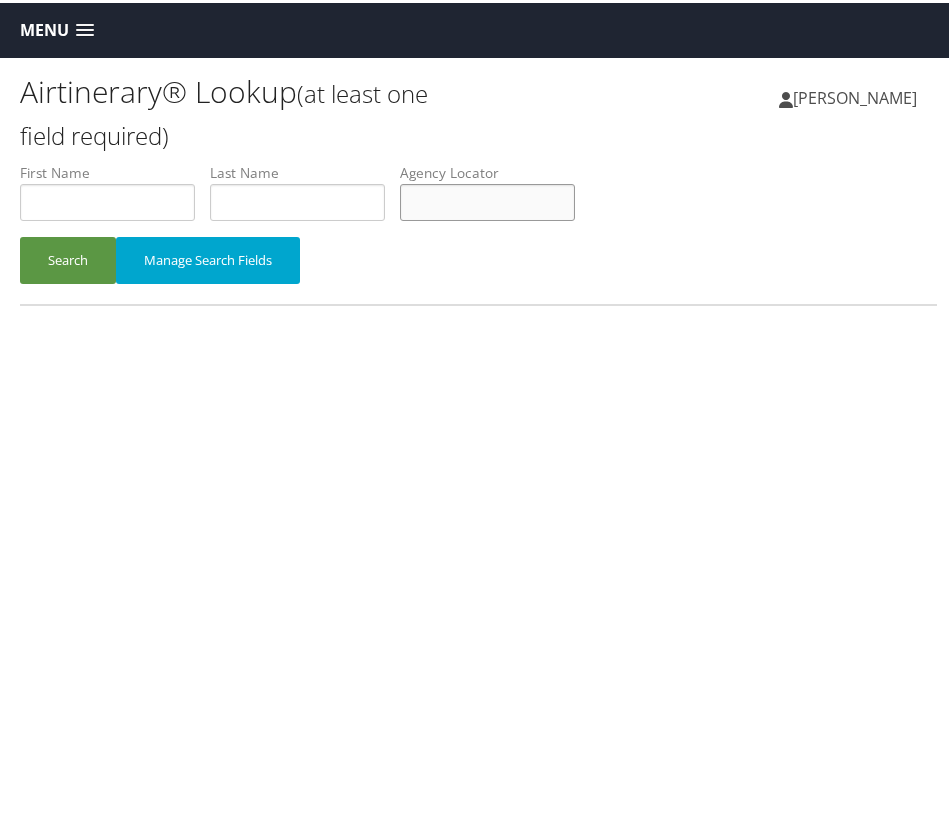 click at bounding box center [487, 199] 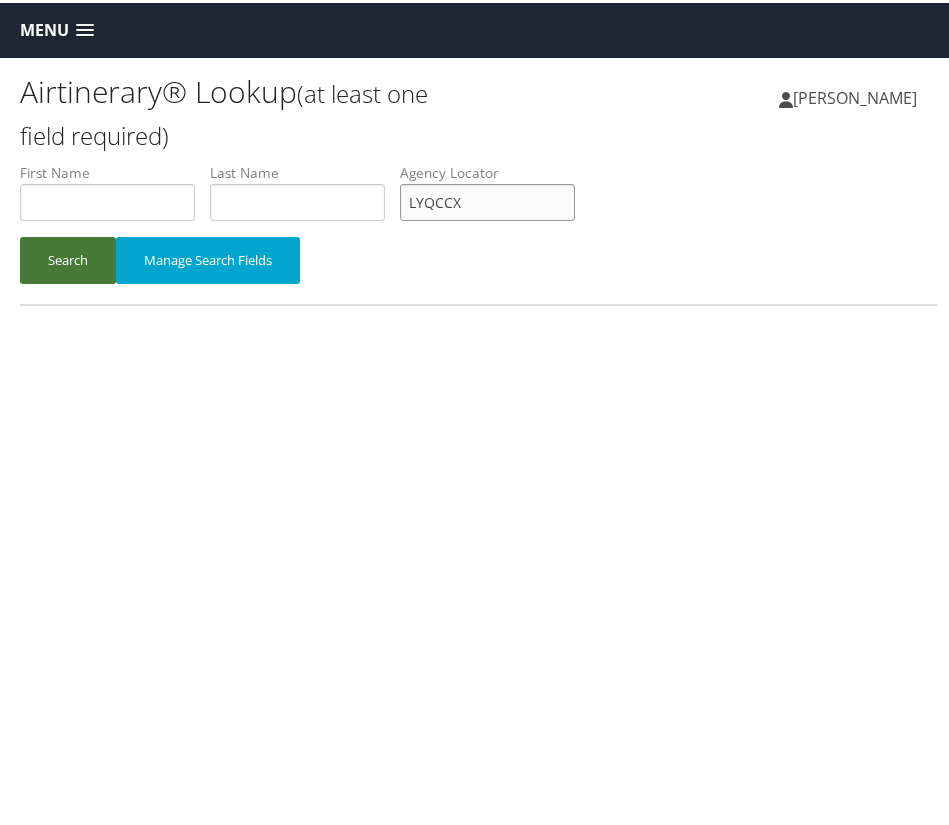 type on "LYQCCX" 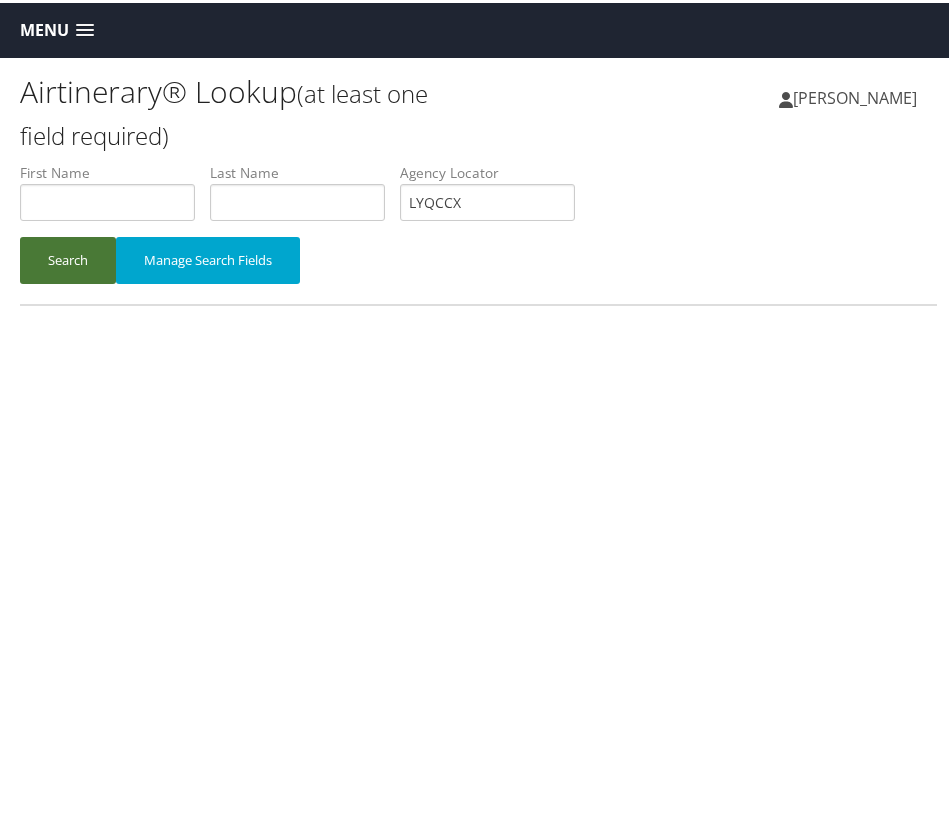 drag, startPoint x: 91, startPoint y: 252, endPoint x: 83, endPoint y: 260, distance: 11.313708 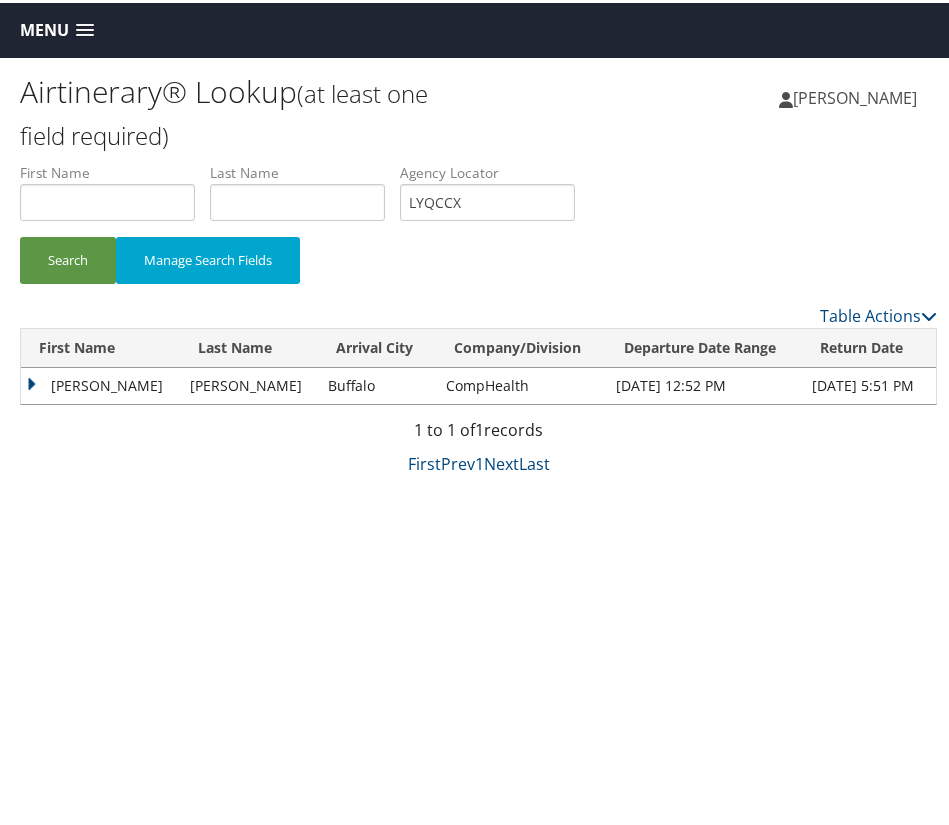 click on "First Name" at bounding box center (100, 345) 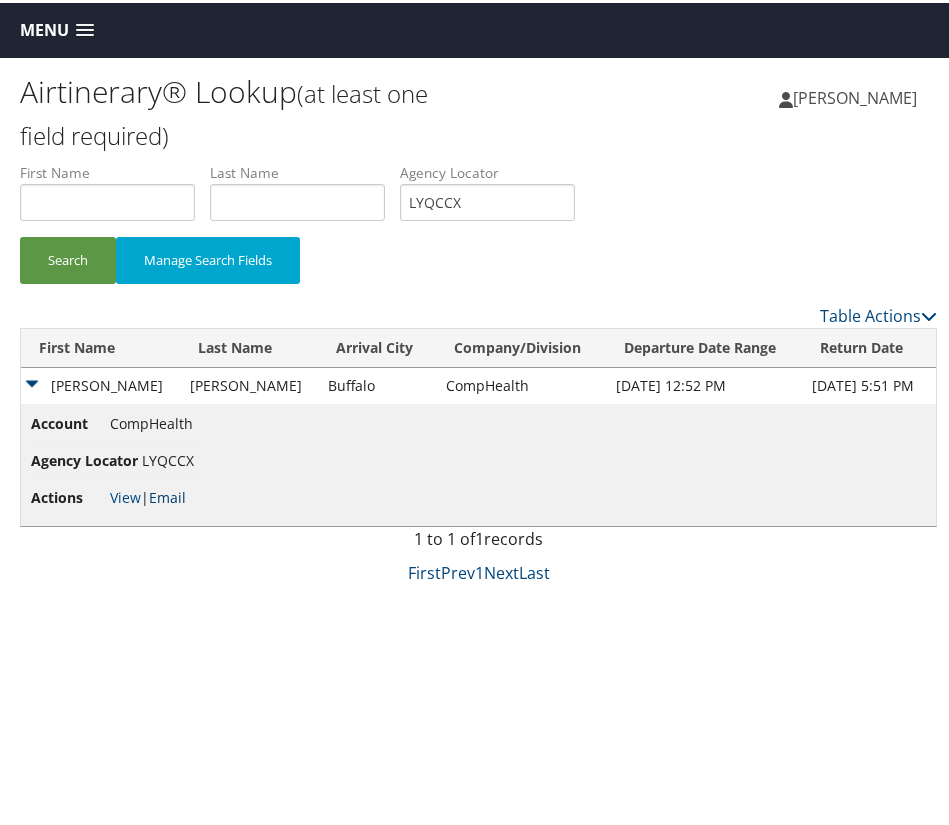 click on "Email" at bounding box center [167, 494] 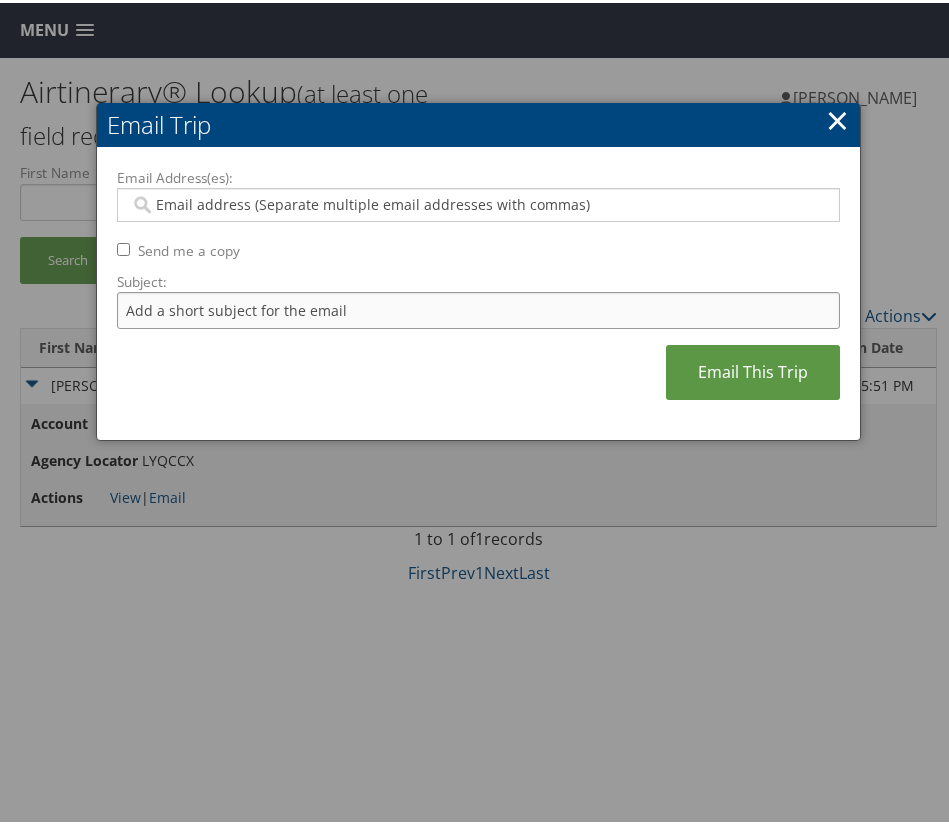 click on "Subject:" at bounding box center (479, 307) 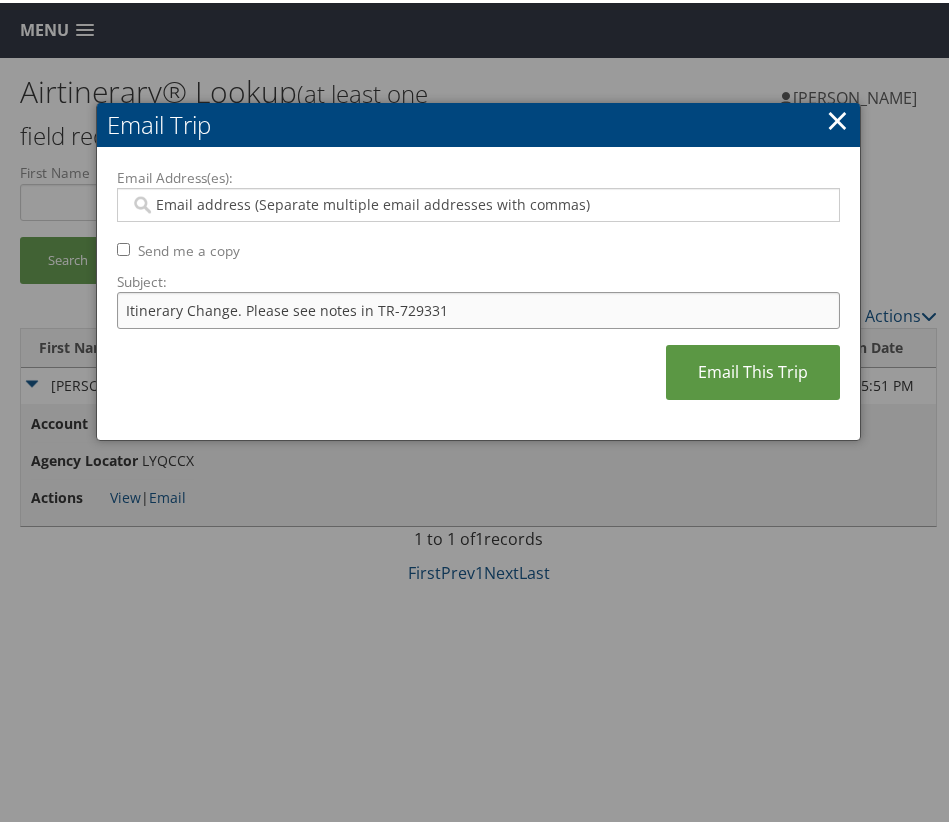 click on "Itinerary Change. Please see notes in TR-729331" at bounding box center [479, 307] 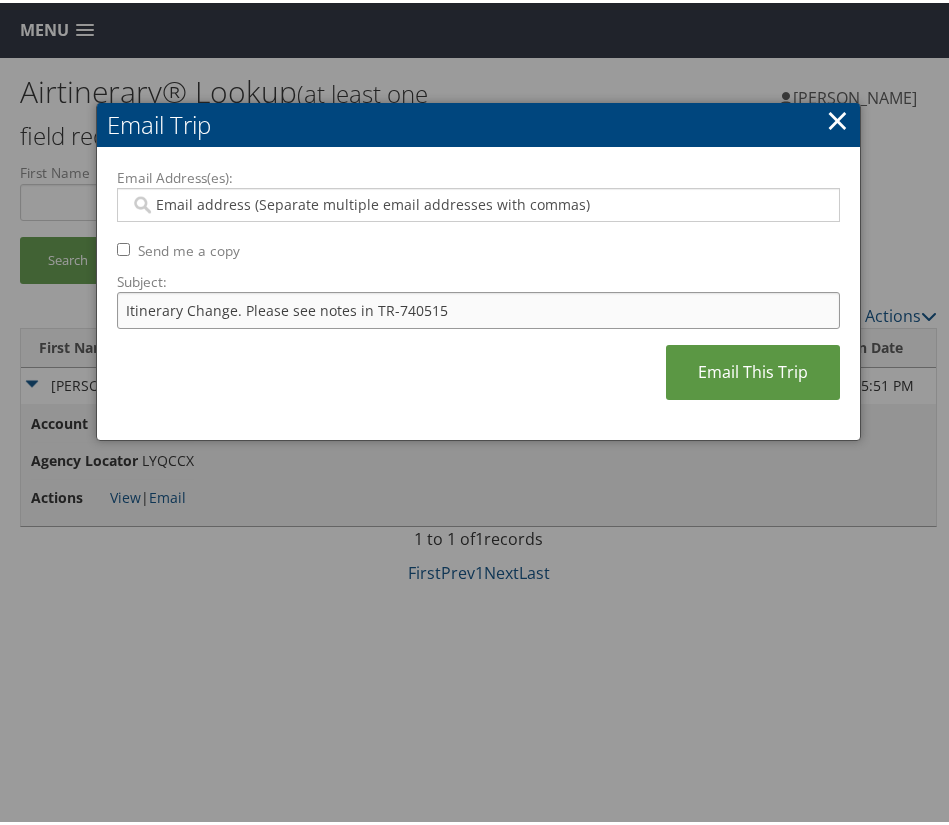 type on "Itinerary Change. Please see notes in TR-740515" 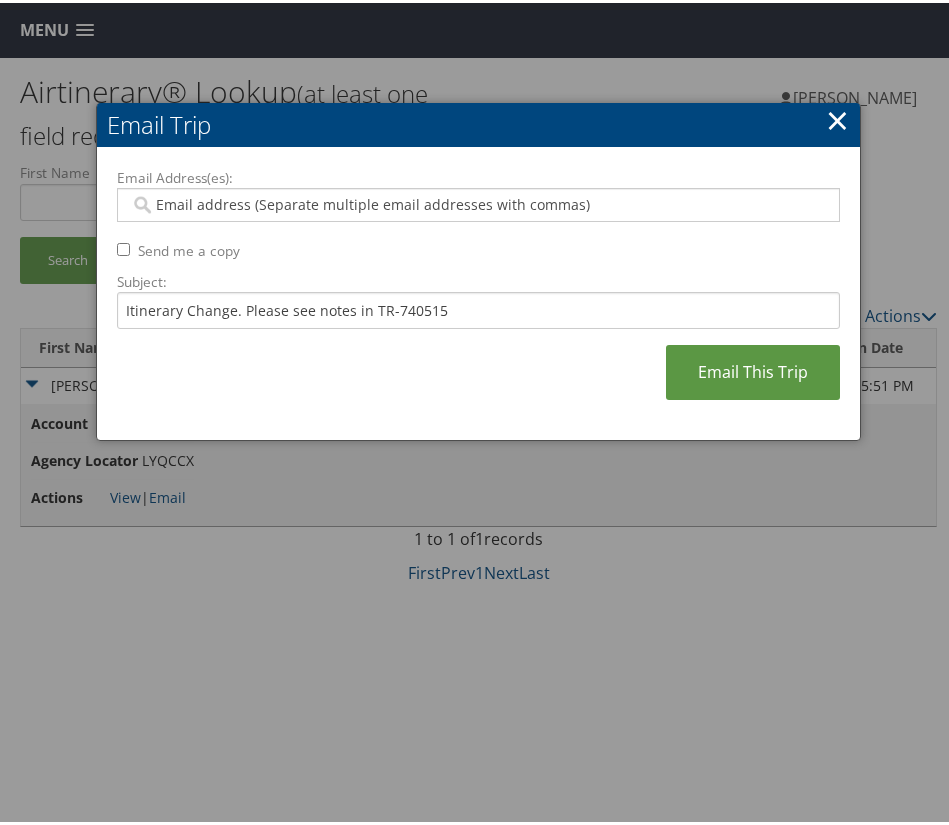 click on "Email Address(es):" at bounding box center [475, 202] 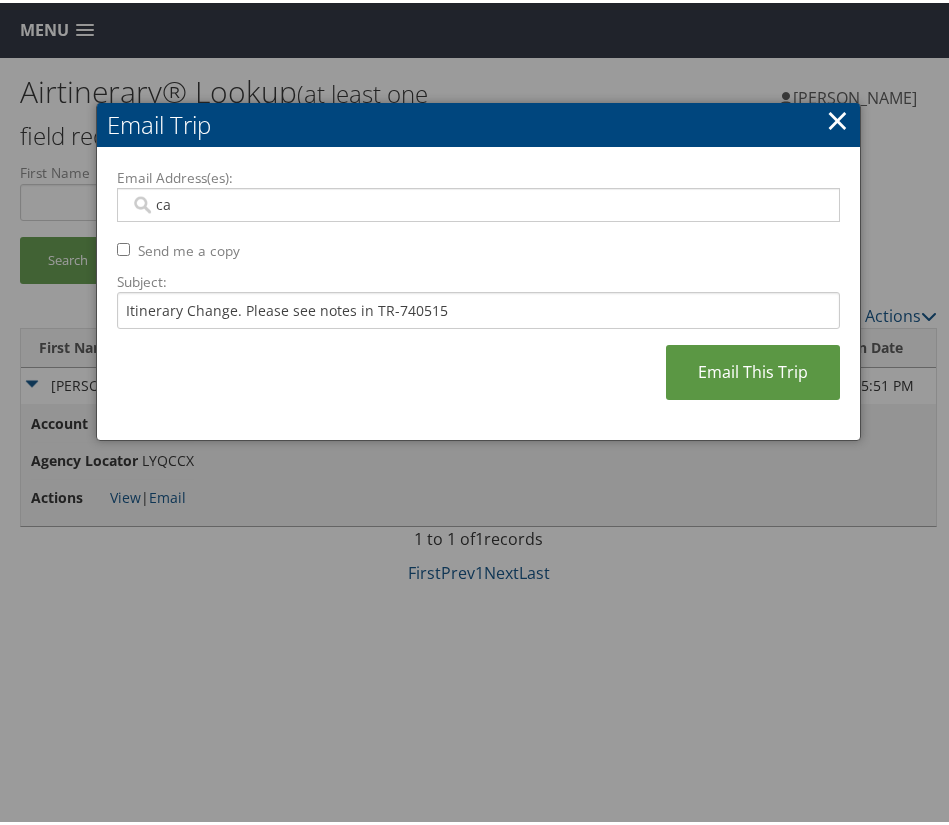 type on "cam" 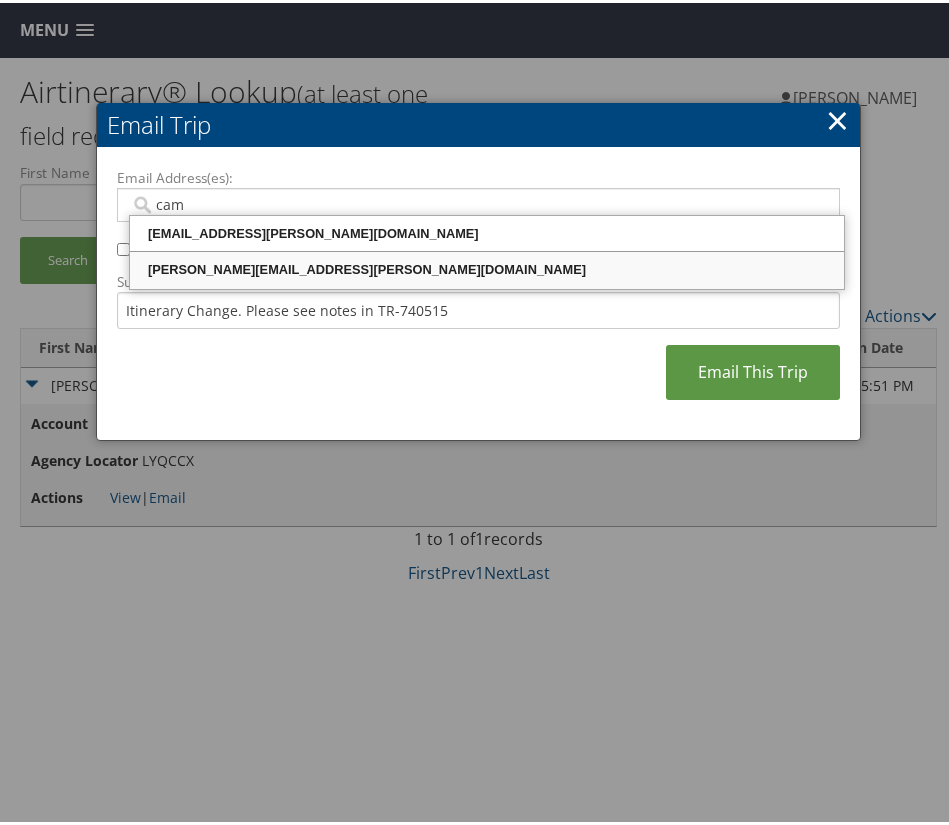 click on "[PERSON_NAME][EMAIL_ADDRESS][PERSON_NAME][DOMAIN_NAME]" at bounding box center [487, 267] 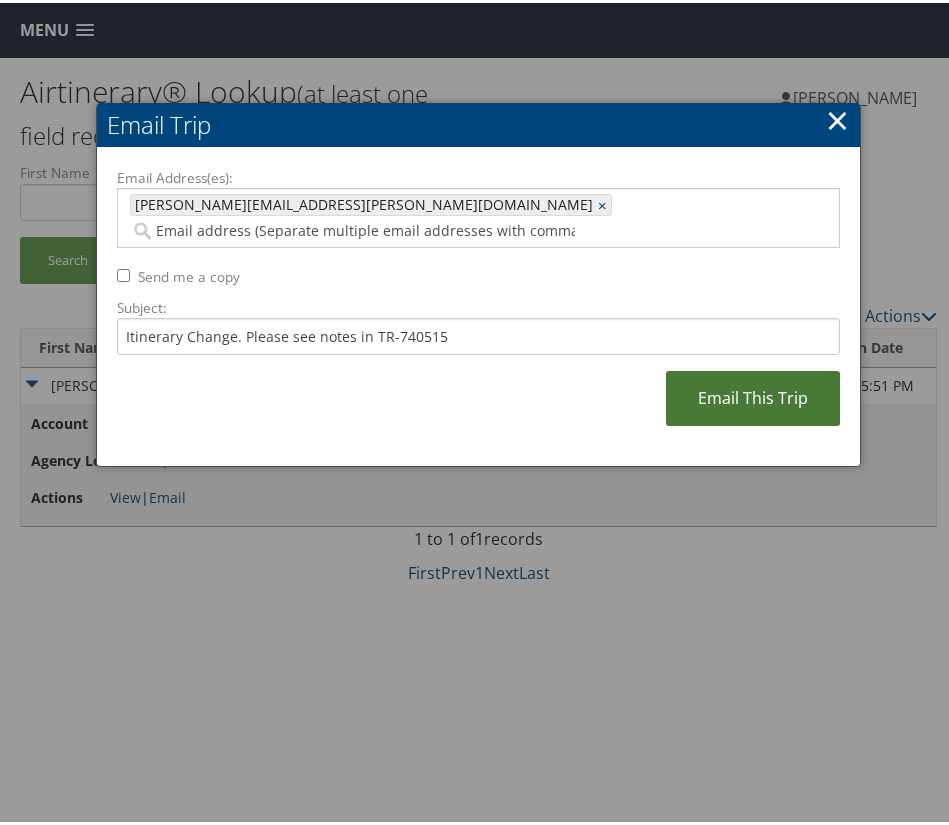 click on "Email This Trip" at bounding box center [753, 395] 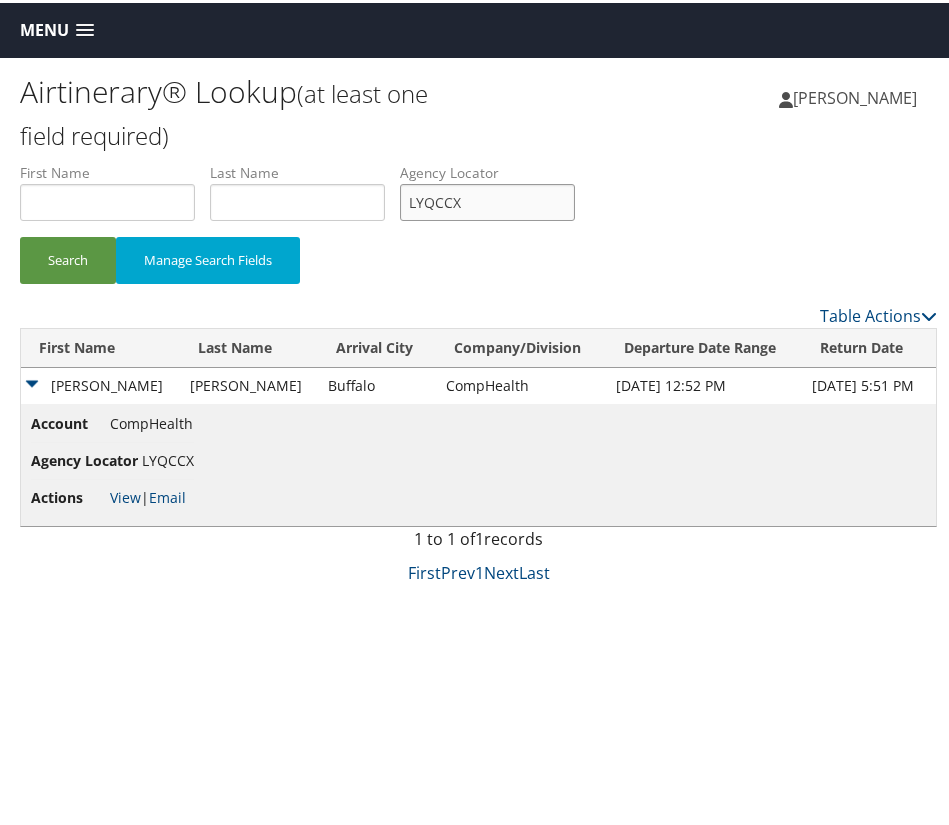 click on "LYQCCX" at bounding box center [487, 199] 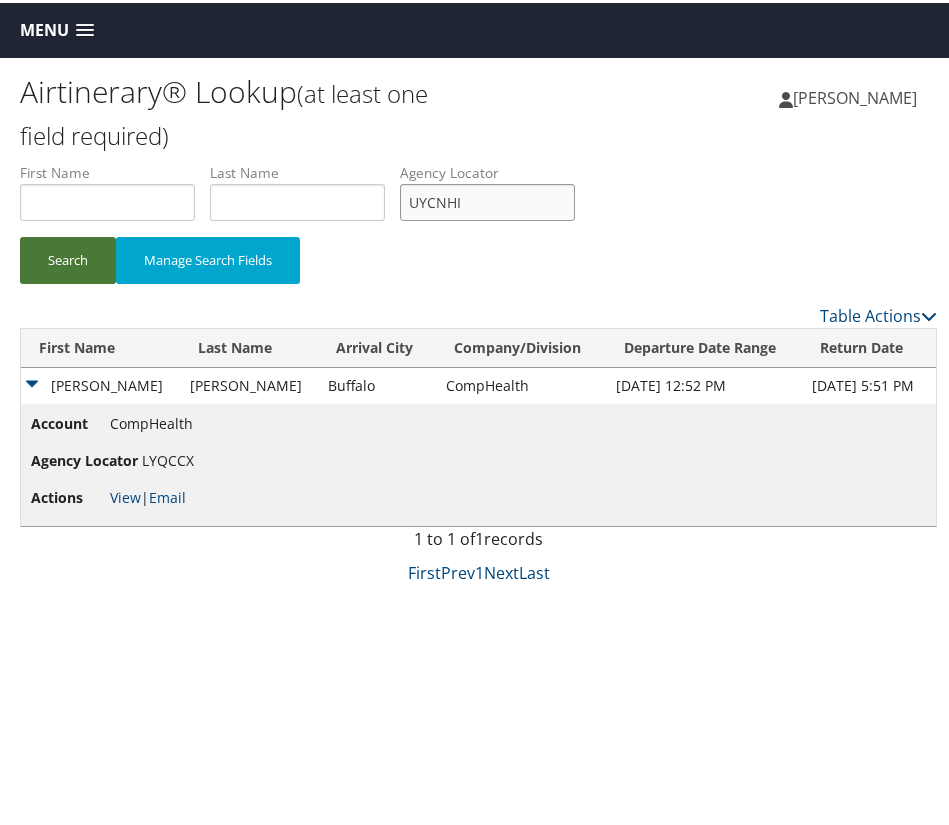 type on "UYCNHI" 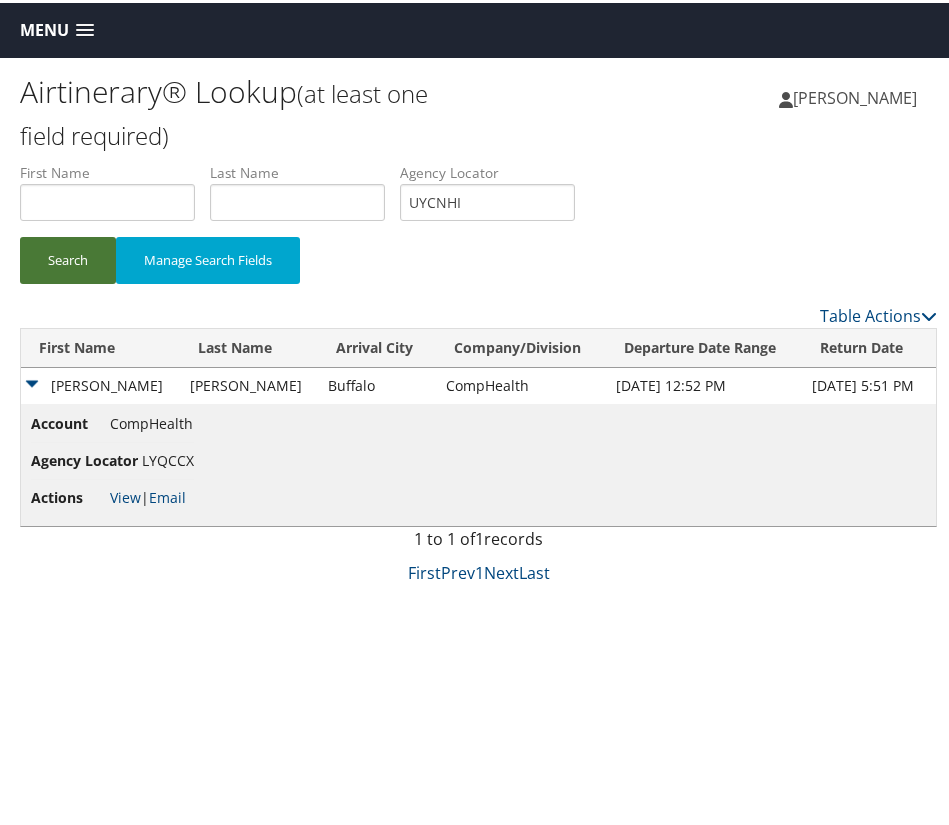 drag, startPoint x: 100, startPoint y: 259, endPoint x: 14, endPoint y: 245, distance: 87.13208 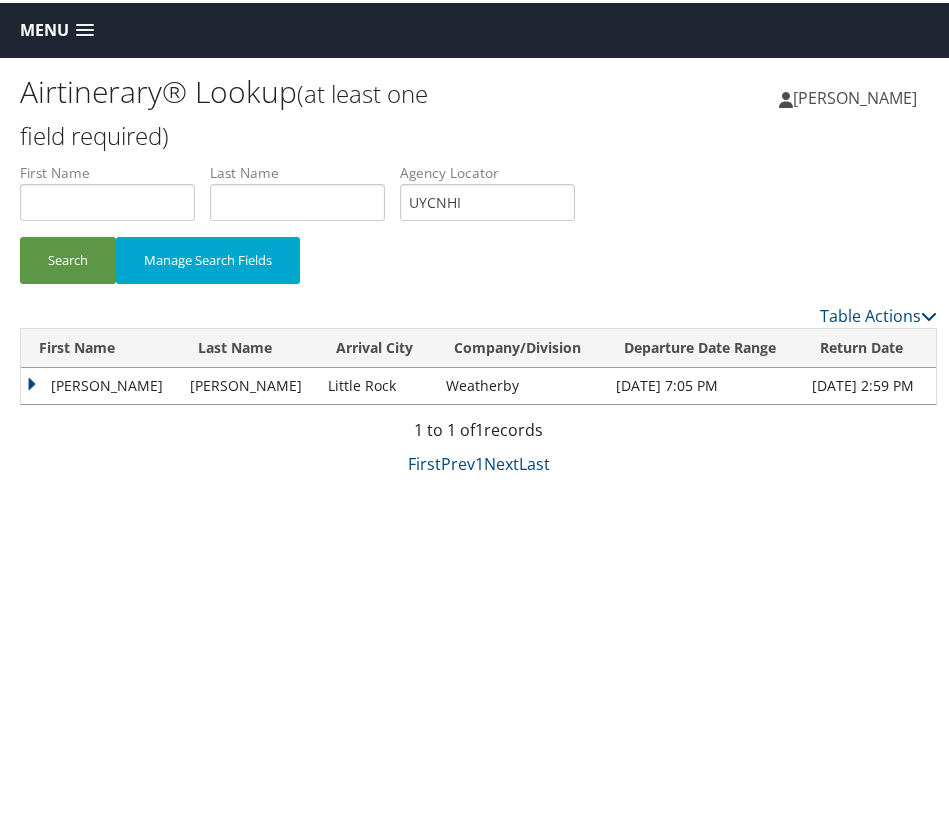 click on "Airtinerary® Lookup  (at least one field required)
[PERSON_NAME]
[PERSON_NAME]
My Settings
Travel Agency Contacts
View Travel Profile
Give Feedback Sign Out" at bounding box center [478, 467] 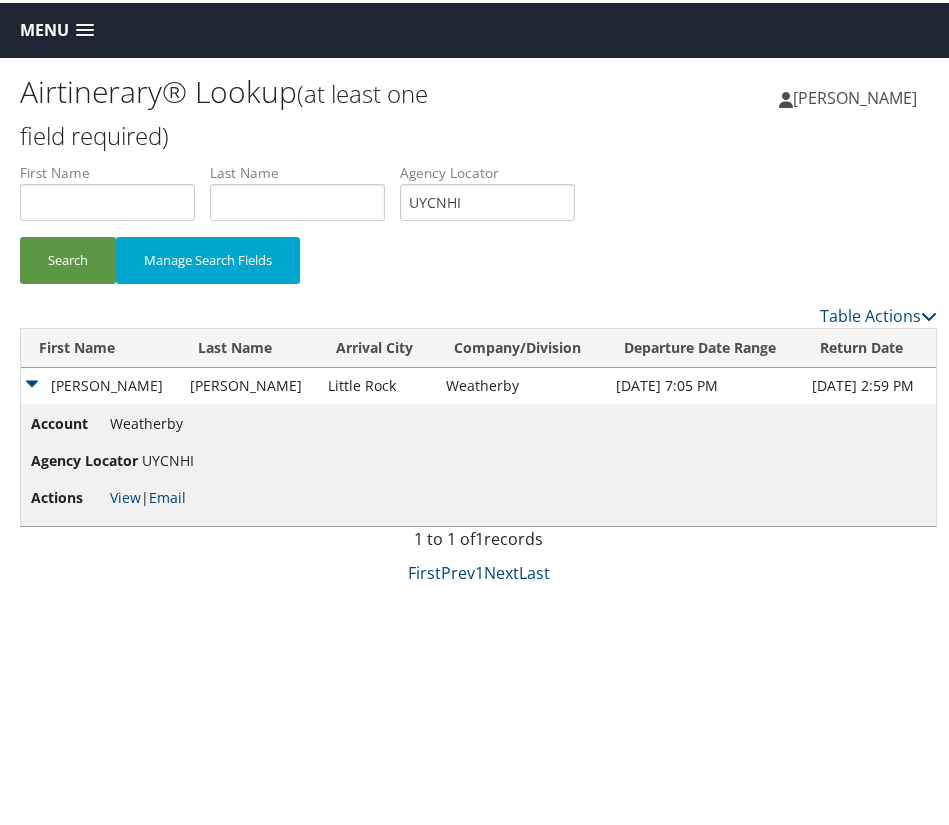 click on "Email" at bounding box center (167, 494) 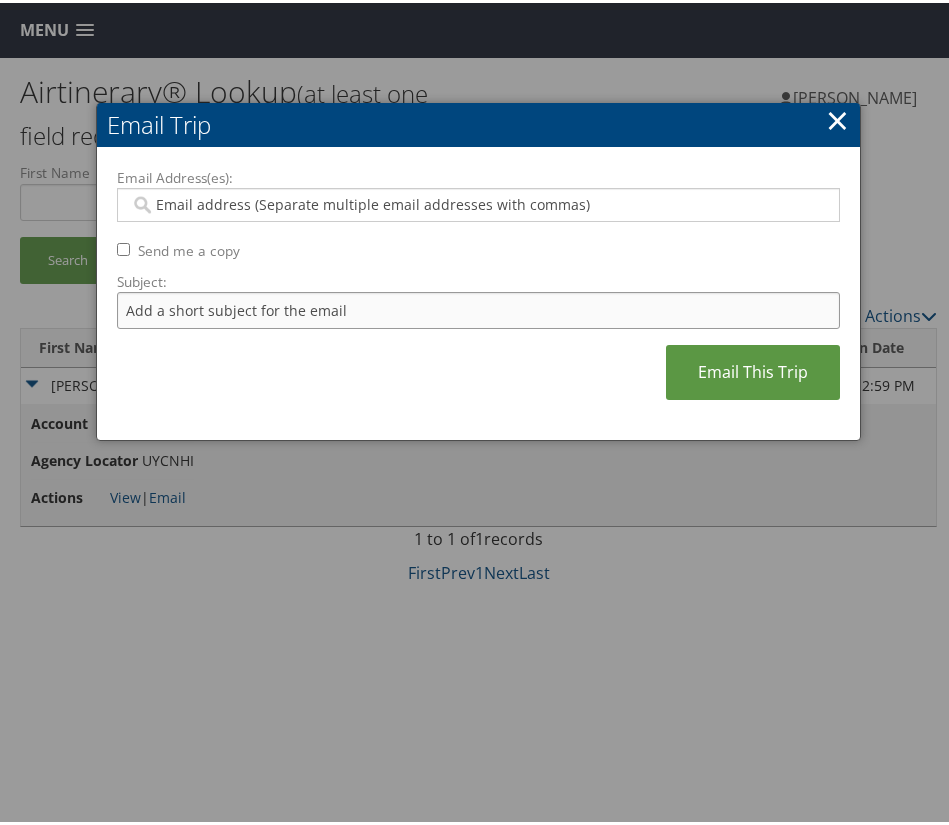 click on "Subject:" at bounding box center [479, 307] 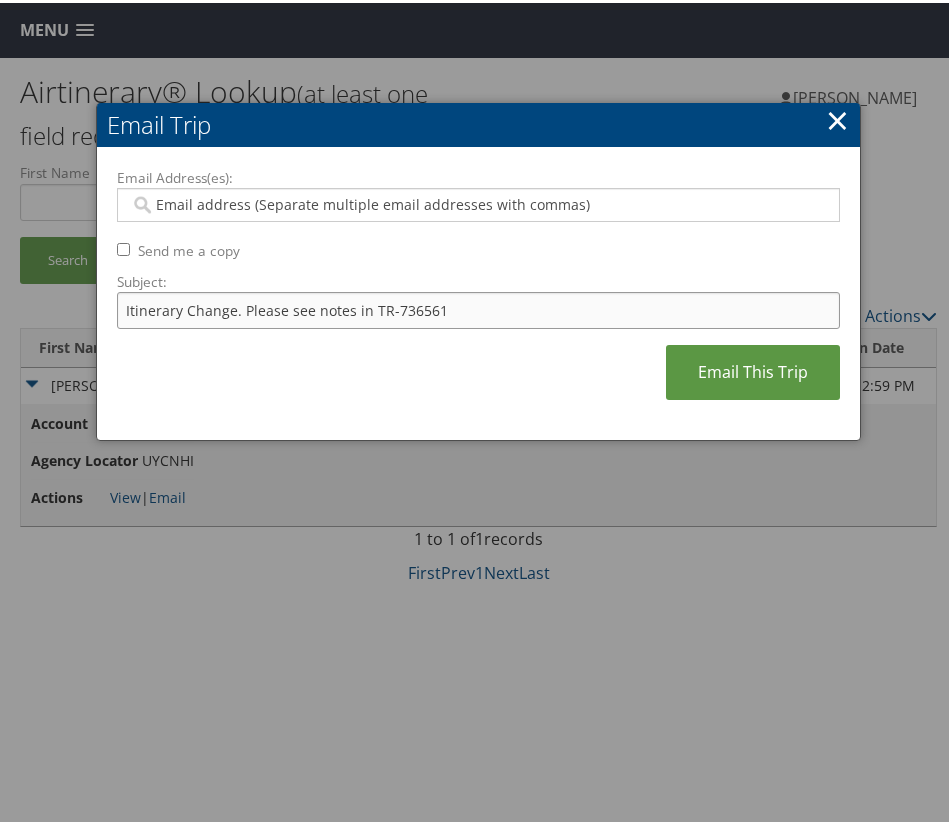 click on "Itinerary Change. Please see notes in TR-736561" at bounding box center [479, 307] 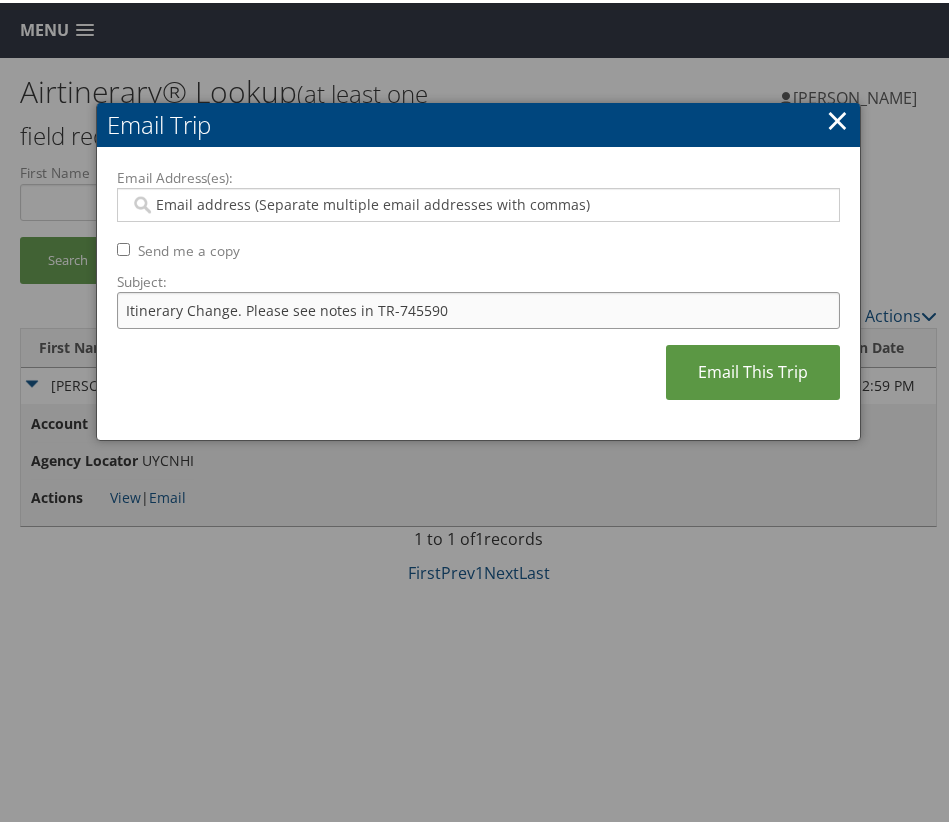 type on "Itinerary Change. Please see notes in TR-745590" 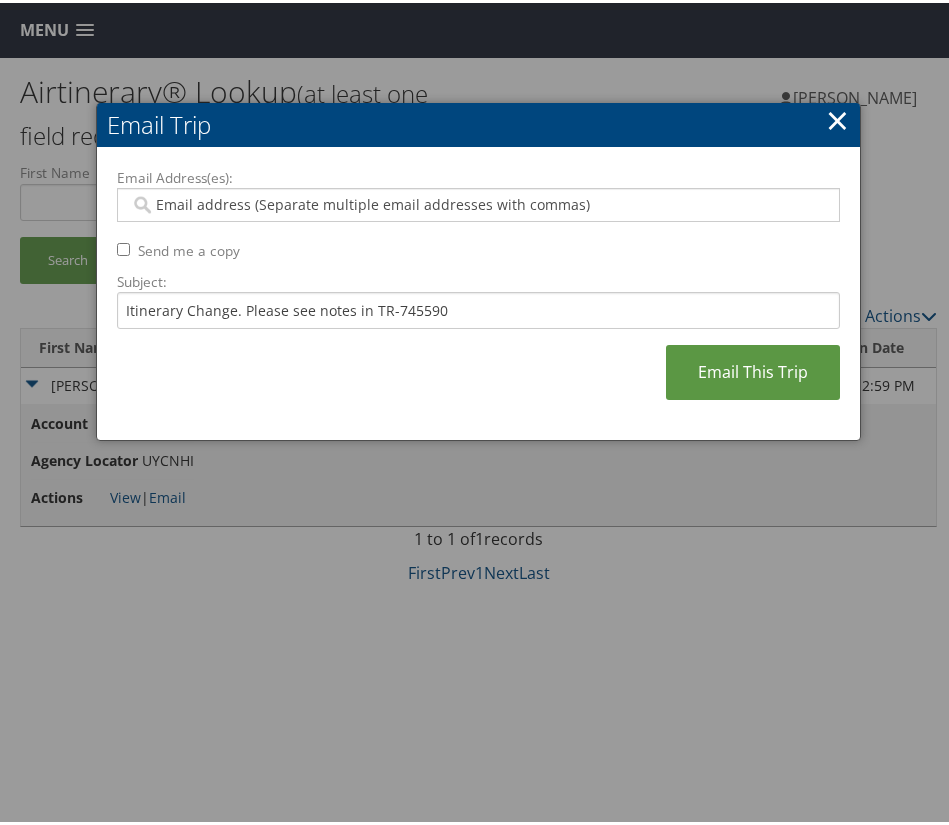 click on "Email Address(es):" at bounding box center (475, 202) 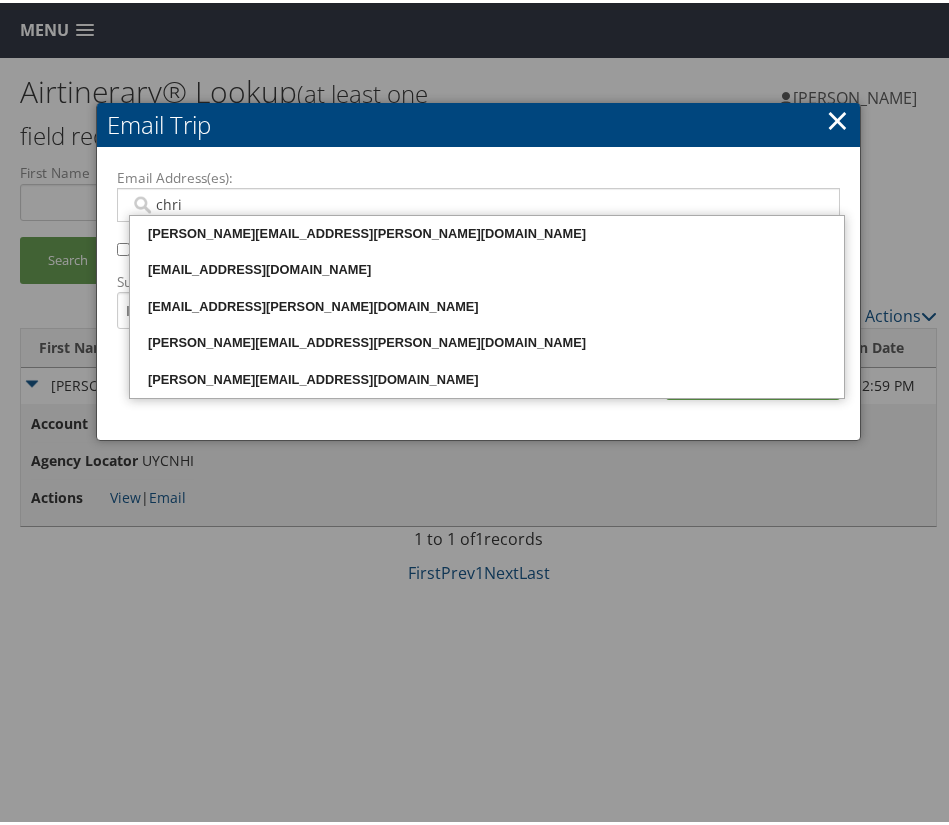 type on "[PERSON_NAME]" 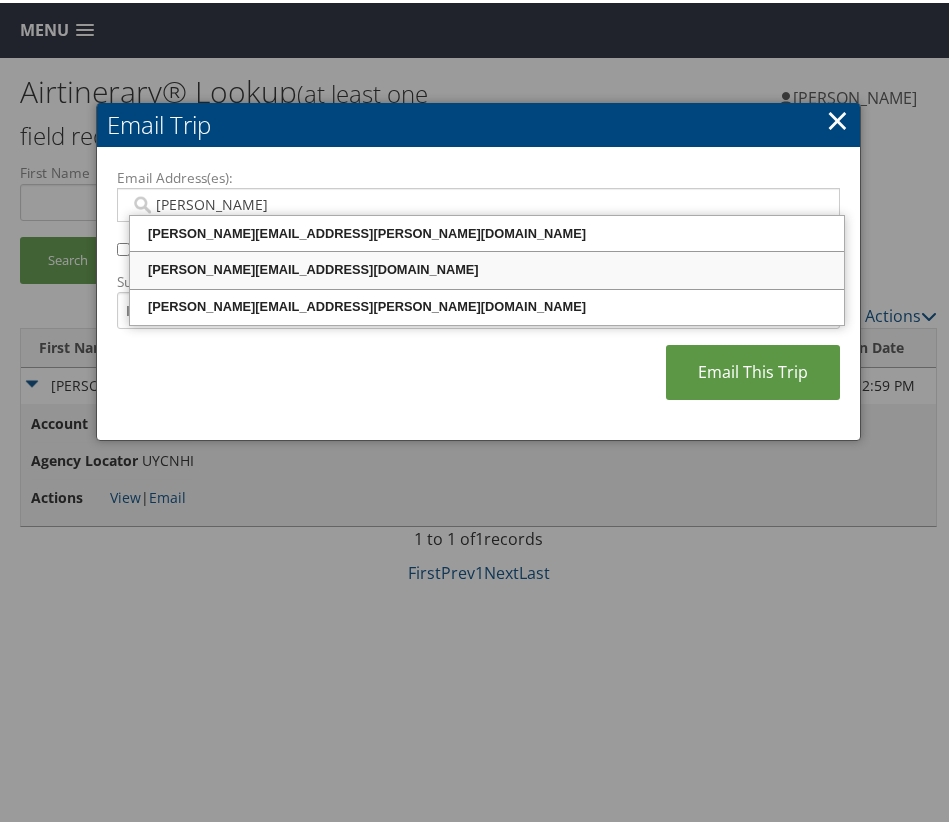 drag, startPoint x: 384, startPoint y: 258, endPoint x: 520, endPoint y: 366, distance: 173.66635 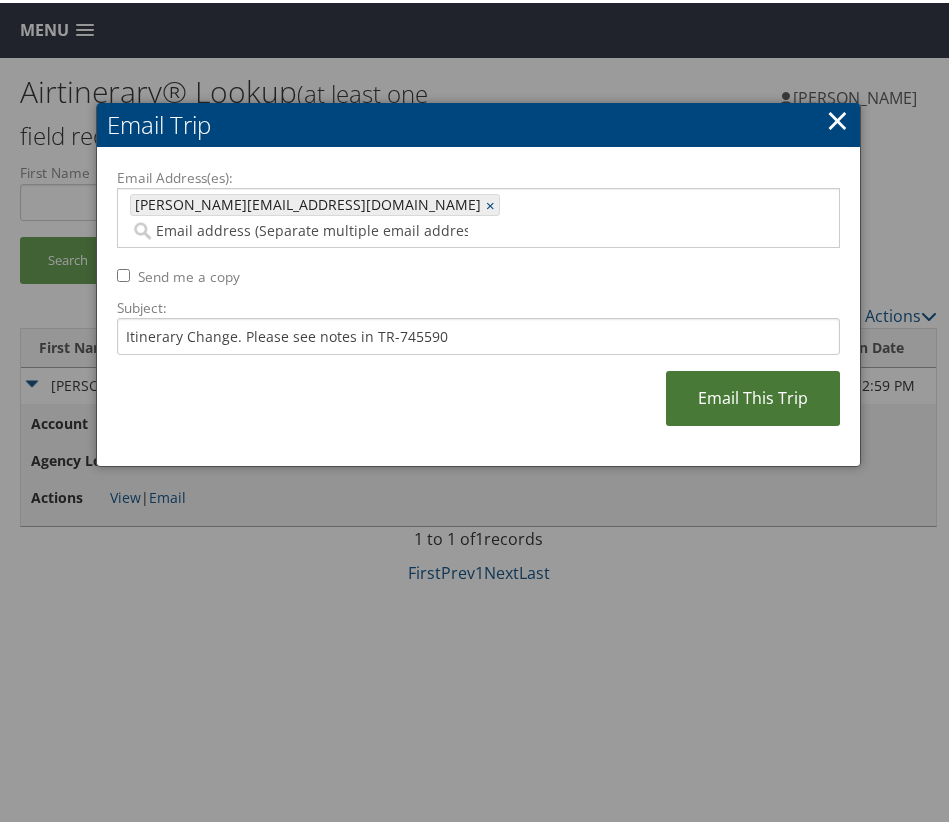 click on "Email This Trip" at bounding box center [753, 395] 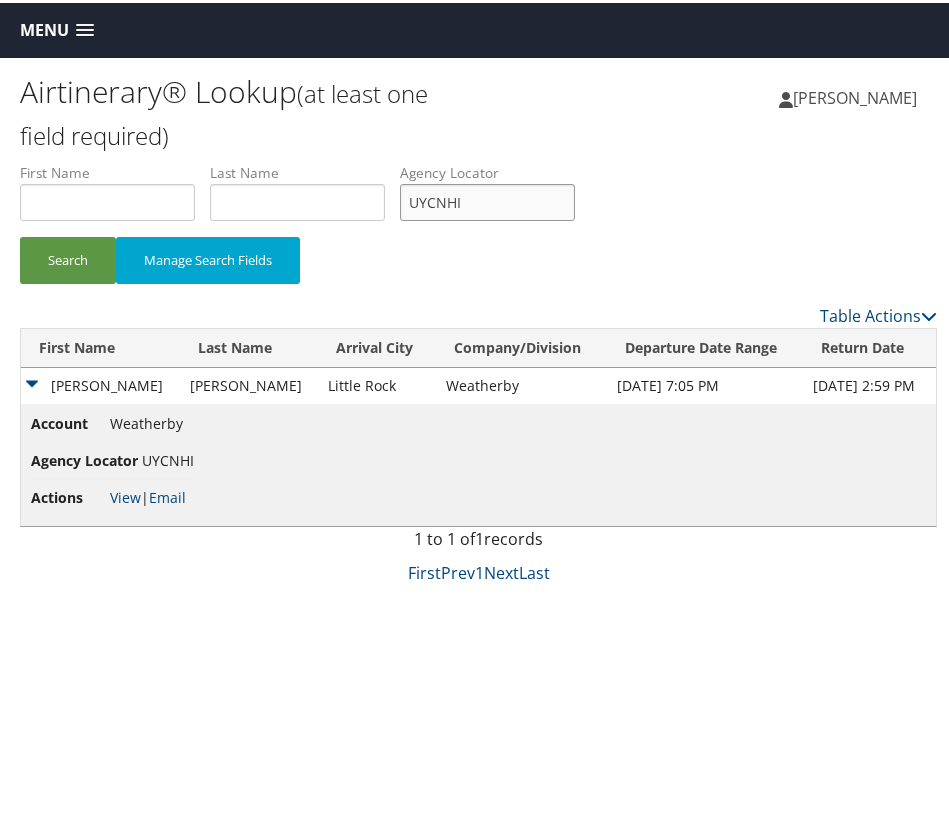 click on "UYCNHI" at bounding box center (487, 199) 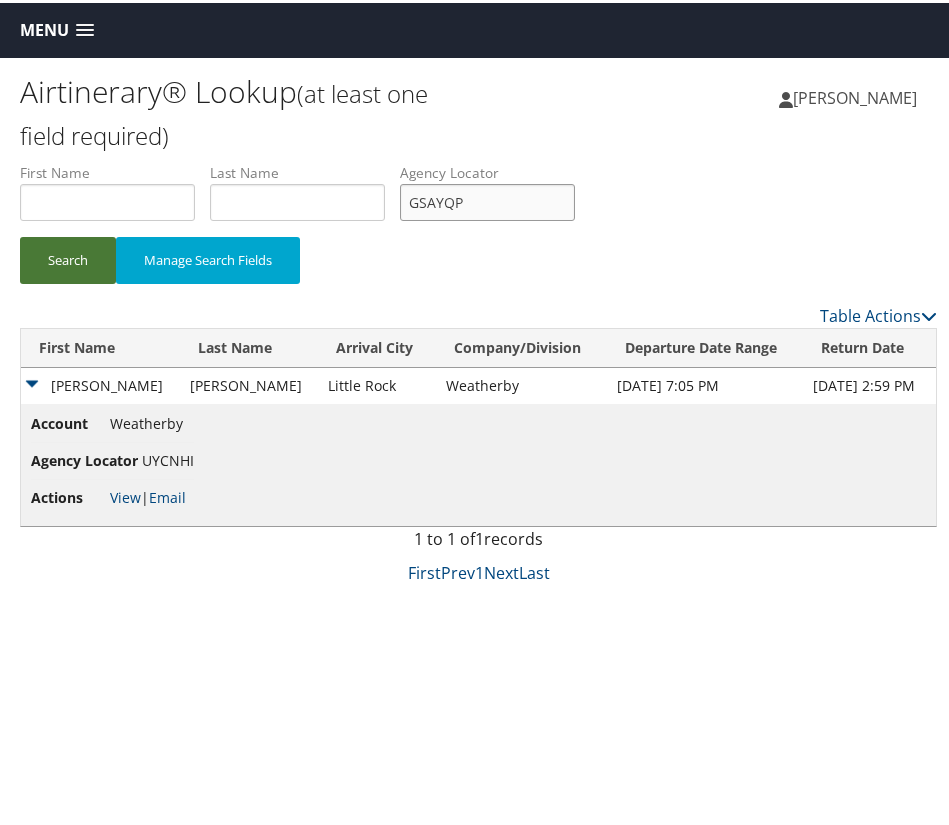 type on "GSAYQP" 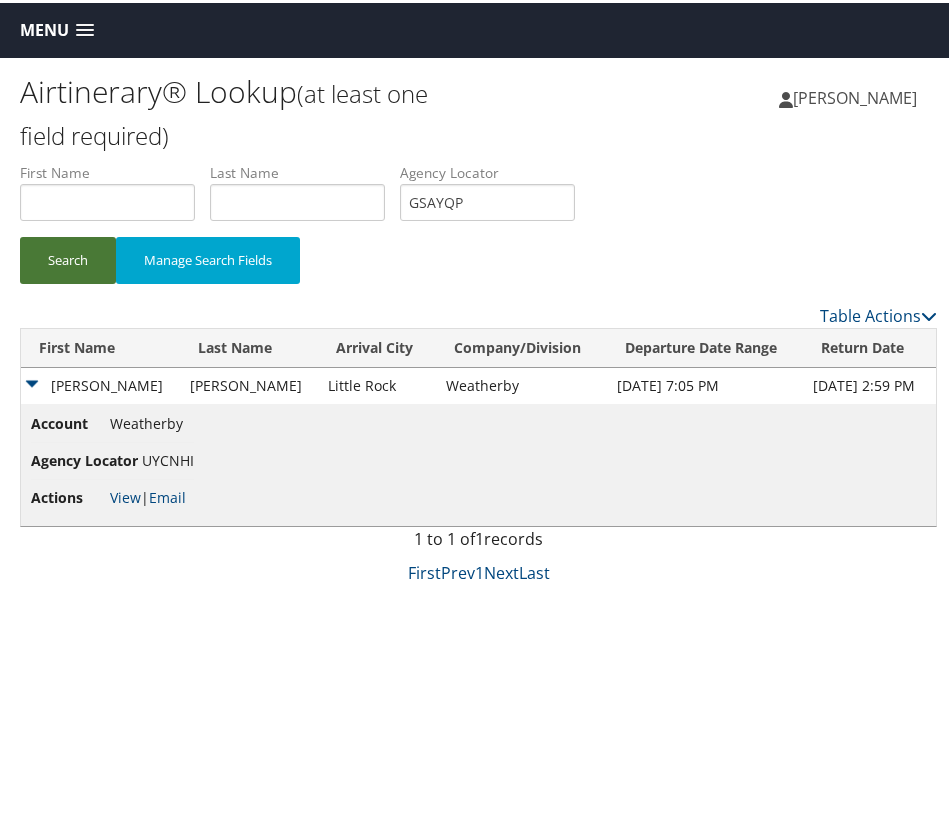 click on "Search" at bounding box center (68, 257) 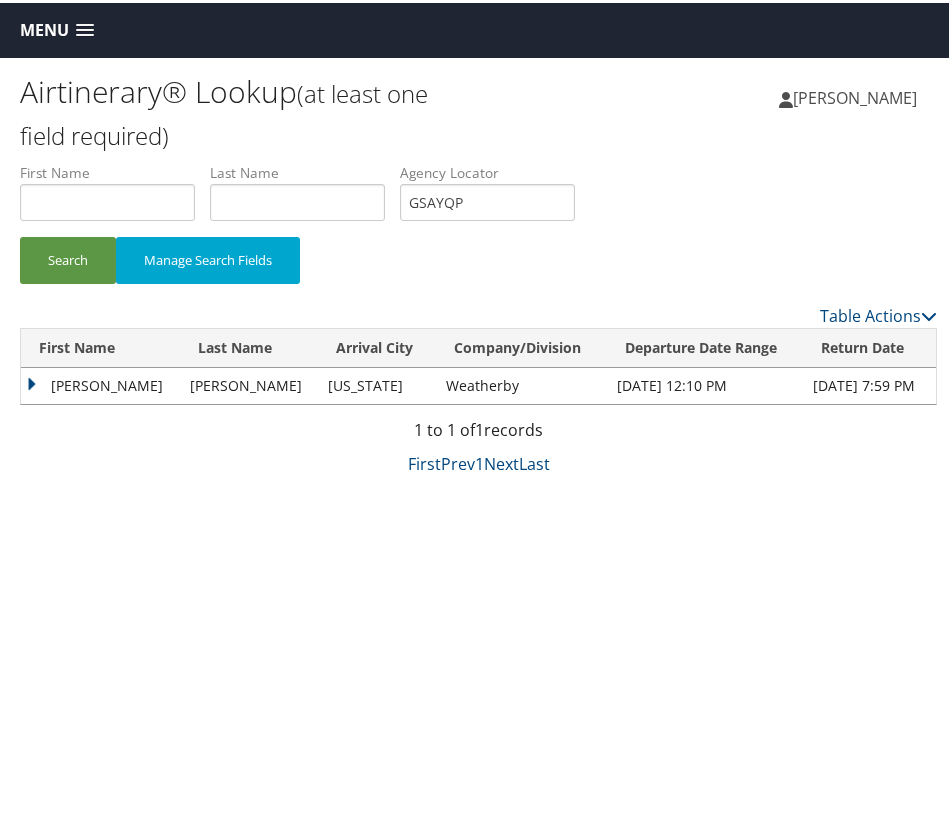 click on "[PERSON_NAME]" at bounding box center [100, 383] 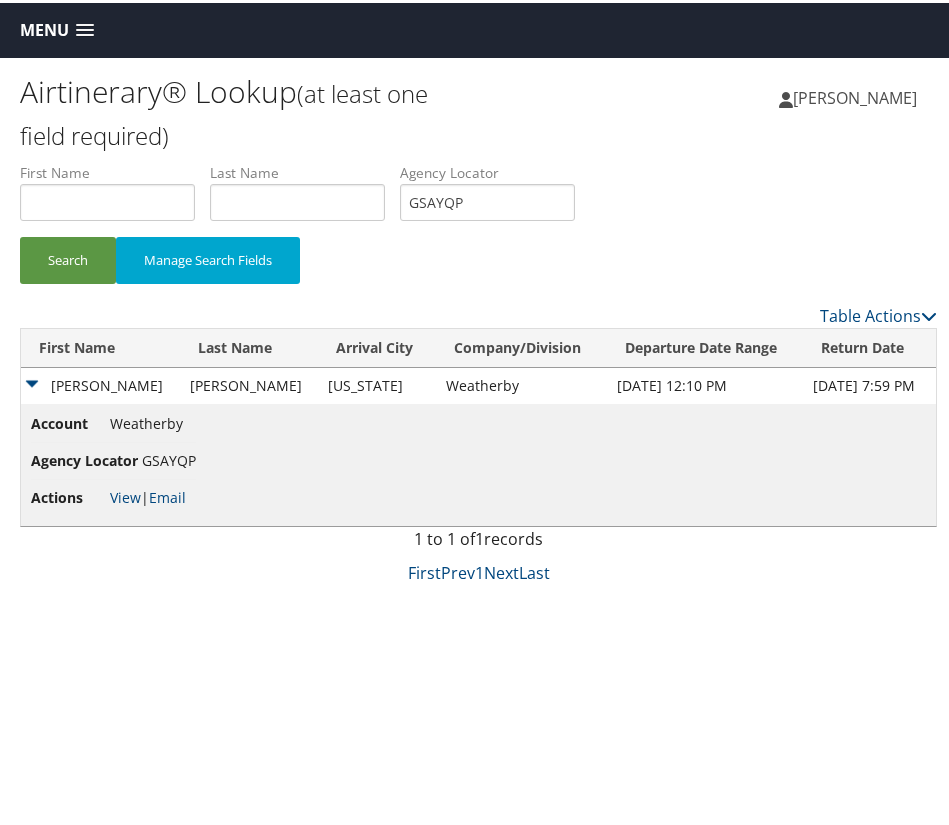 click on "Actions   View  |  Email" at bounding box center (113, 495) 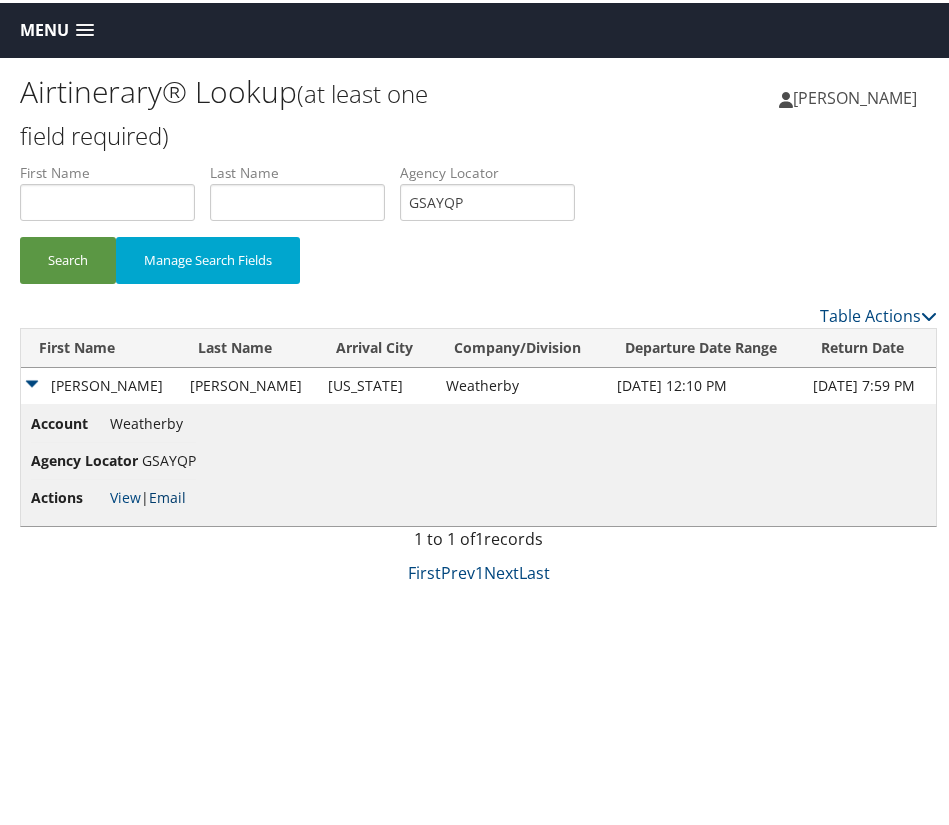 click on "Email" at bounding box center [167, 494] 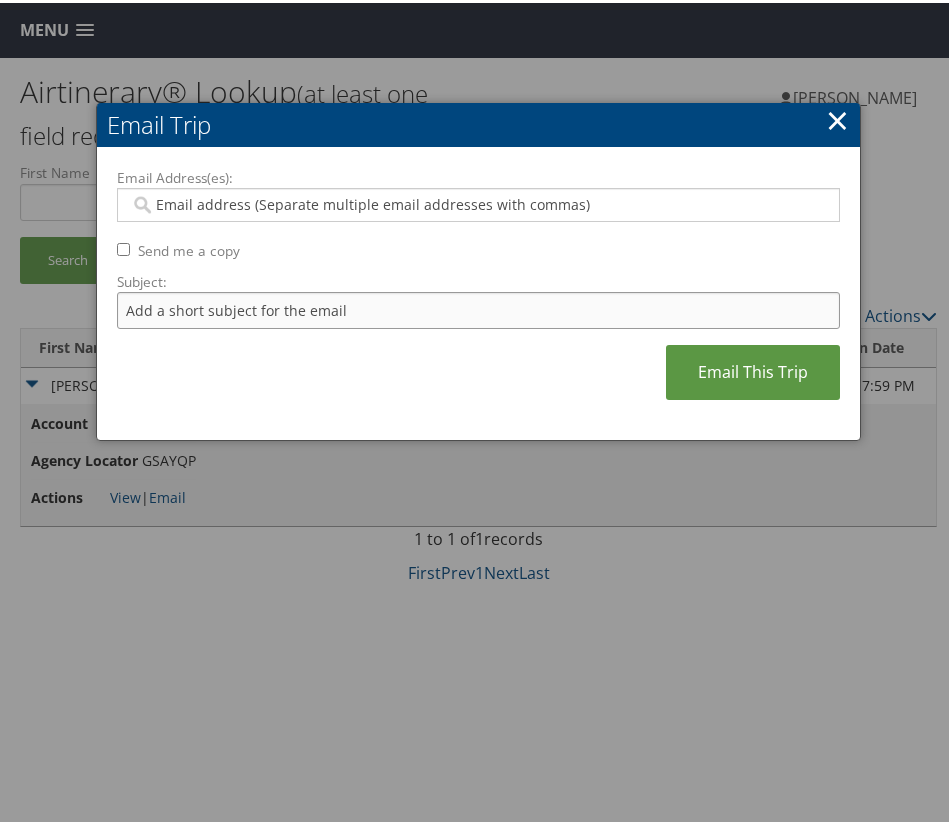 click on "Subject:" at bounding box center (479, 307) 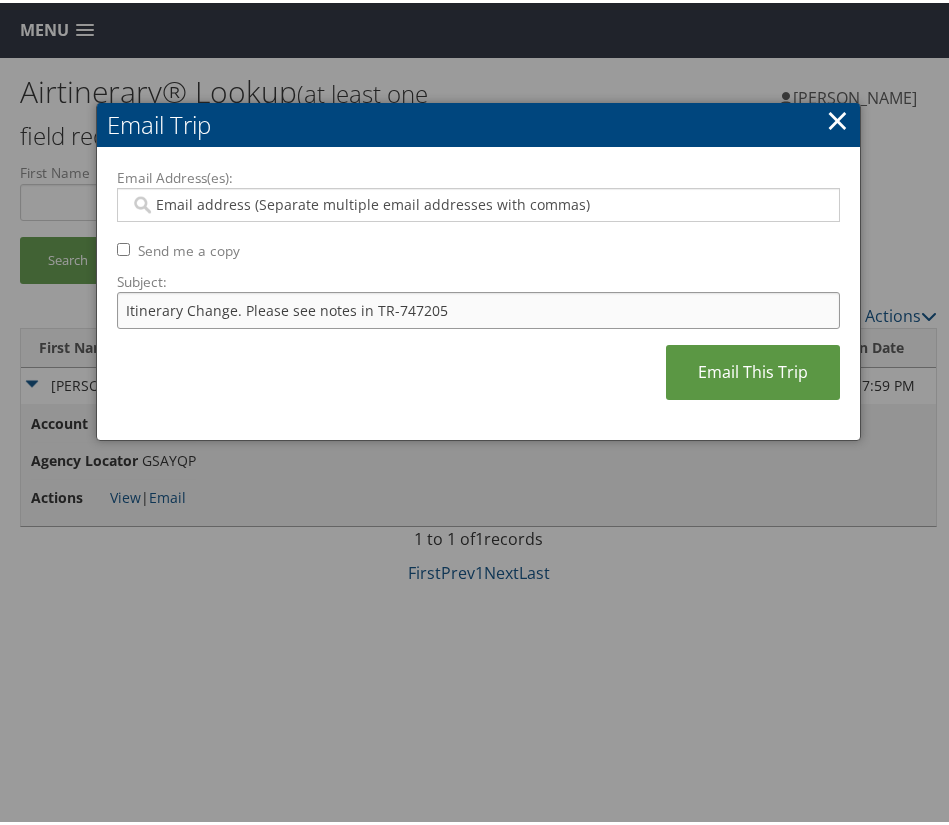 click on "Itinerary Change. Please see notes in TR-747205" at bounding box center [479, 307] 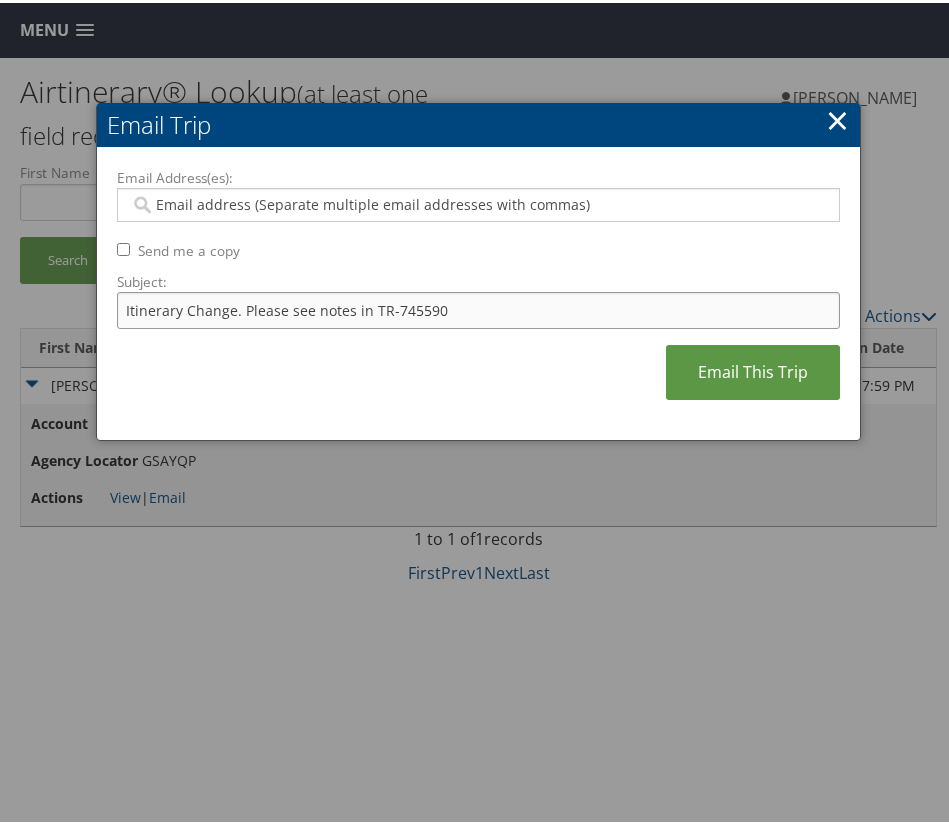 type on "Itinerary Change. Please see notes in TR-745590" 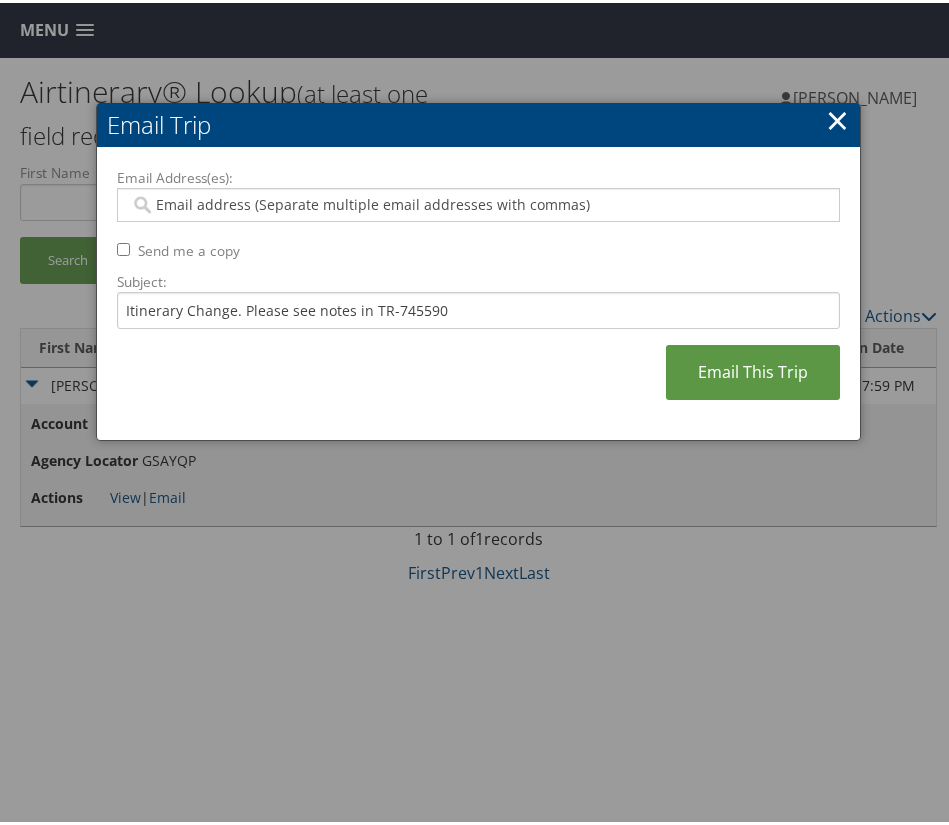 click at bounding box center [479, 202] 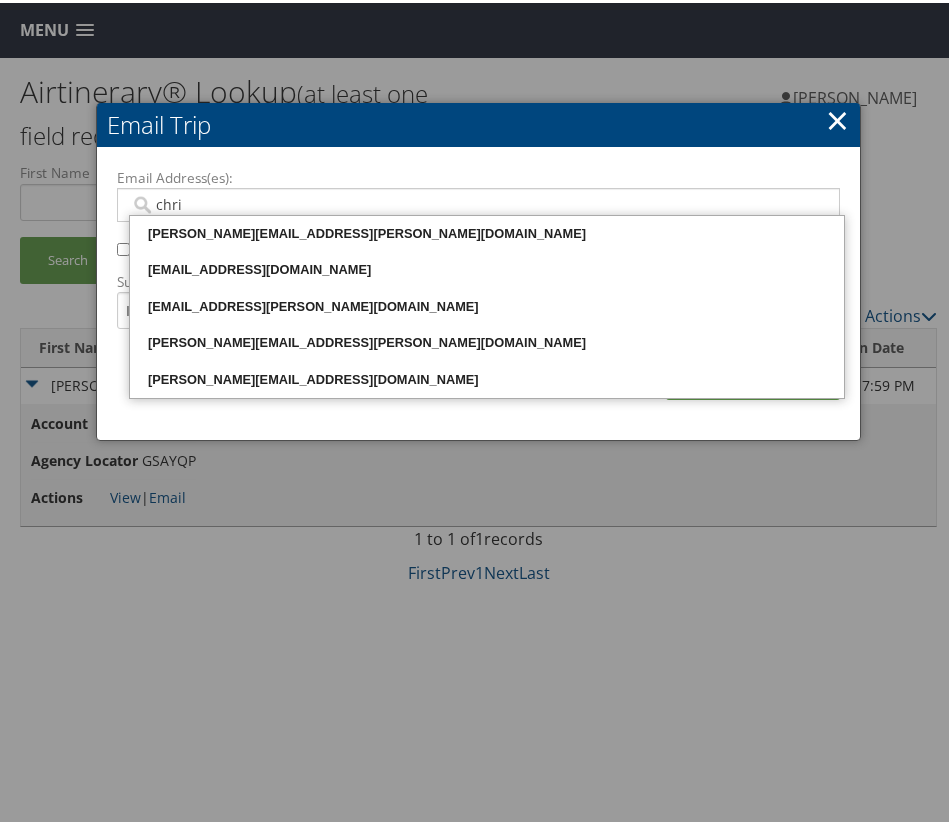 type on "[PERSON_NAME]" 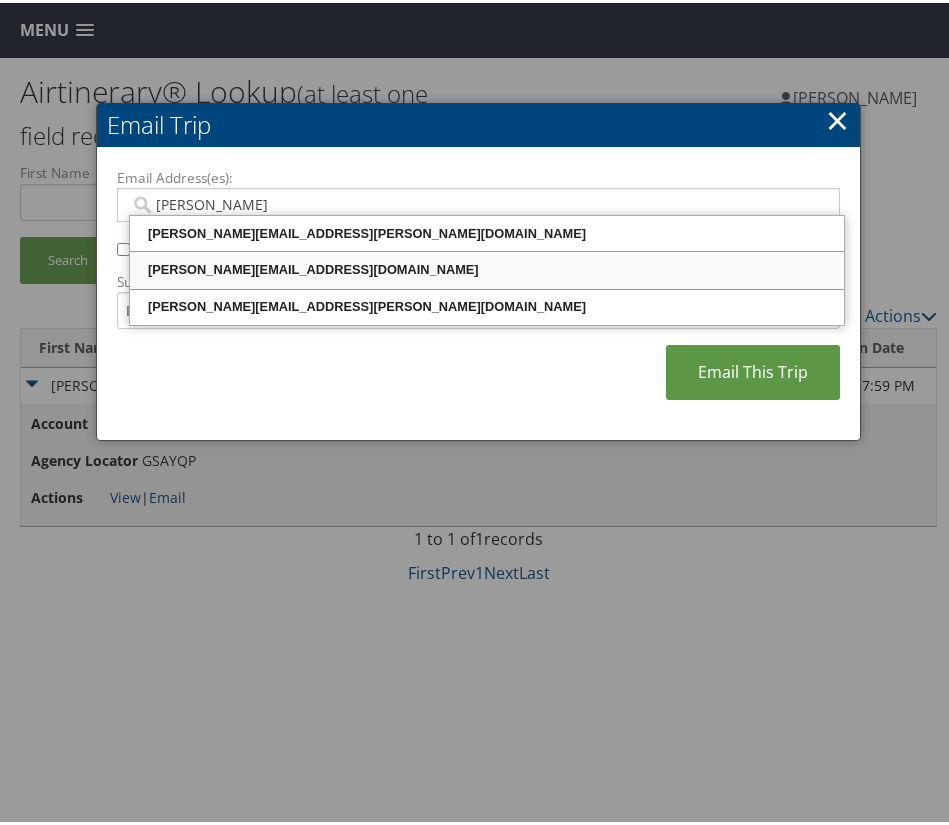 click on "[PERSON_NAME][EMAIL_ADDRESS][DOMAIN_NAME]" at bounding box center [487, 267] 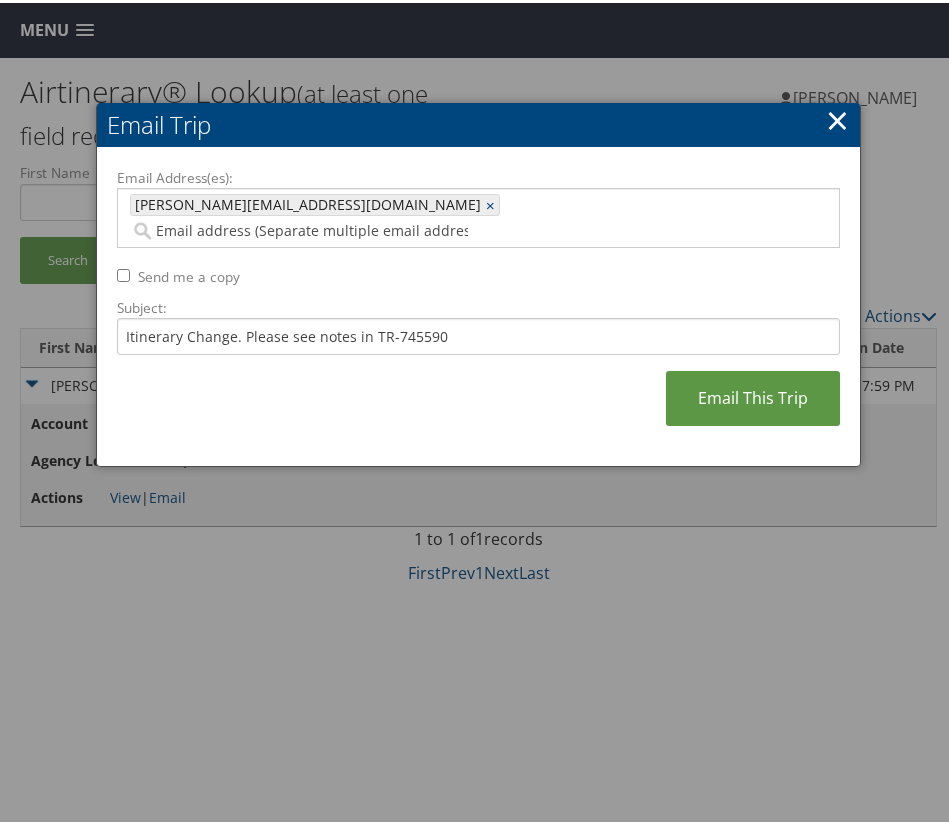 click on "Email Address(es):
[PERSON_NAME][EMAIL_ADDRESS][DOMAIN_NAME] [DOMAIN_NAME][EMAIL_ADDRESS][DOMAIN_NAME] ×
Send me a copy
Subject:
Itinerary Change. Please see notes in TR-745590
Email This Trip" at bounding box center [479, 304] 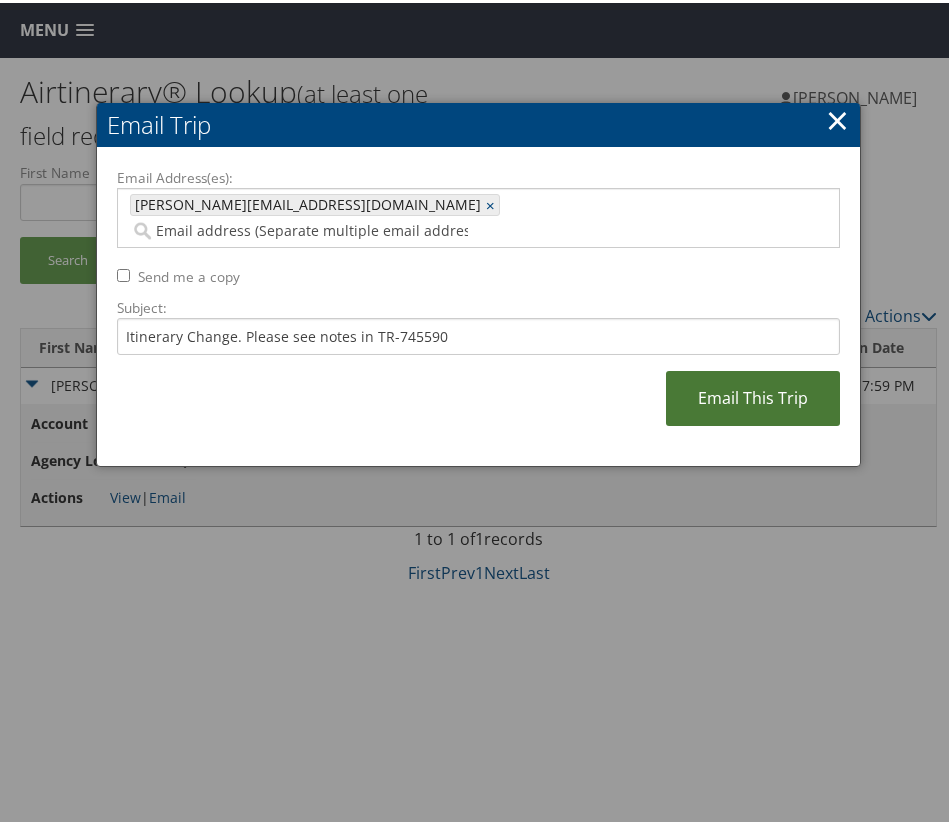 click on "Email This Trip" at bounding box center (753, 395) 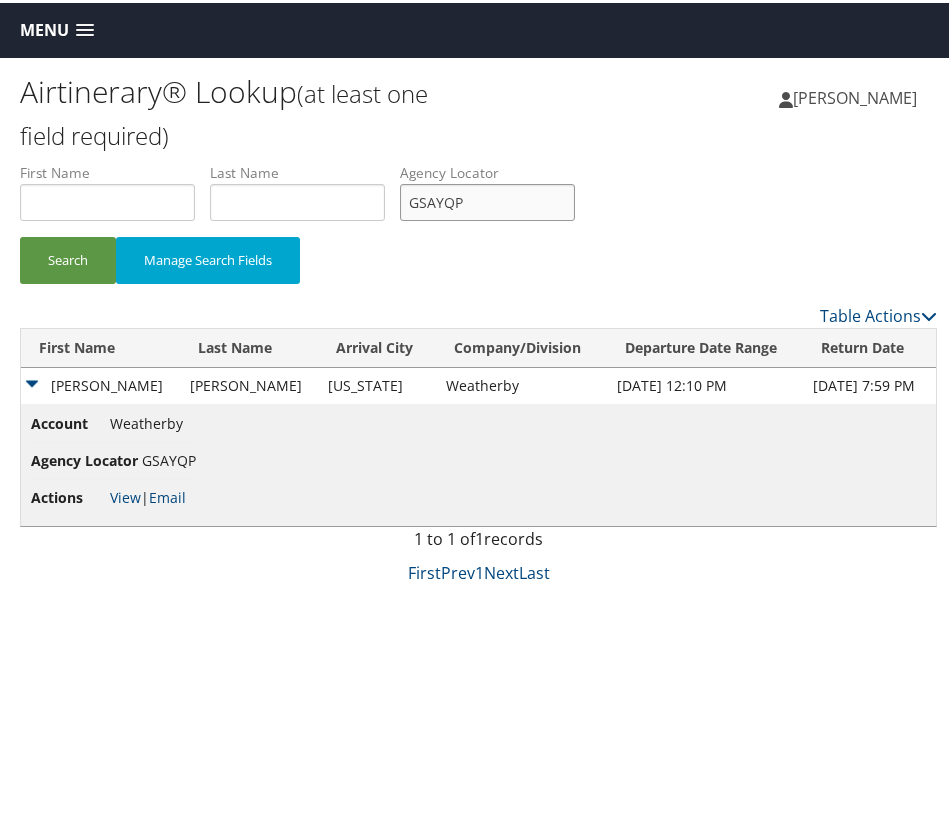 click on "GSAYQP" at bounding box center (487, 199) 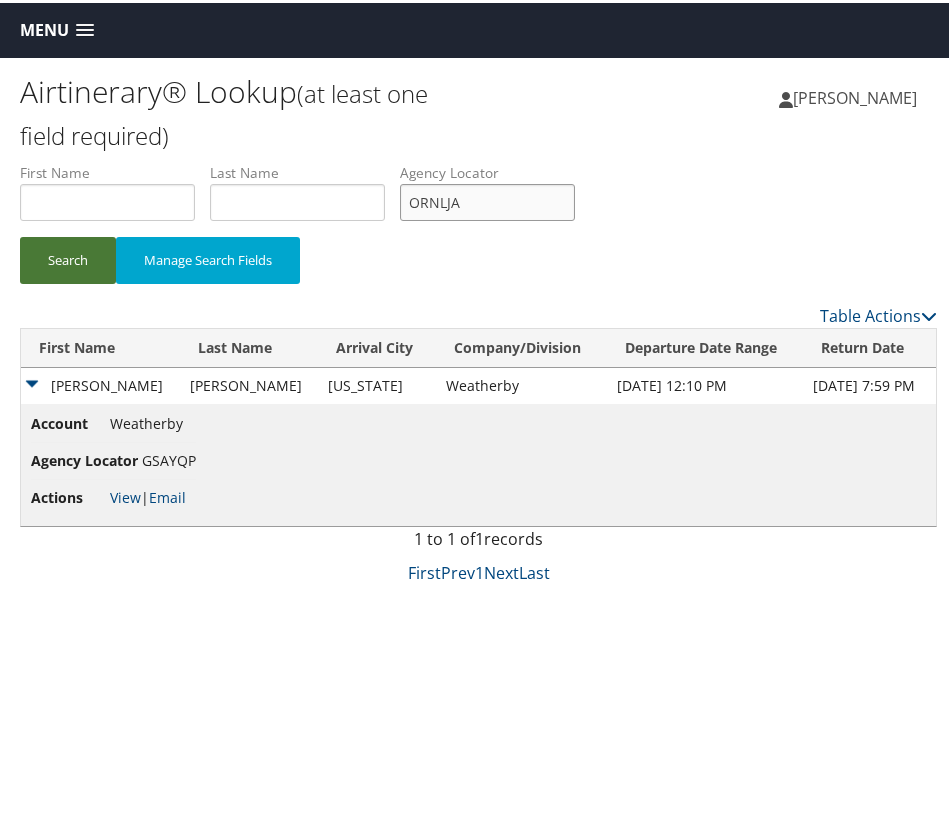 type on "ORNLJA" 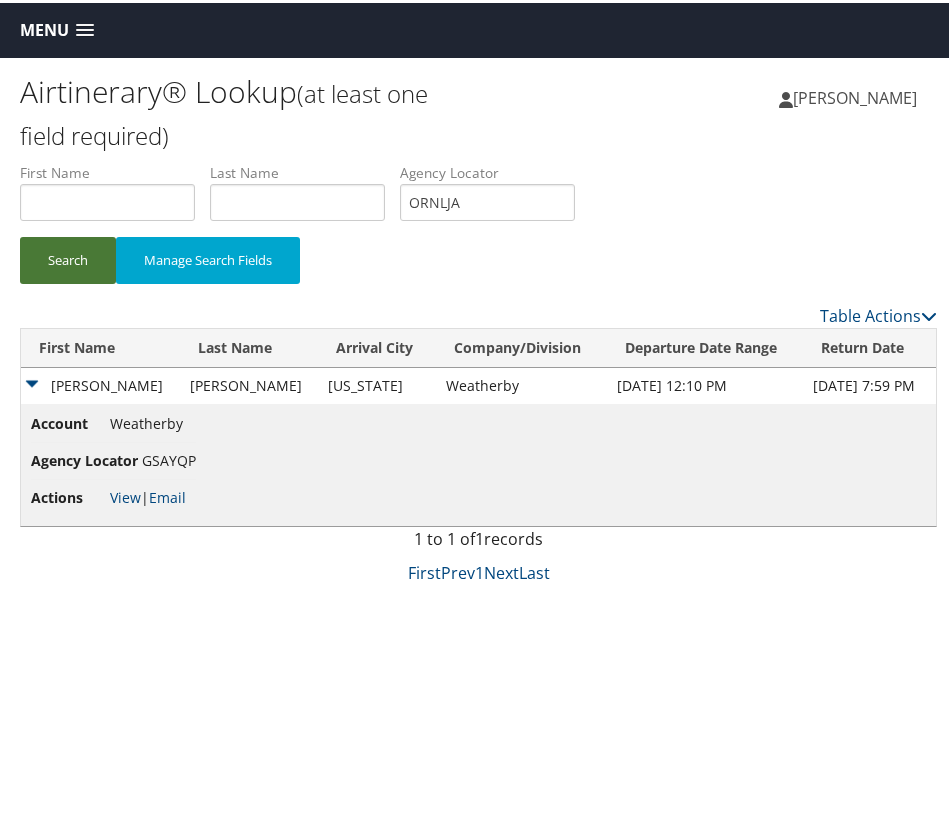 click on "Search" at bounding box center [68, 257] 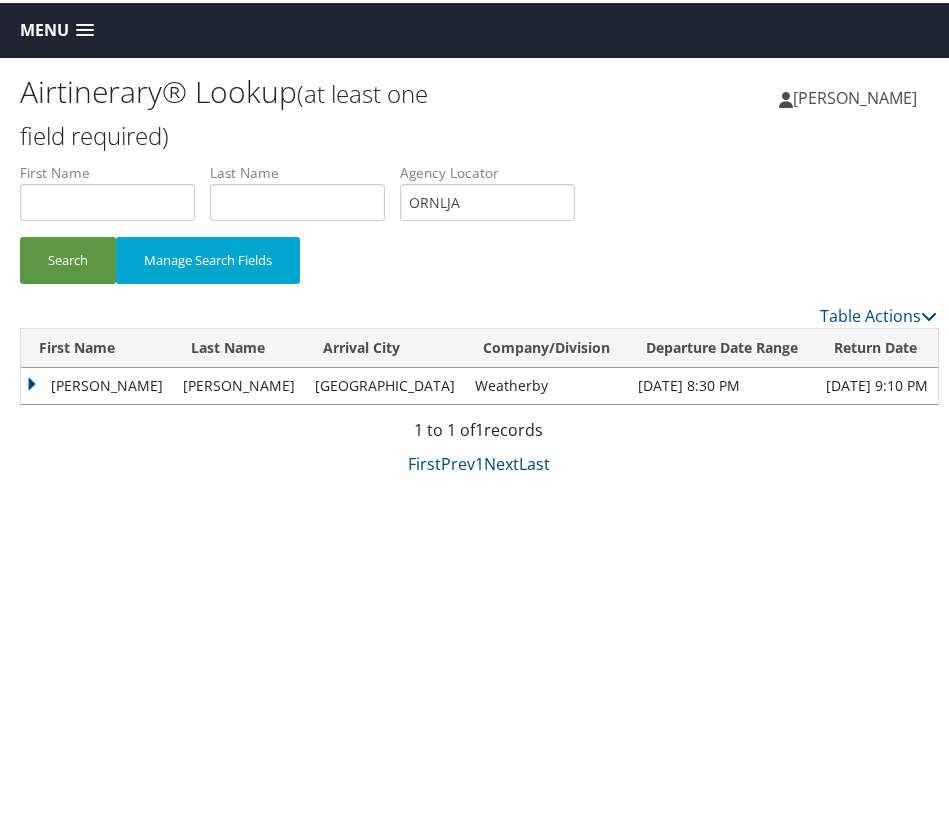 click on "[PERSON_NAME]" at bounding box center (97, 383) 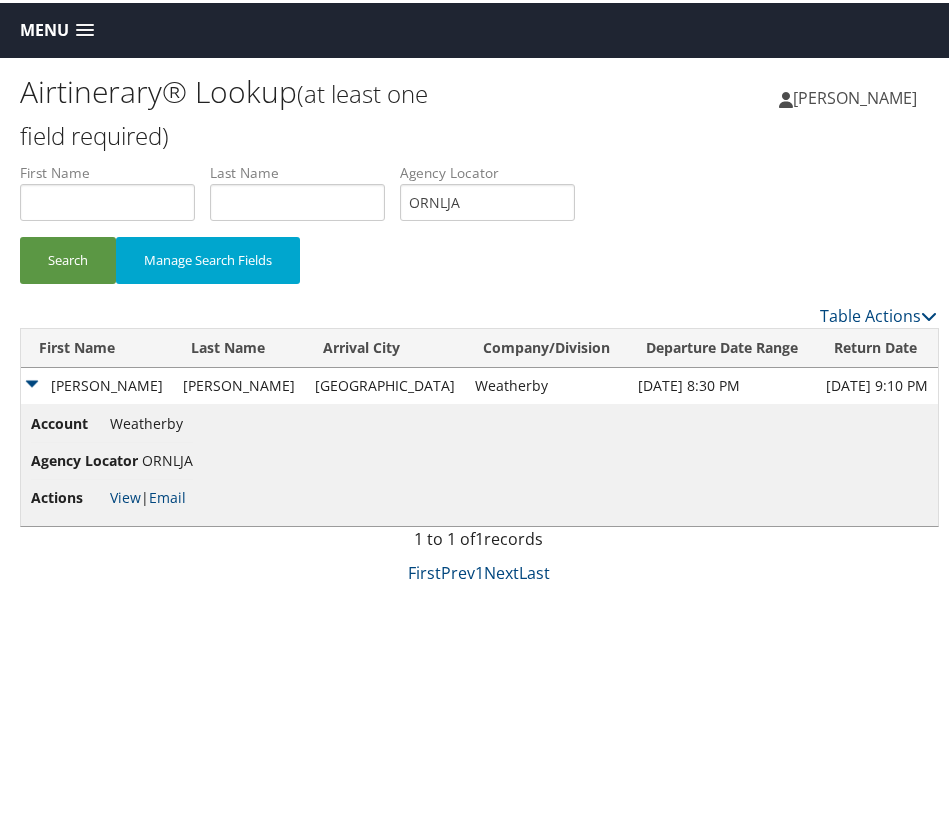 click on "Account   Weatherby Agency Locator   ORNLJA Actions   View  |  Email" at bounding box center (479, 462) 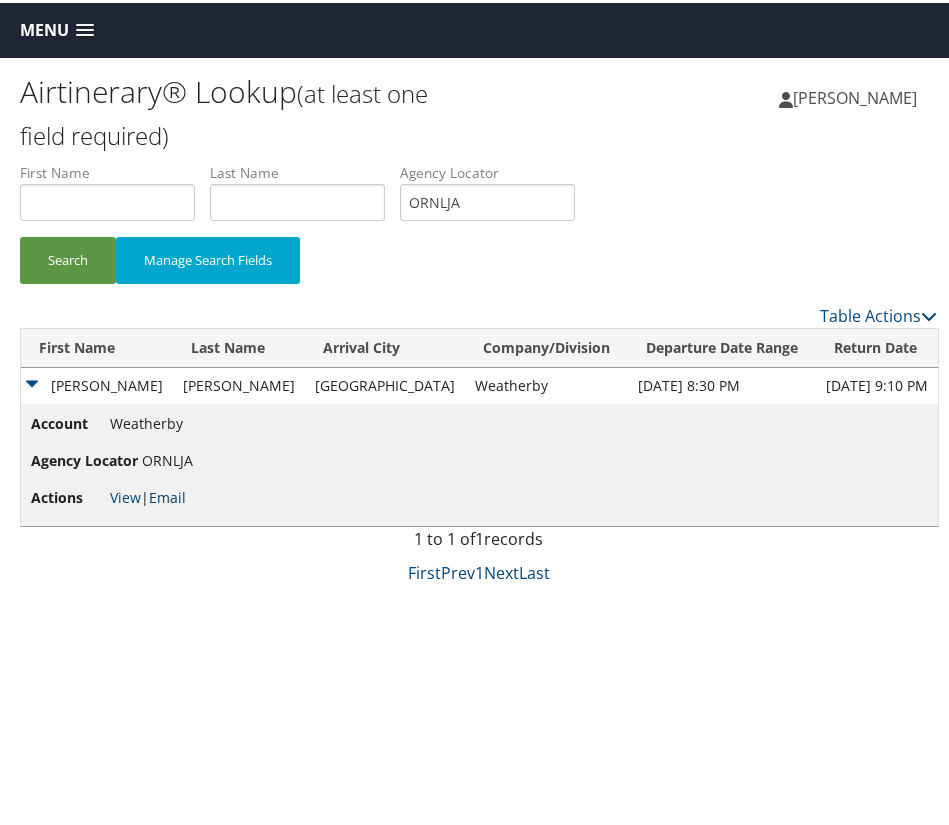 click on "Email" at bounding box center (167, 494) 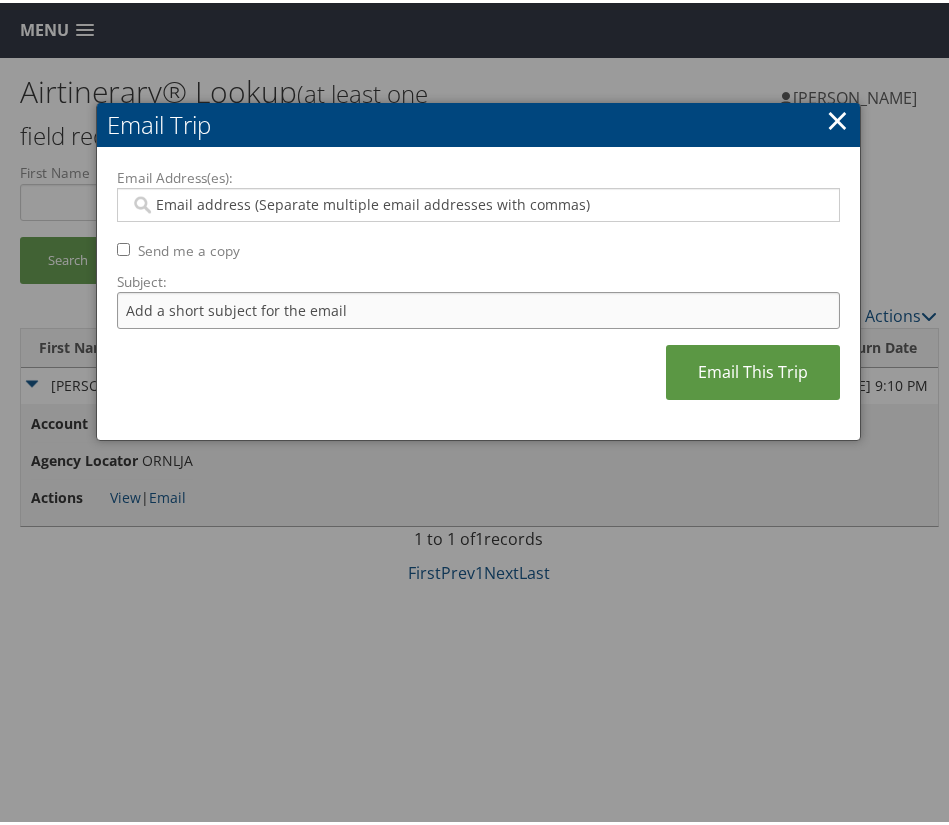 drag, startPoint x: 247, startPoint y: 317, endPoint x: 253, endPoint y: 306, distance: 12.529964 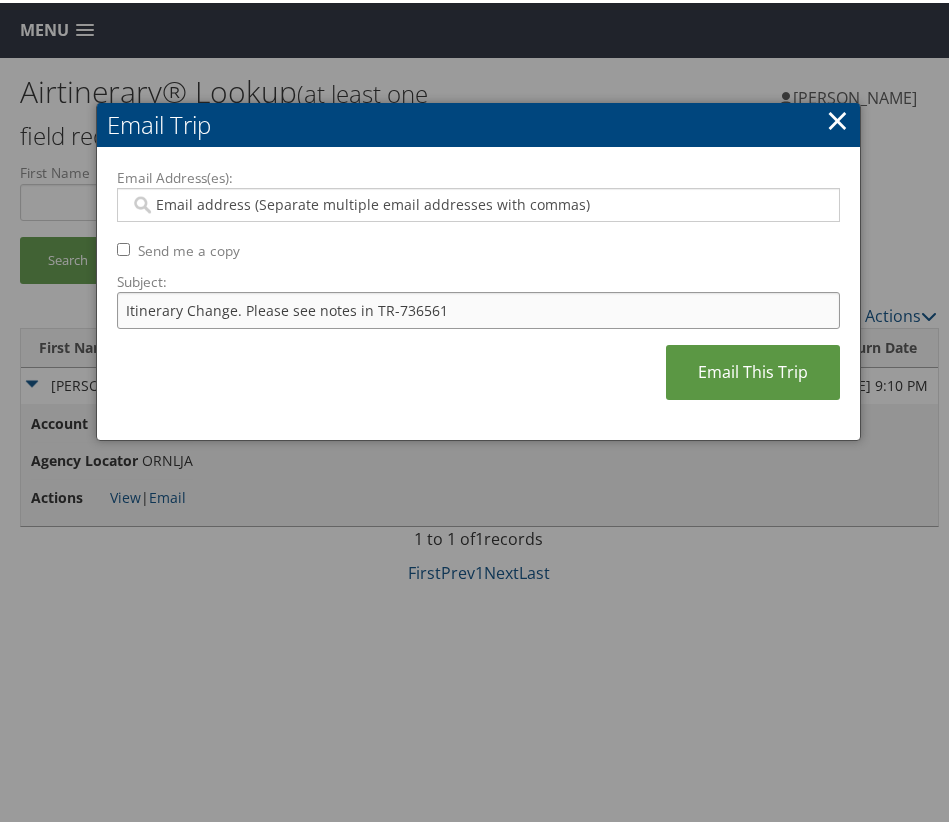 click on "Itinerary Change. Please see notes in TR-736561" at bounding box center [479, 307] 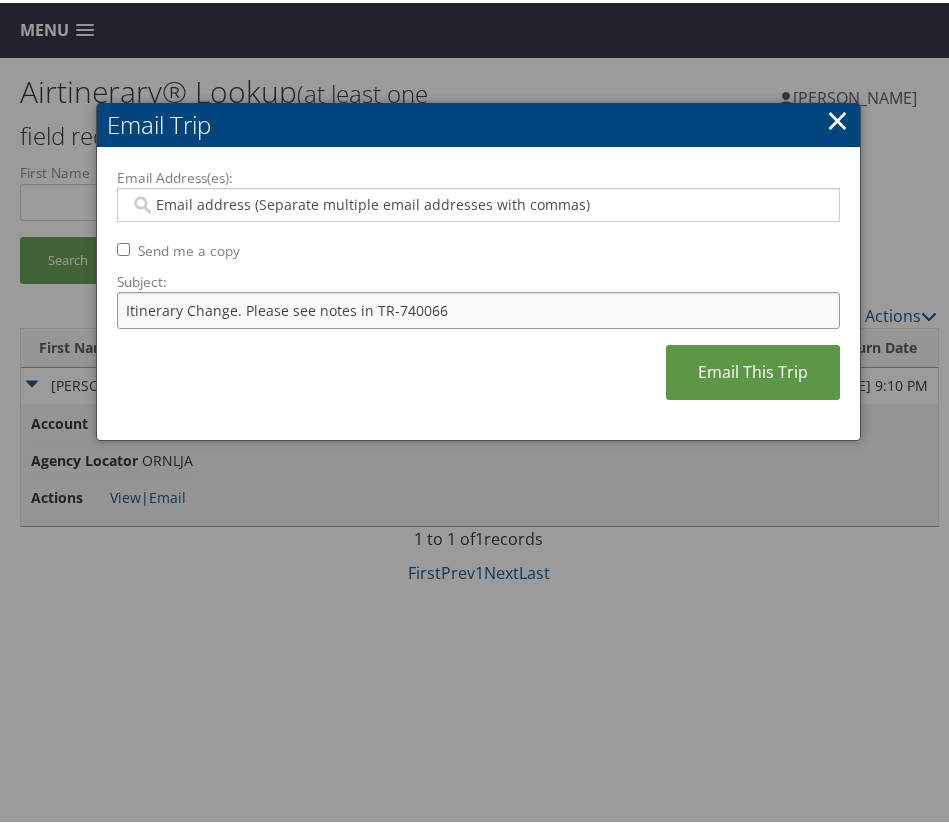 type on "Itinerary Change. Please see notes in TR-740066" 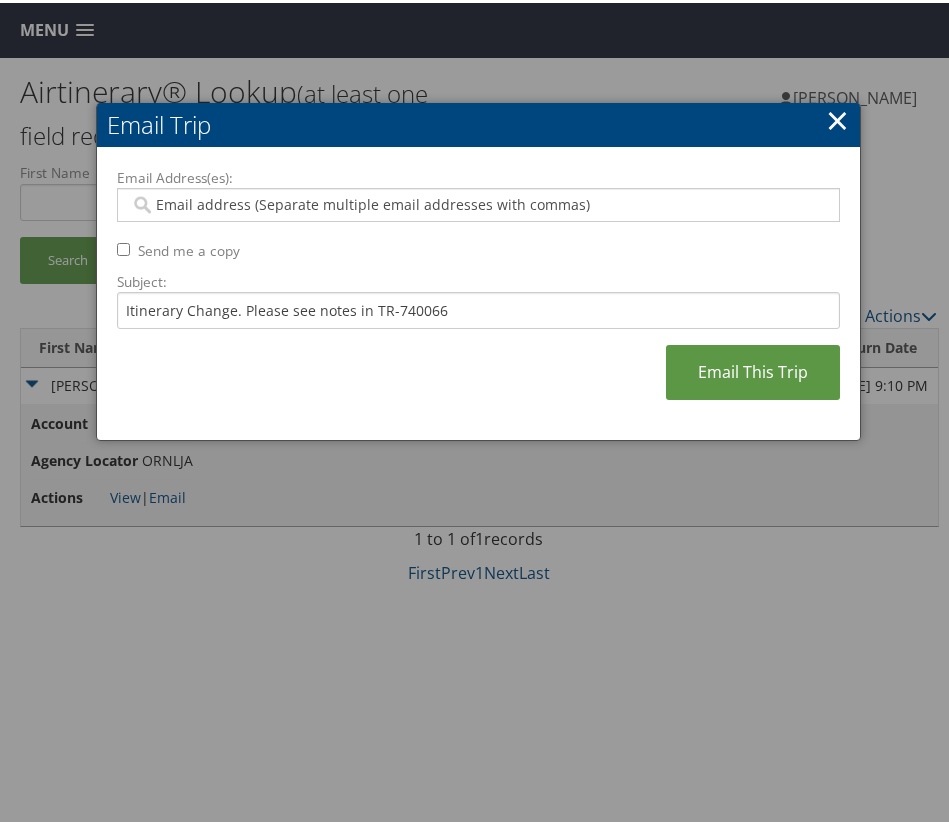 click on "Email Address(es):" at bounding box center (479, 175) 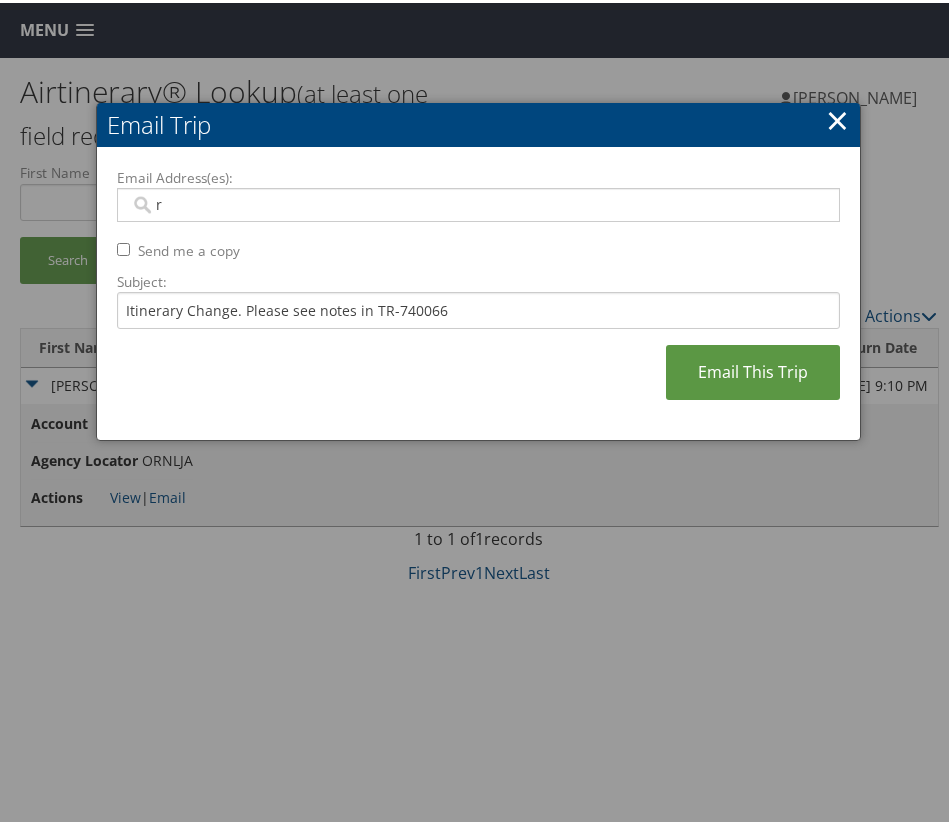 type on "re" 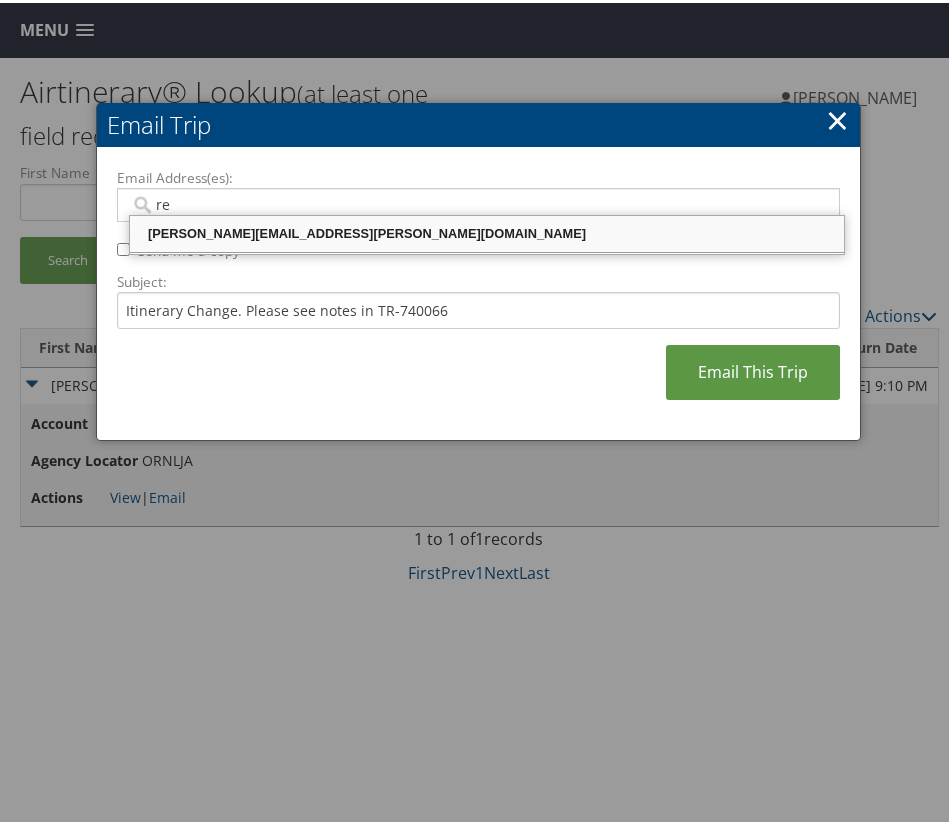 click on "[PERSON_NAME][EMAIL_ADDRESS][PERSON_NAME][DOMAIN_NAME]" at bounding box center [487, 231] 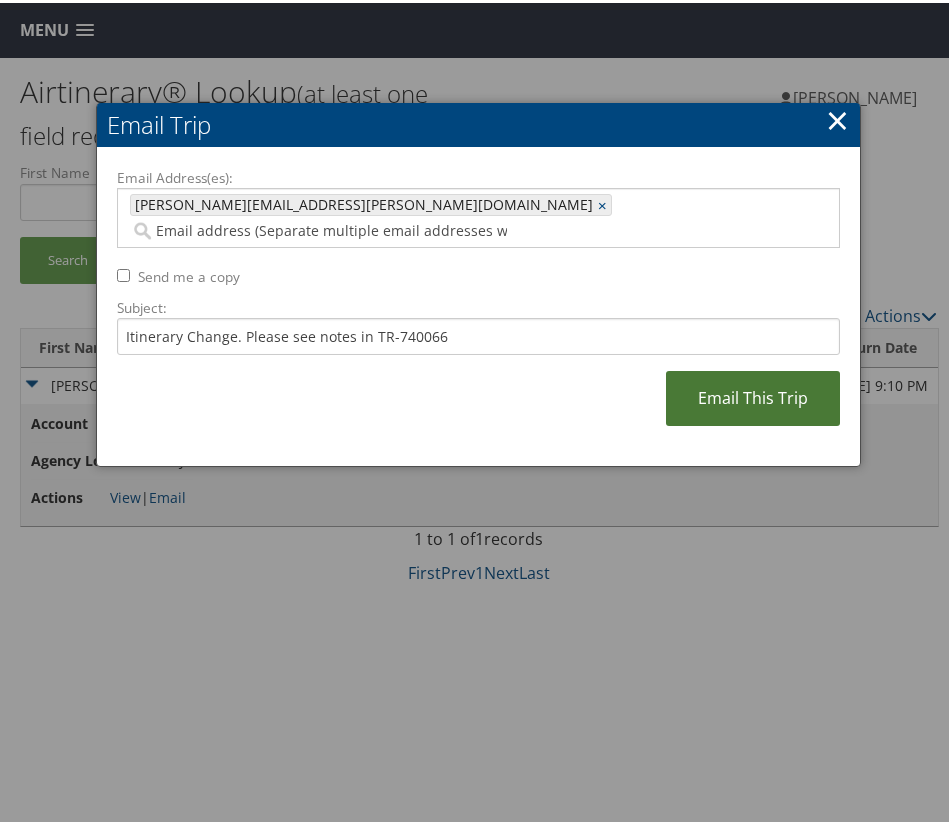 click on "Email This Trip" at bounding box center (753, 395) 